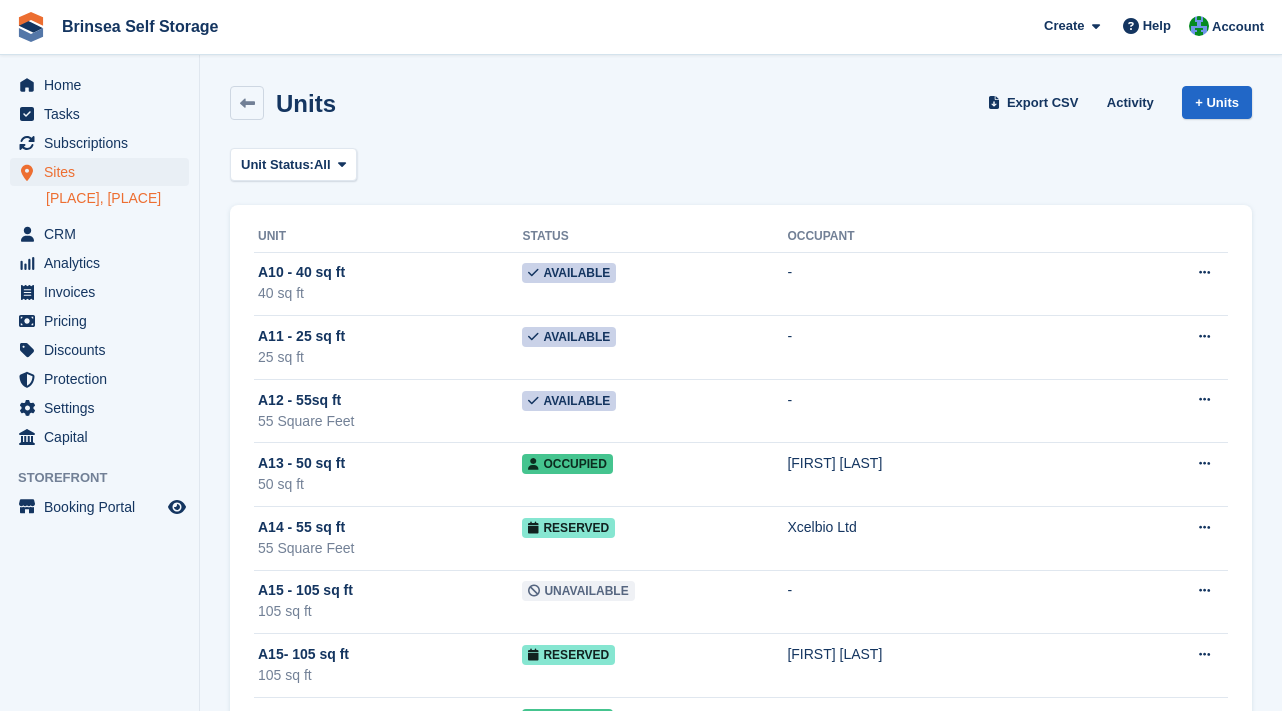 scroll, scrollTop: 1117, scrollLeft: 0, axis: vertical 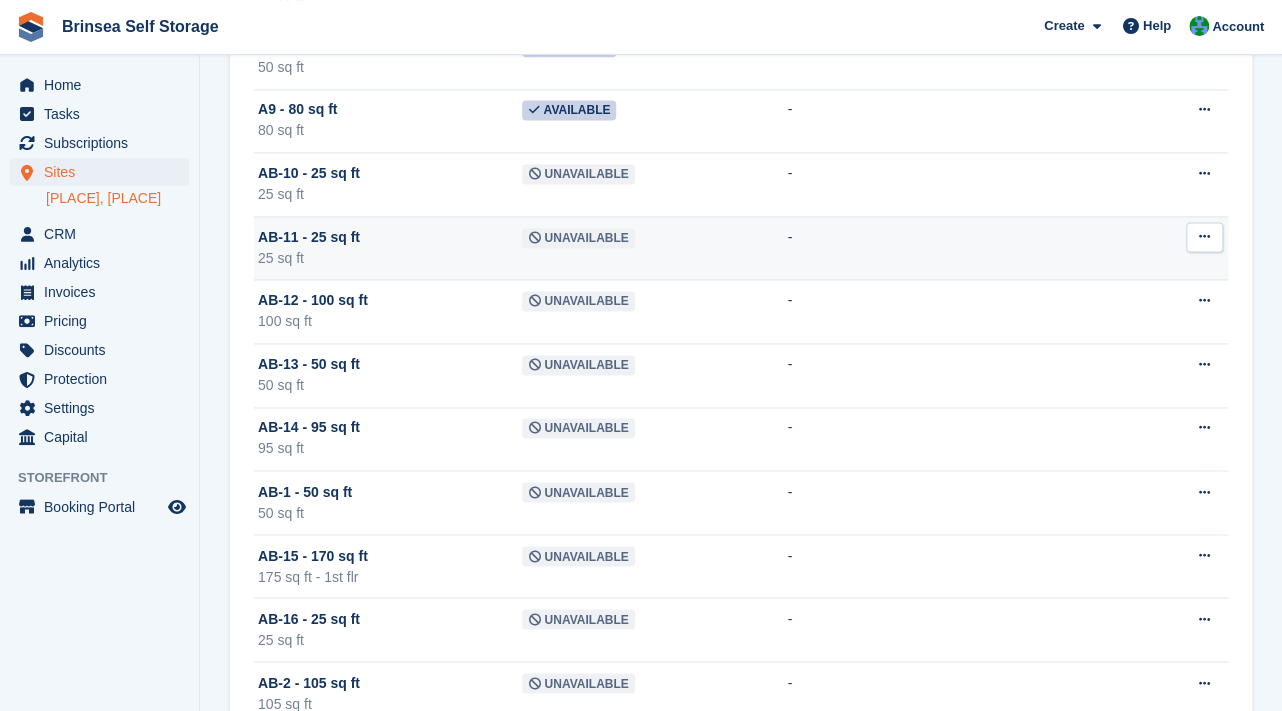click at bounding box center [1204, 236] 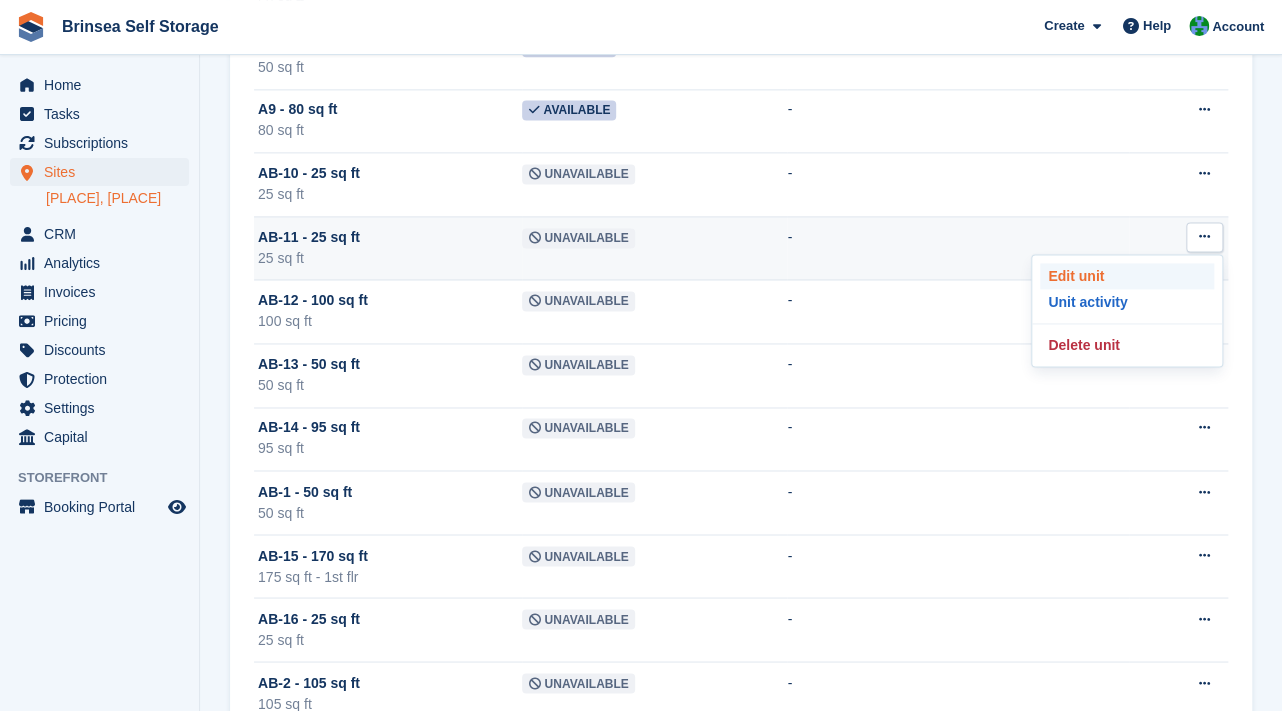 click on "Edit unit" at bounding box center [1127, 276] 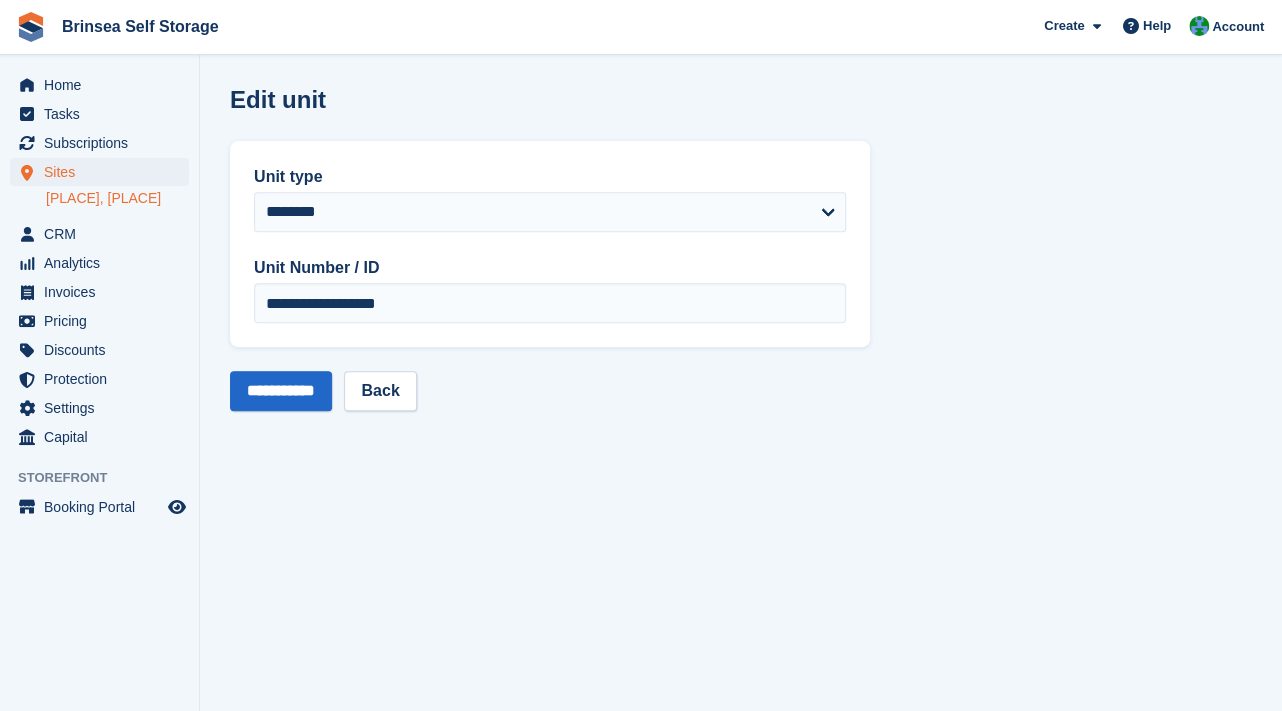 scroll, scrollTop: 0, scrollLeft: 0, axis: both 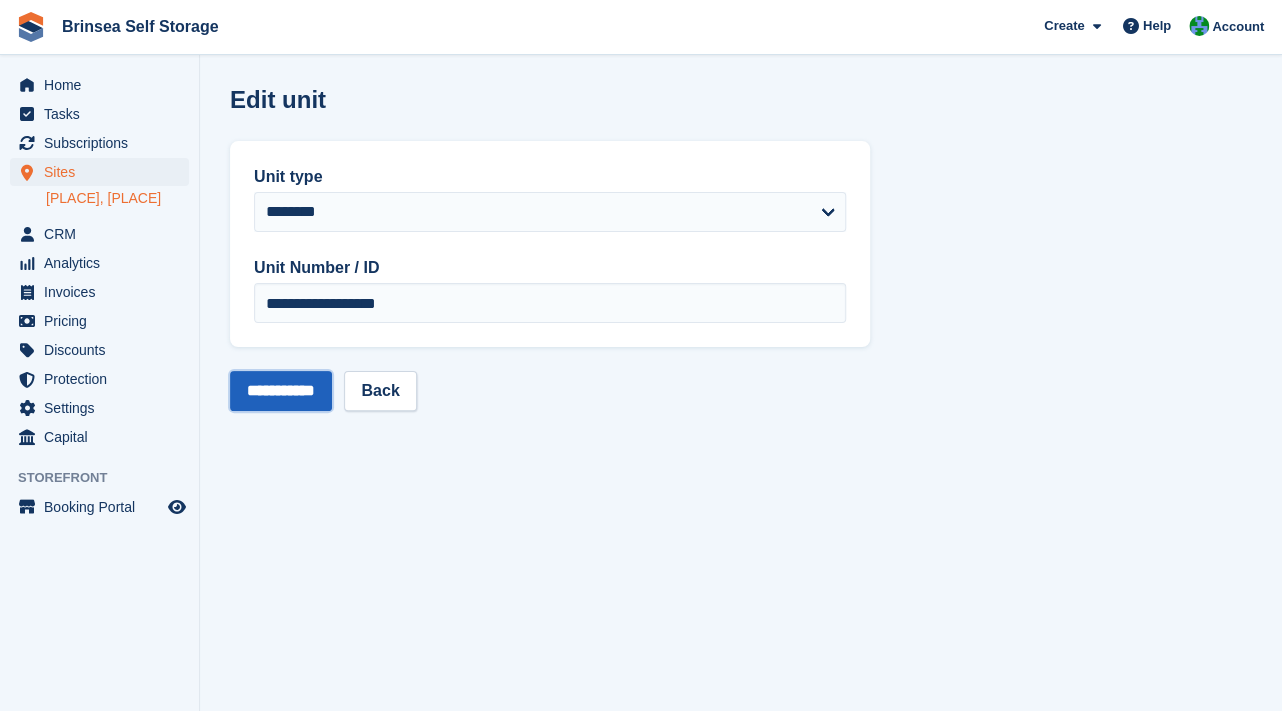 click on "**********" at bounding box center (281, 391) 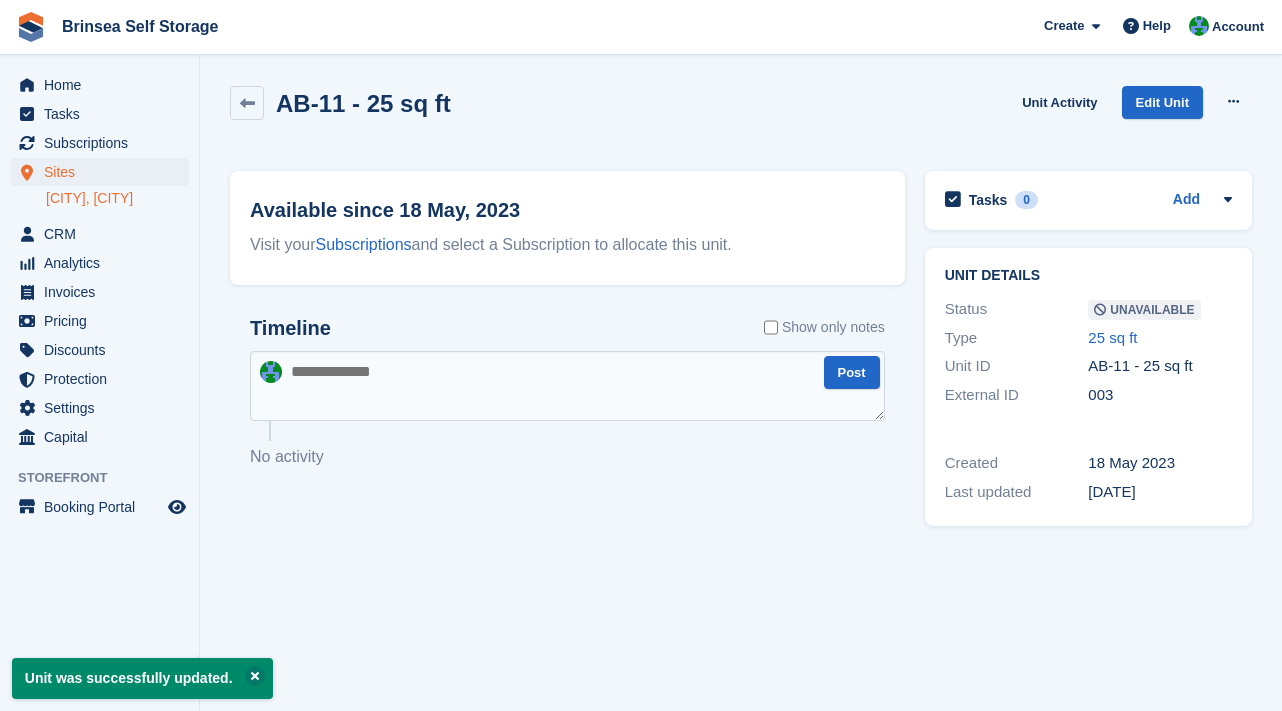 scroll, scrollTop: 0, scrollLeft: 0, axis: both 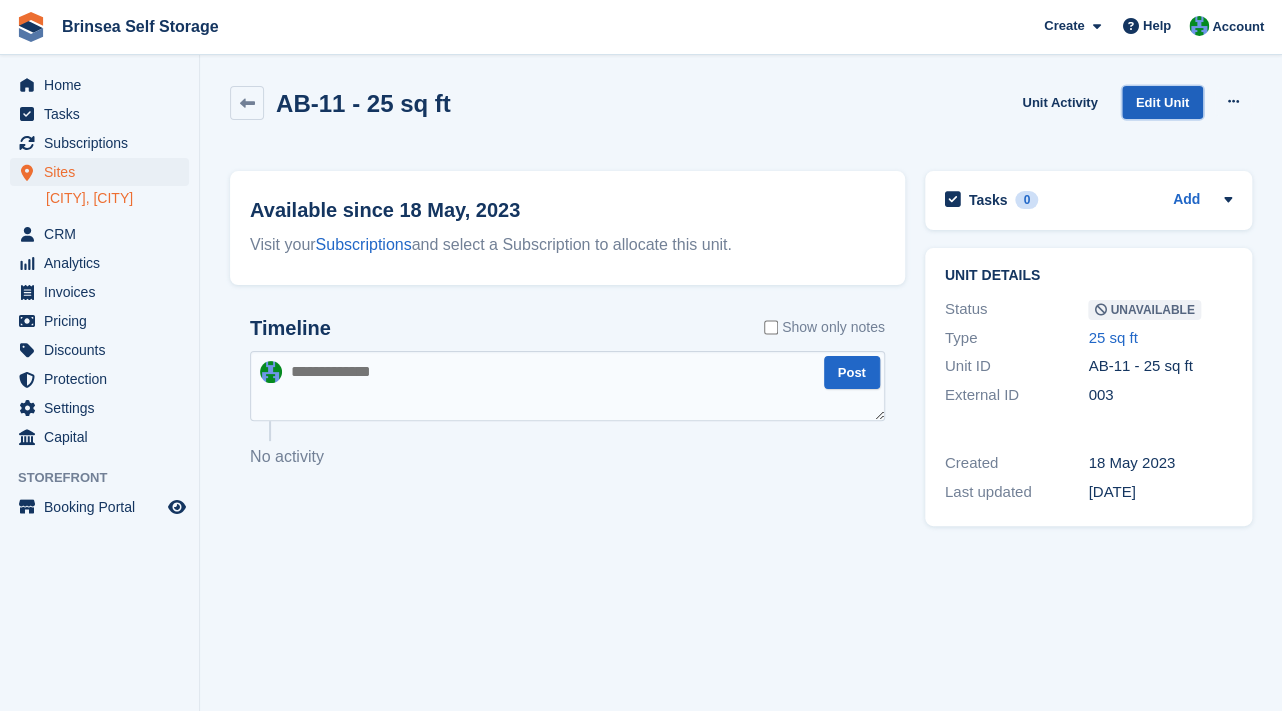 click on "Edit Unit" at bounding box center (1162, 102) 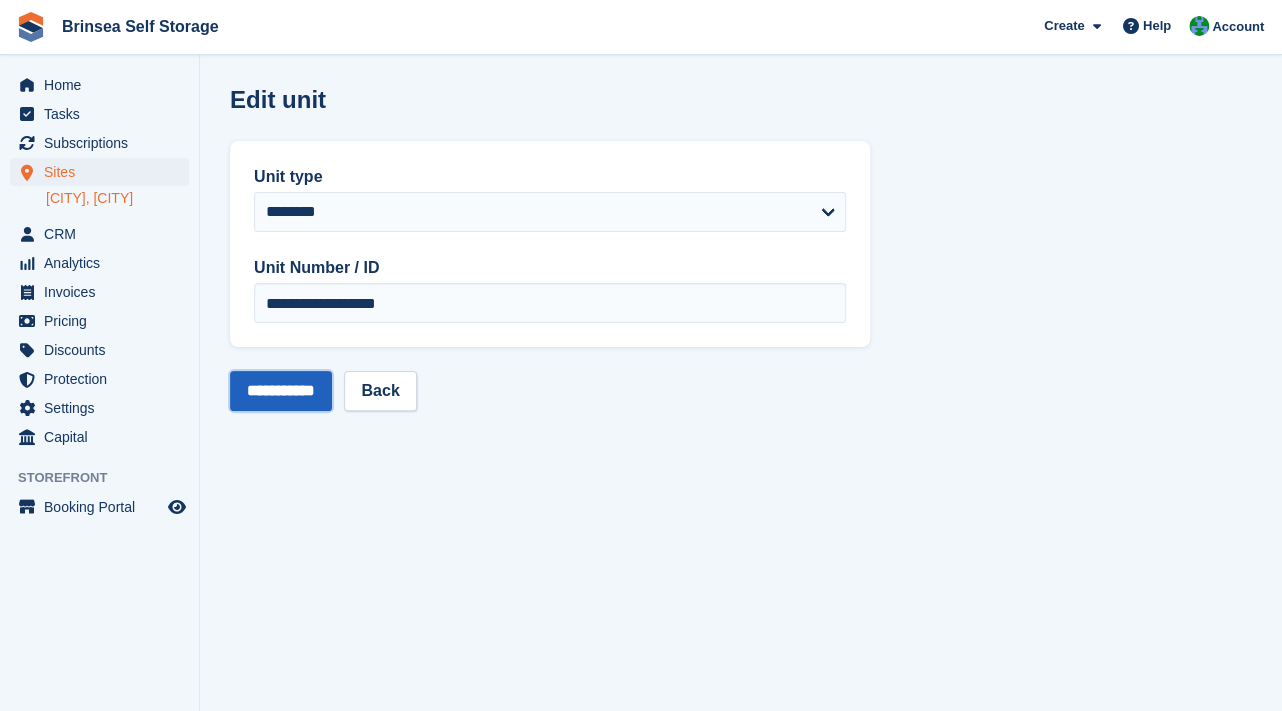 click on "**********" at bounding box center [281, 391] 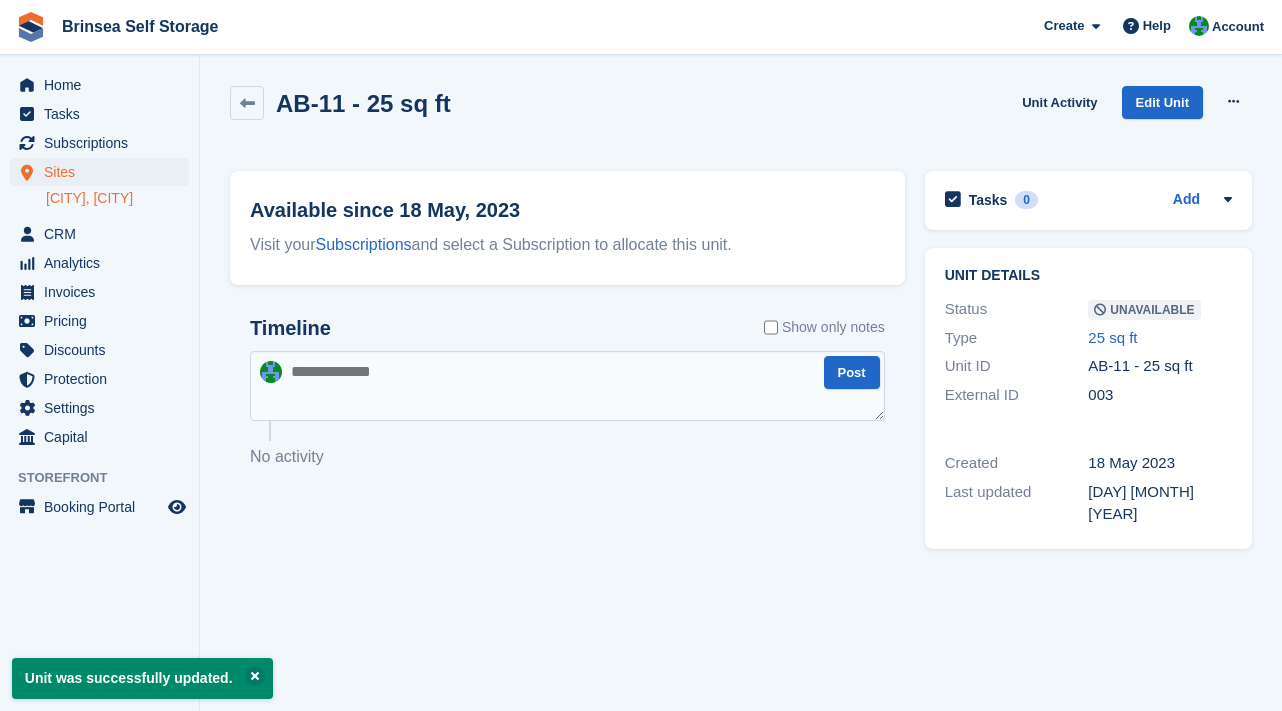scroll, scrollTop: 0, scrollLeft: 0, axis: both 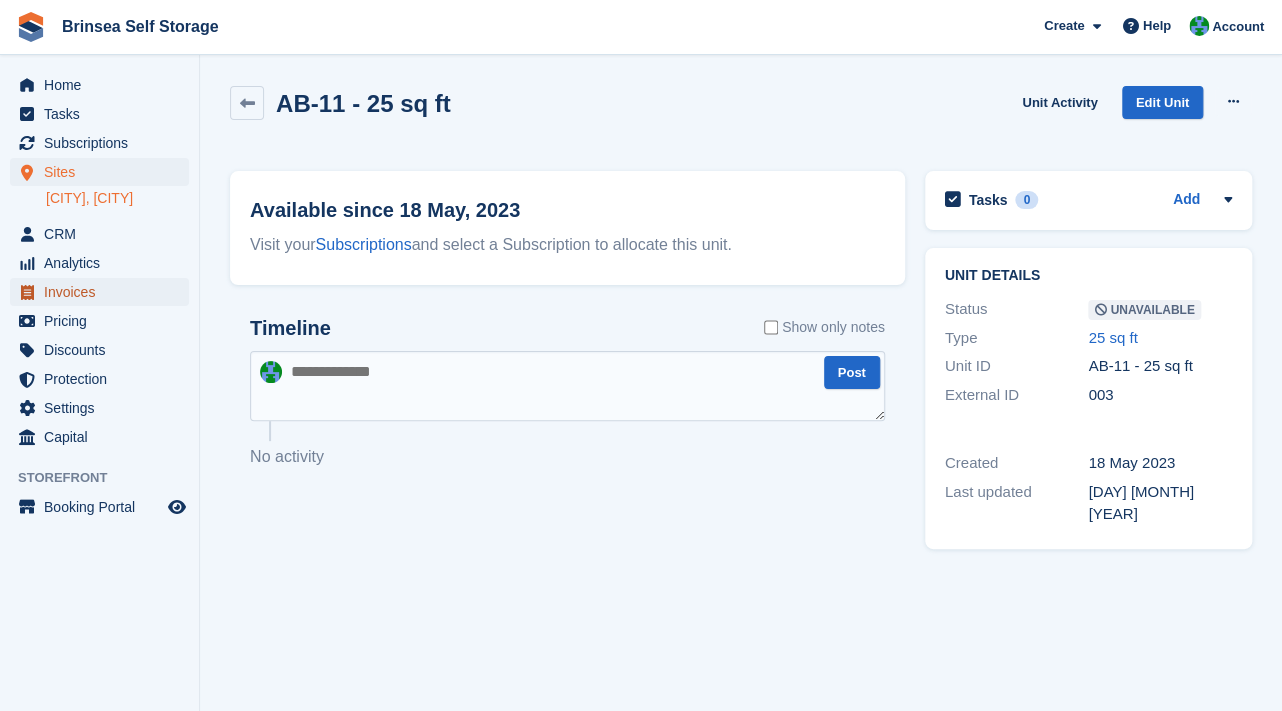 click on "Invoices" at bounding box center [104, 292] 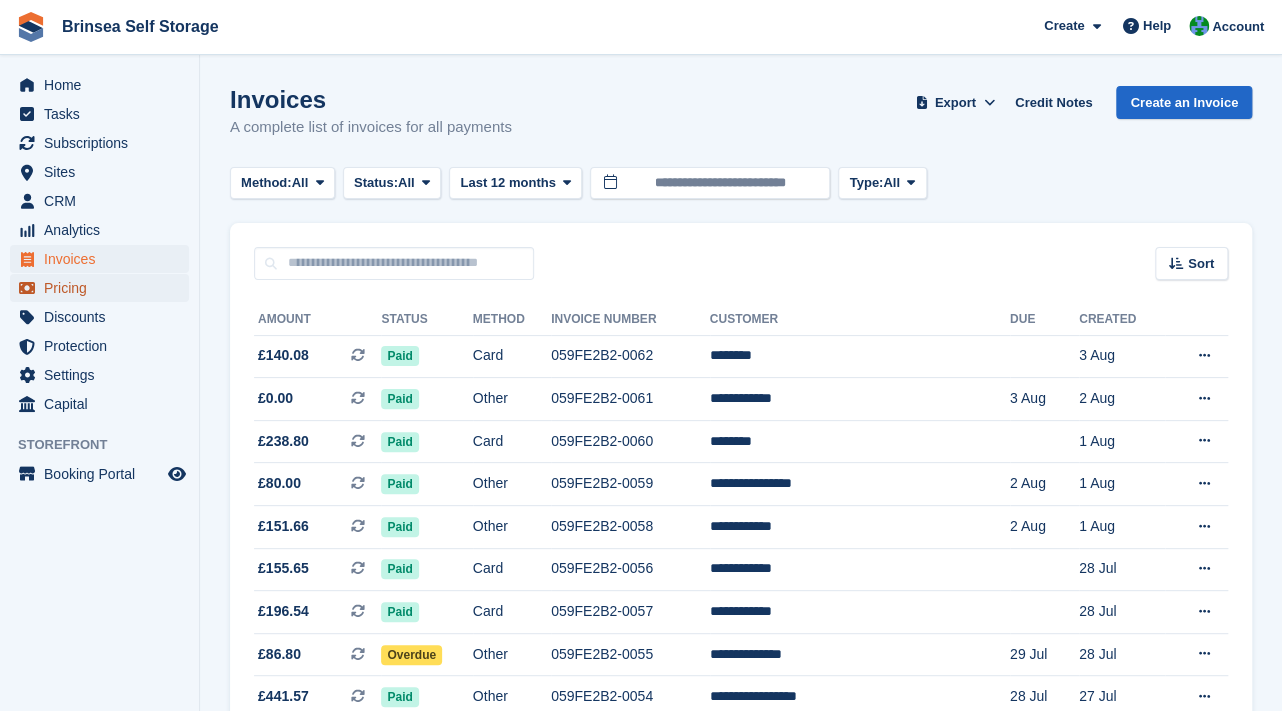 click on "Pricing" at bounding box center [104, 288] 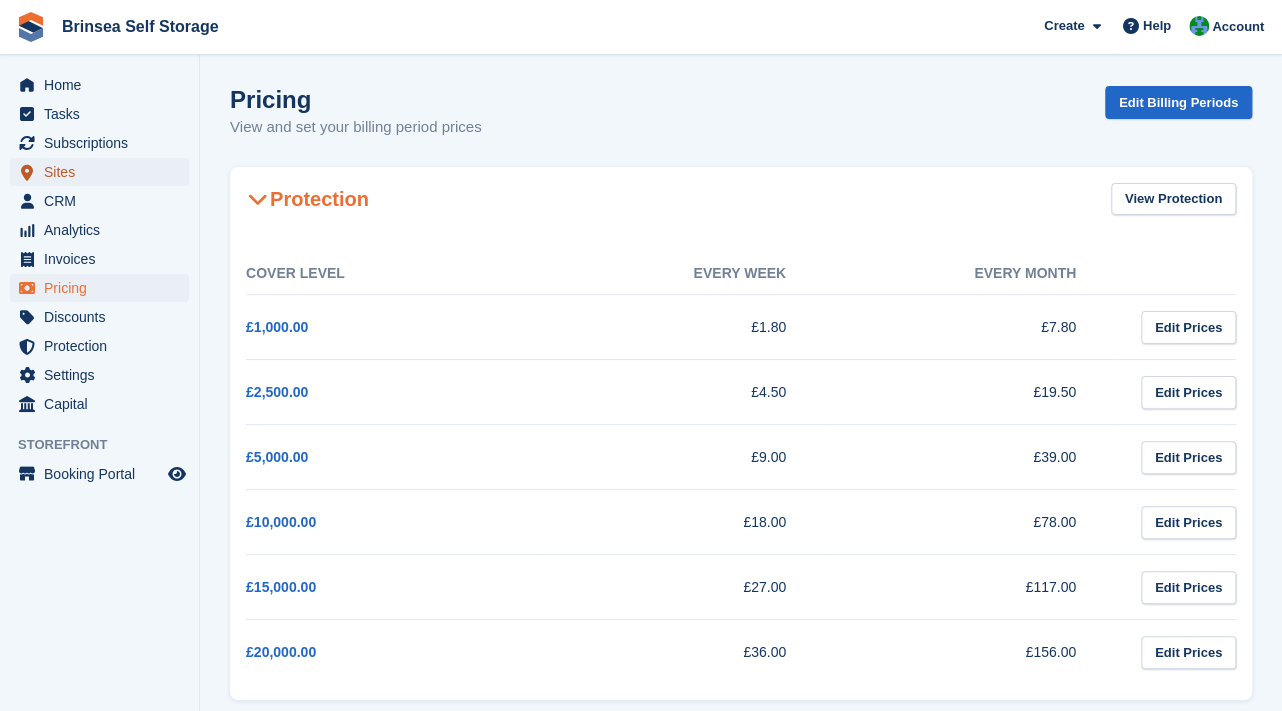 click on "Sites" at bounding box center (104, 172) 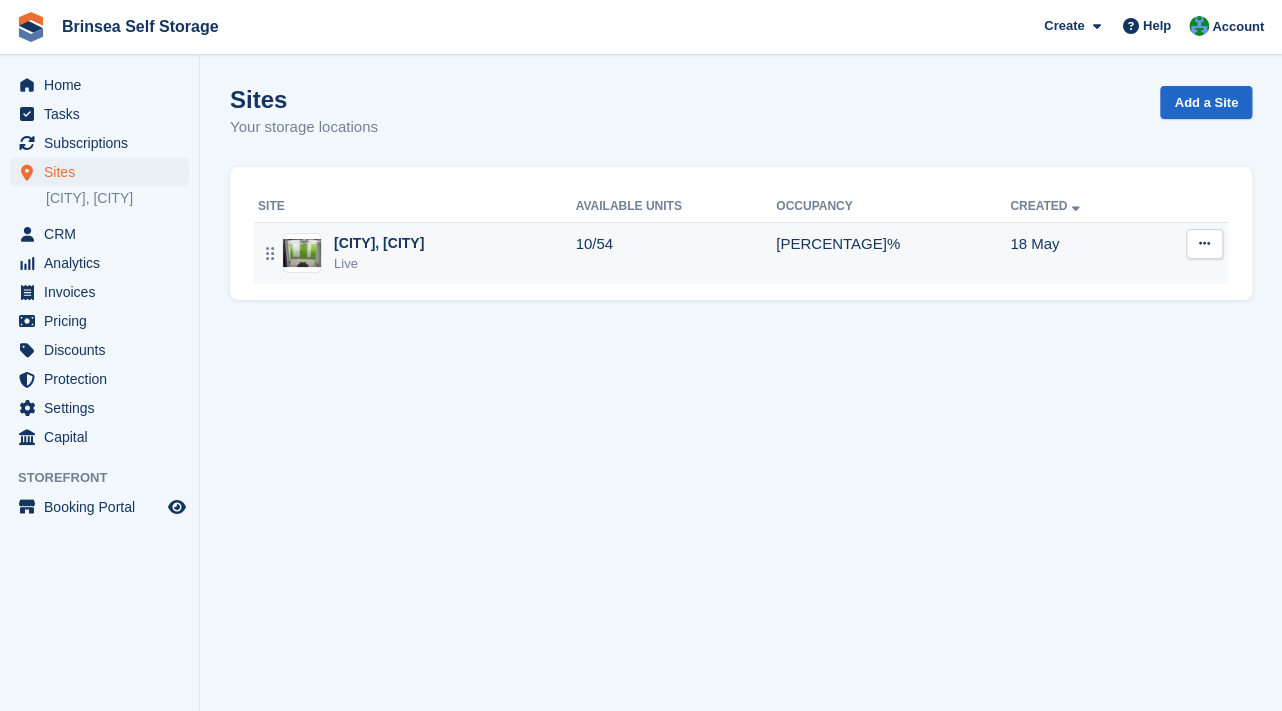 click on "[TOWN], [CITY]" at bounding box center (379, 243) 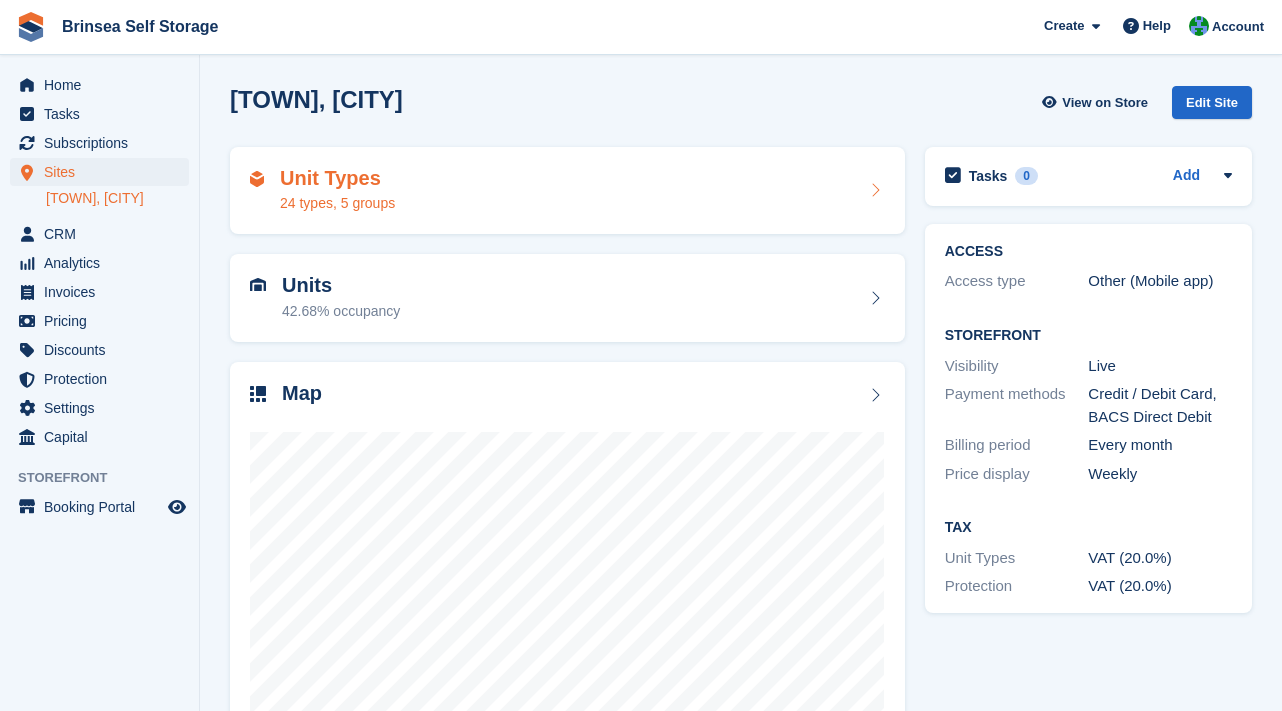 scroll, scrollTop: 0, scrollLeft: 0, axis: both 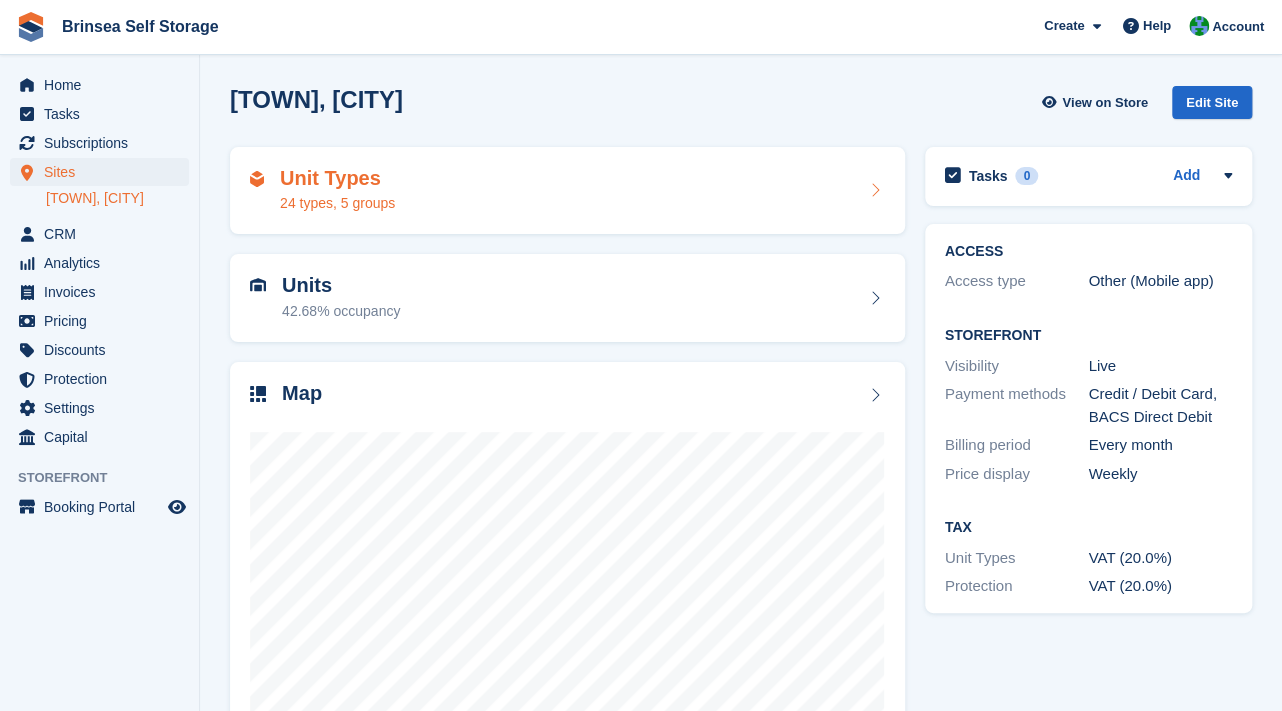 click on "24 types, 5 groups" at bounding box center (337, 203) 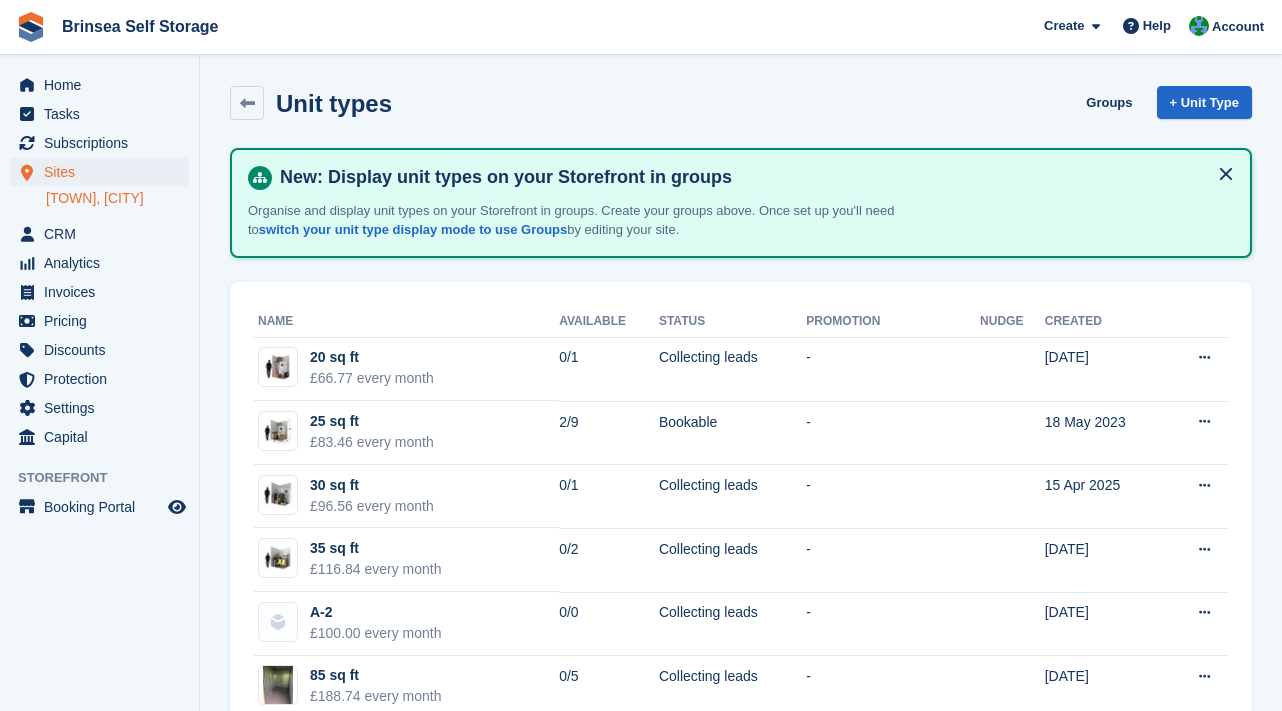 scroll, scrollTop: 0, scrollLeft: 0, axis: both 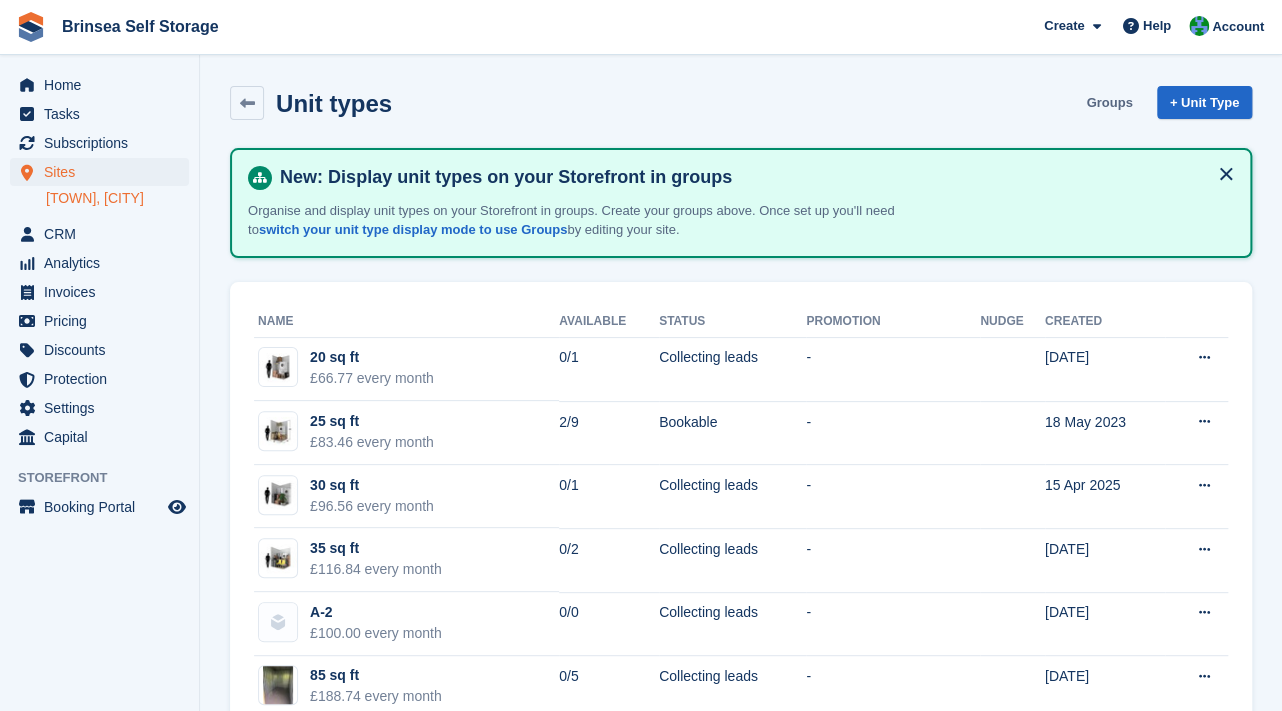 click on "Groups" at bounding box center [1109, 102] 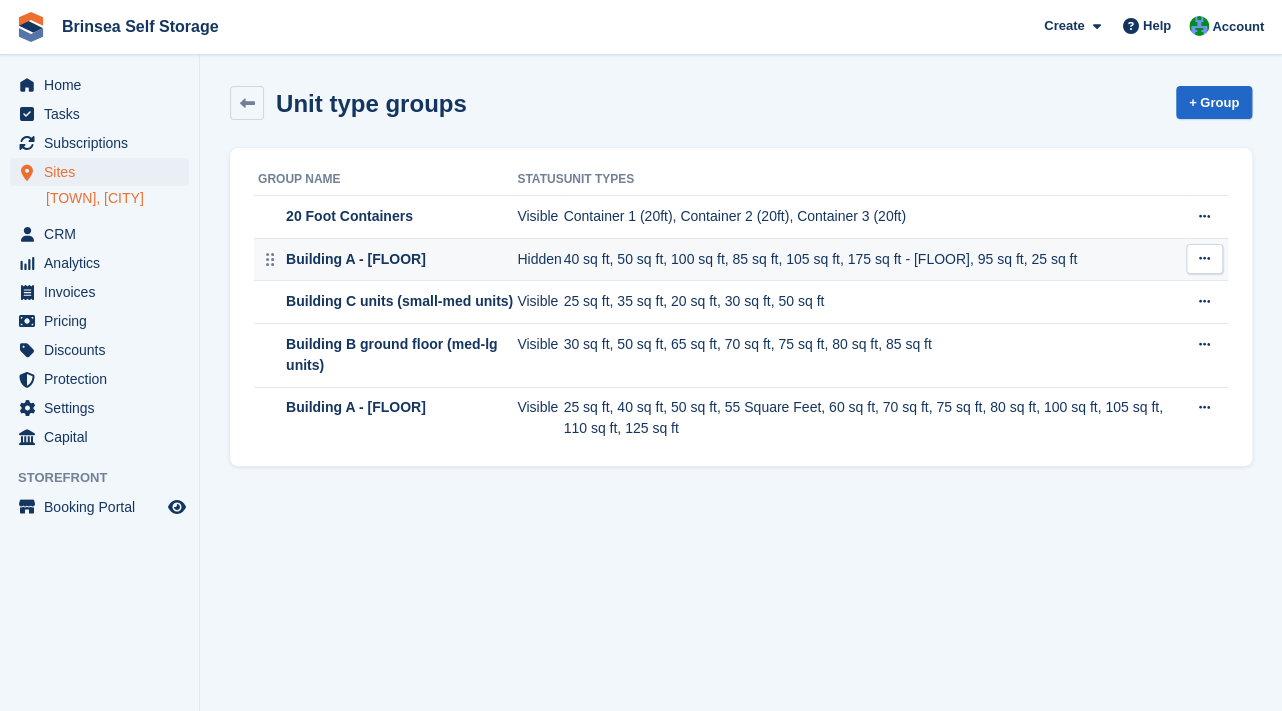 click on "40 sq ft, 50 sq ft, 100 sq ft, 85 sq ft, 105 sq ft, 175 sq ft - 1st flr, 95 sq ft, 25 sq ft" at bounding box center [874, 259] 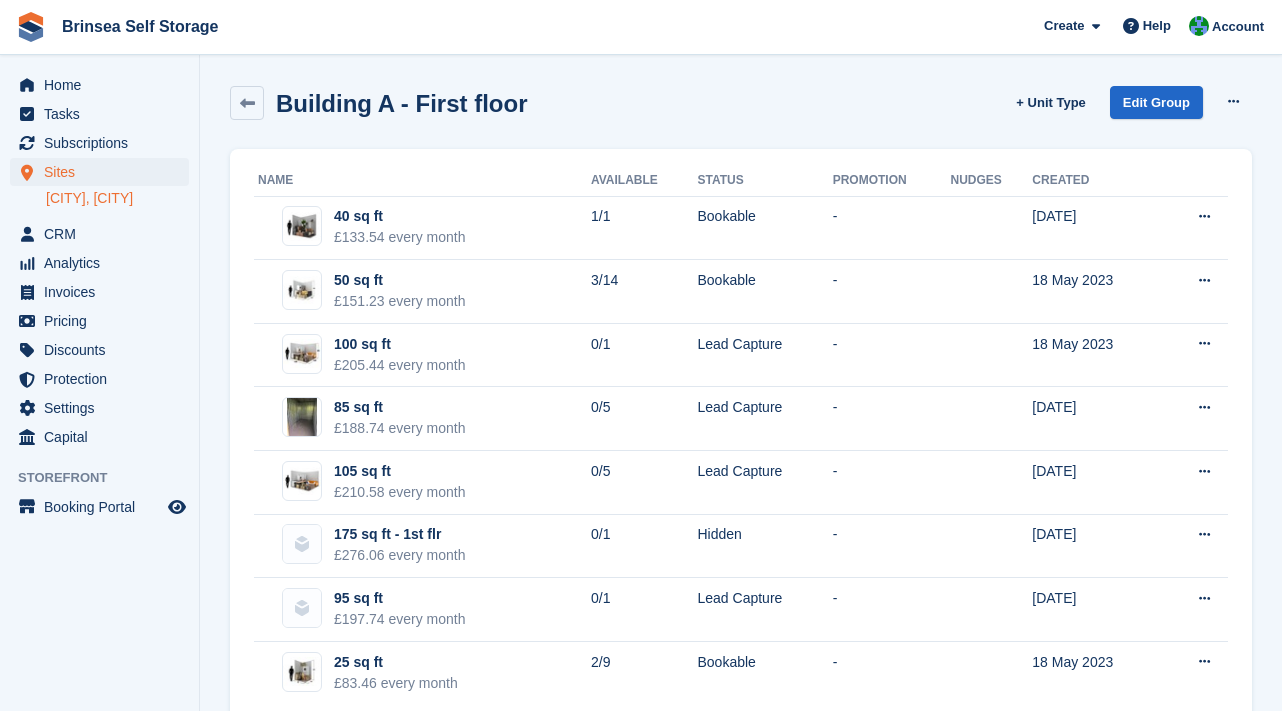 scroll, scrollTop: 0, scrollLeft: 0, axis: both 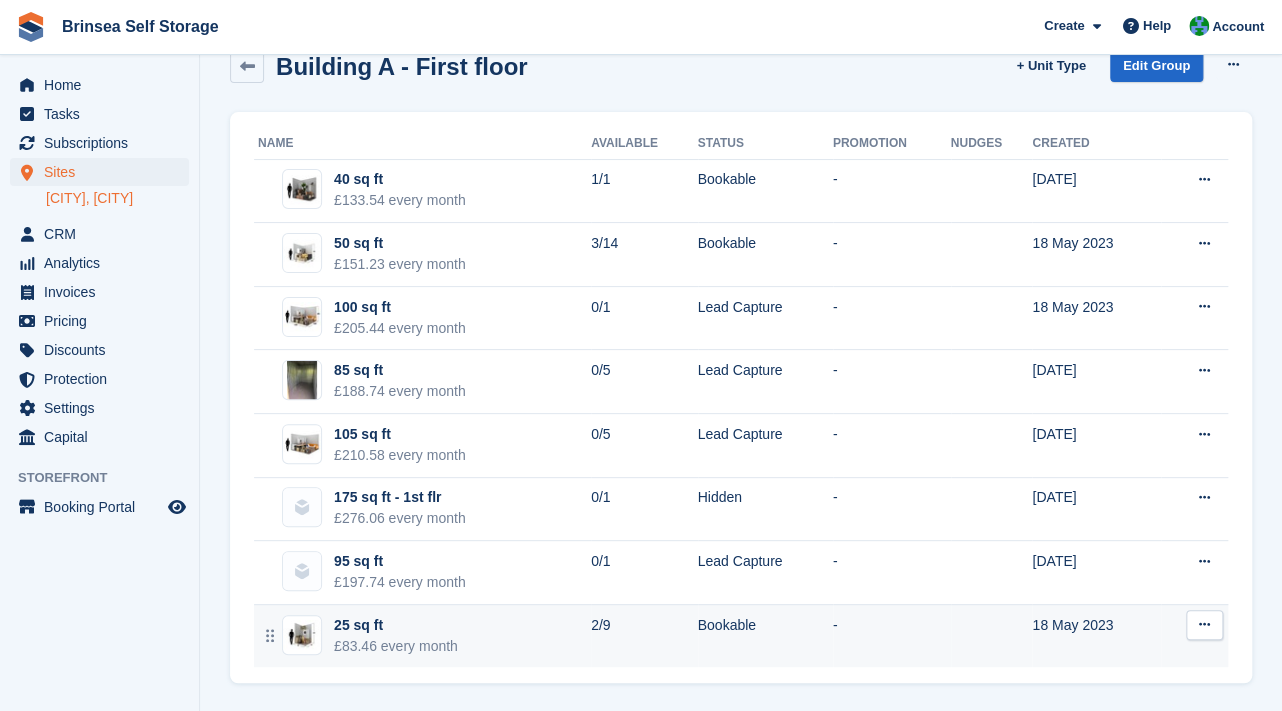 click at bounding box center (1204, 624) 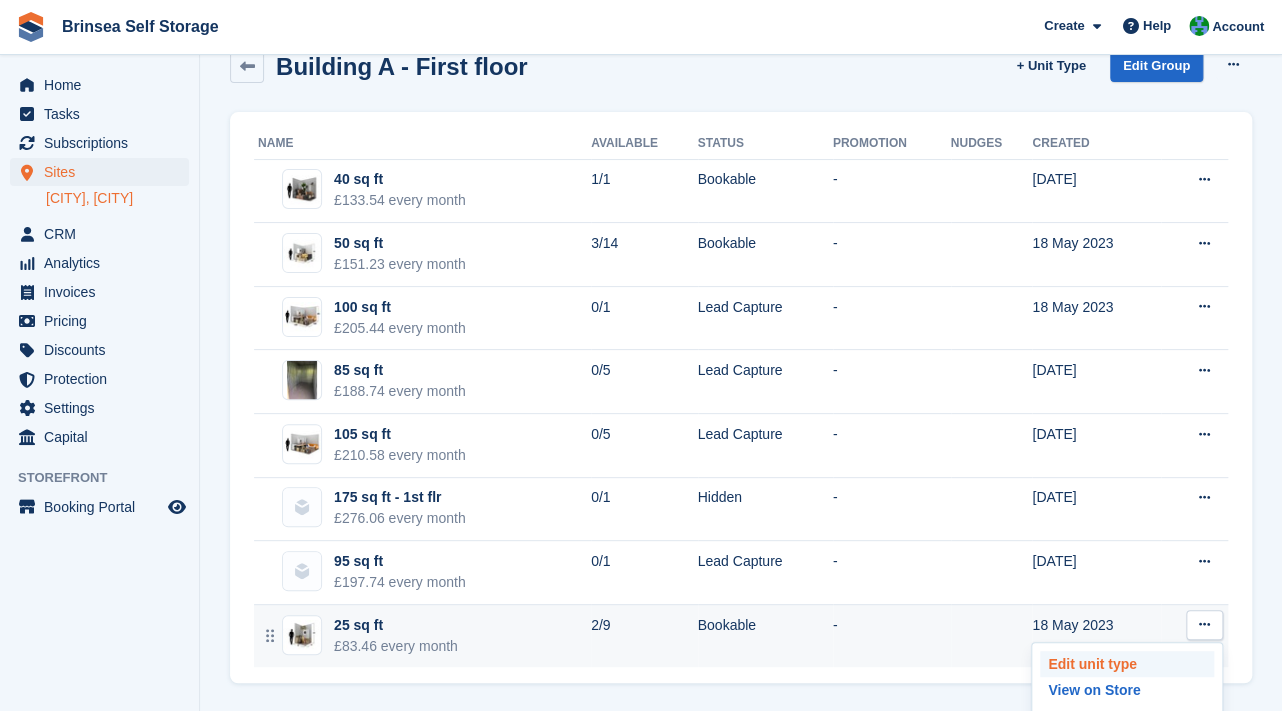 click on "Edit unit type" at bounding box center [1127, 664] 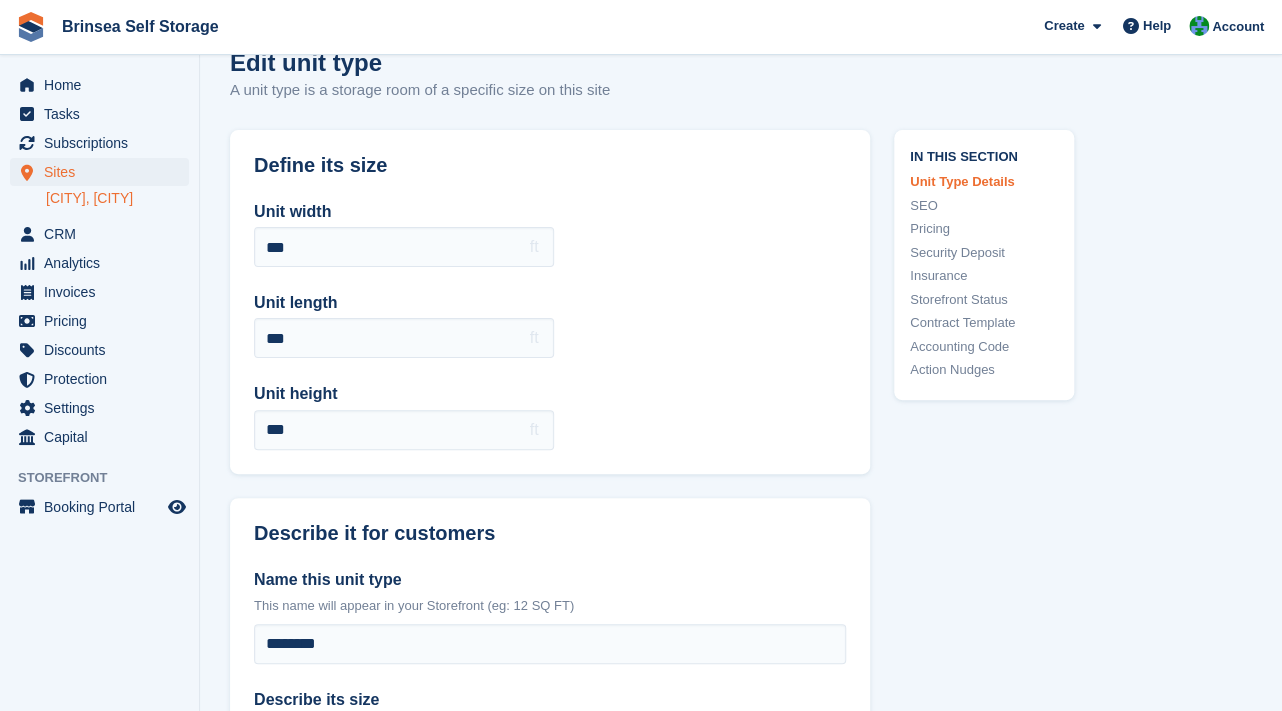 scroll, scrollTop: 0, scrollLeft: 0, axis: both 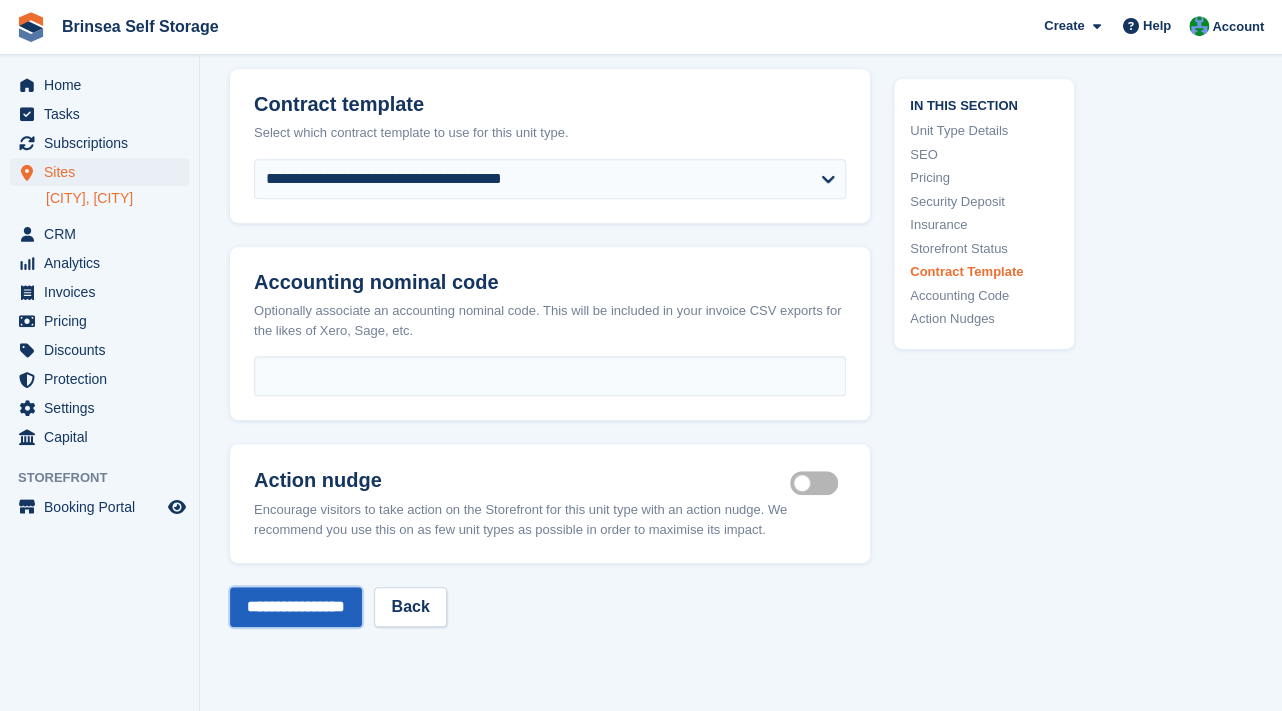 click on "**********" at bounding box center (296, 607) 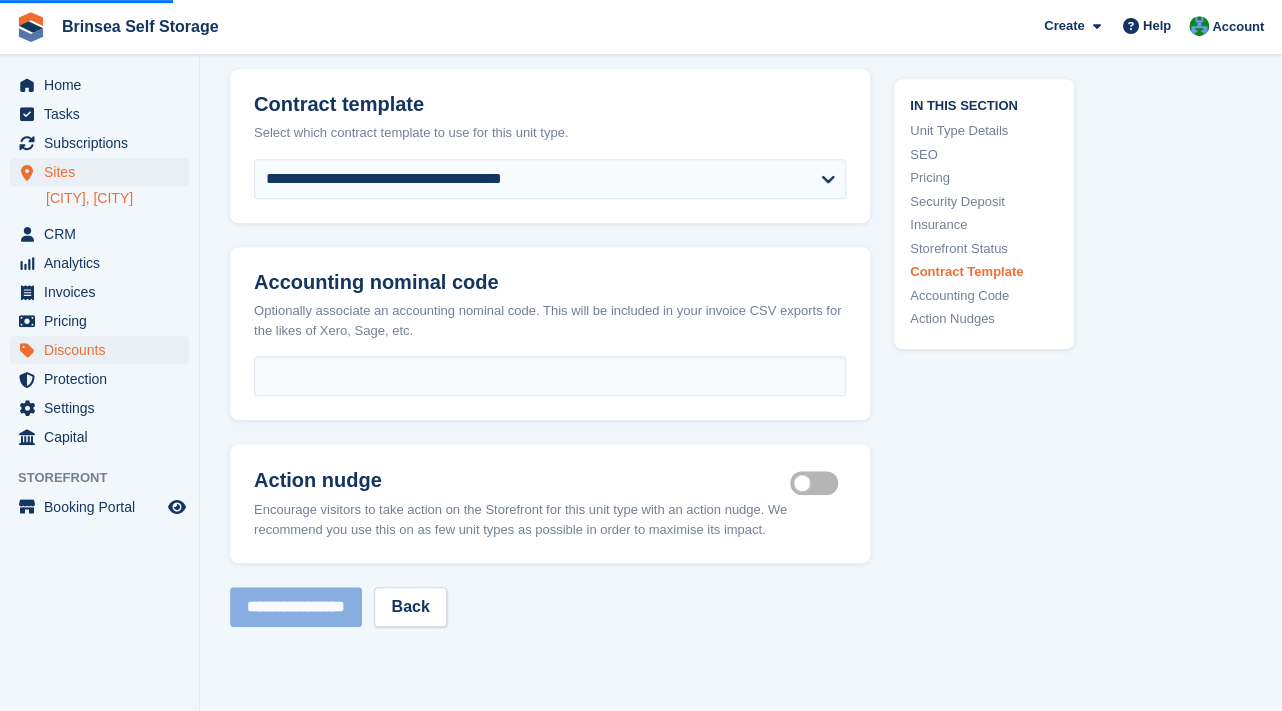scroll, scrollTop: 395, scrollLeft: 0, axis: vertical 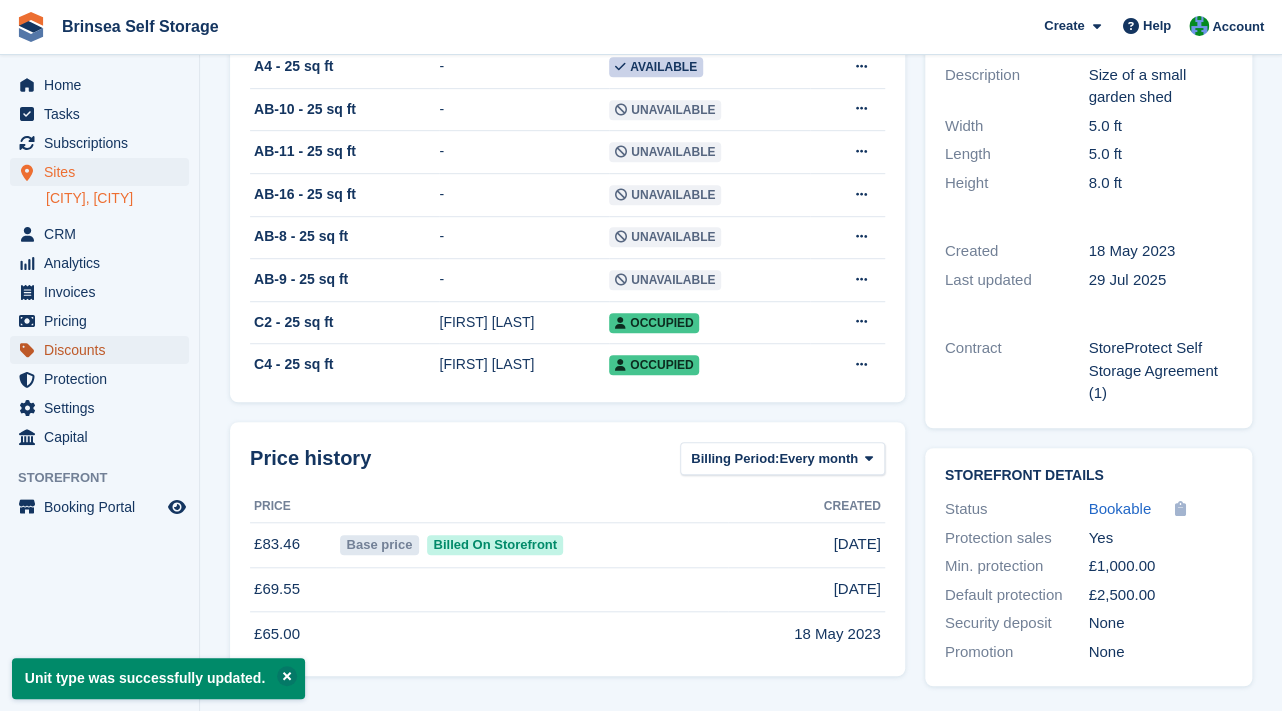 click on "Discounts" at bounding box center (104, 350) 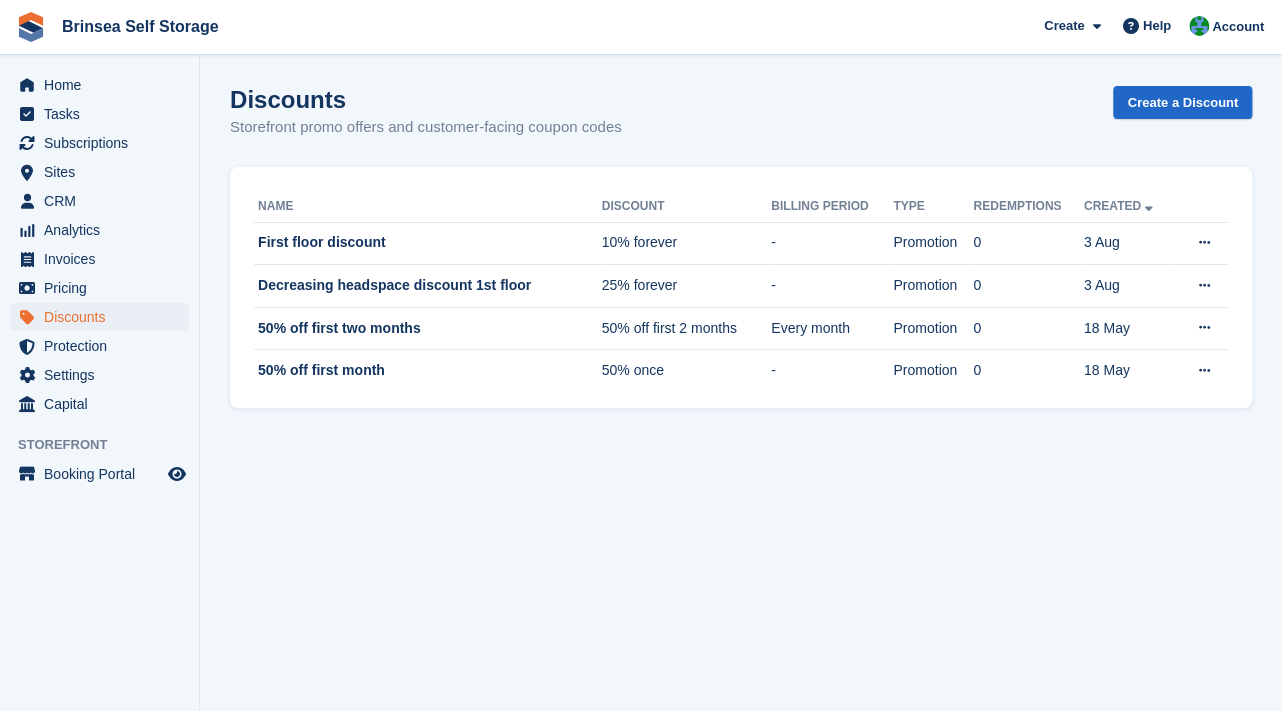 scroll, scrollTop: 0, scrollLeft: 0, axis: both 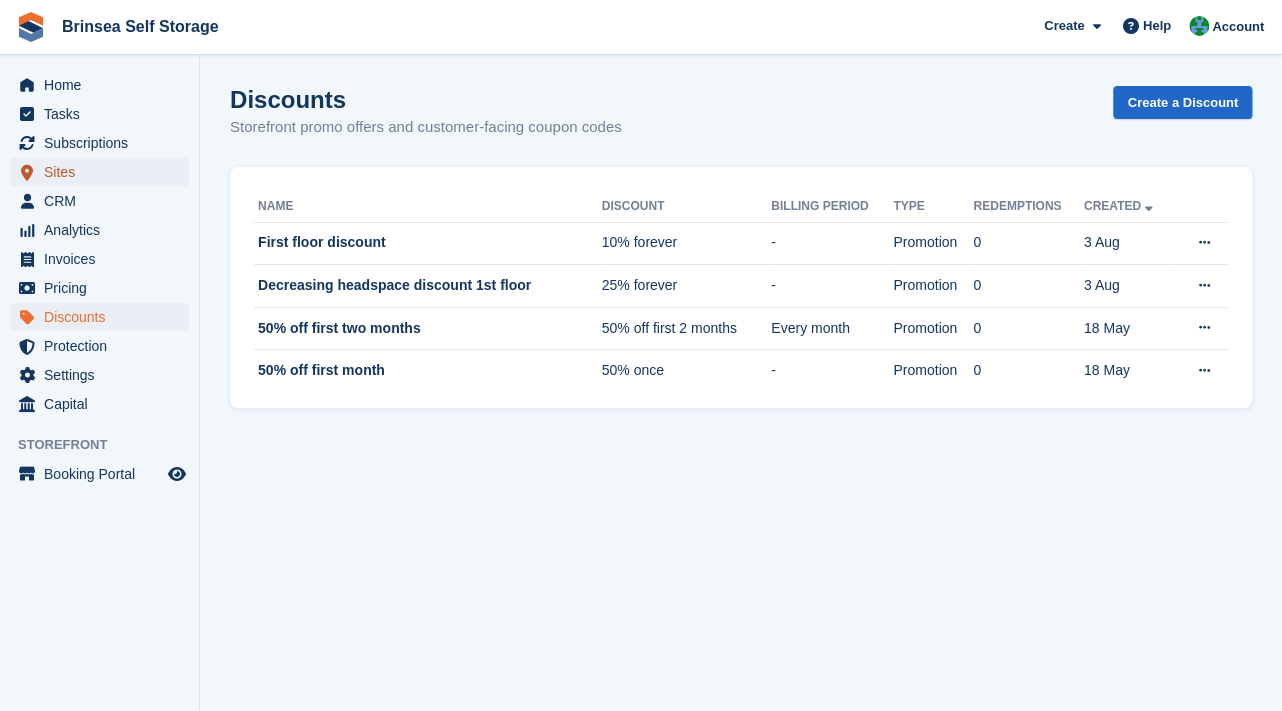 click on "Sites" at bounding box center (104, 172) 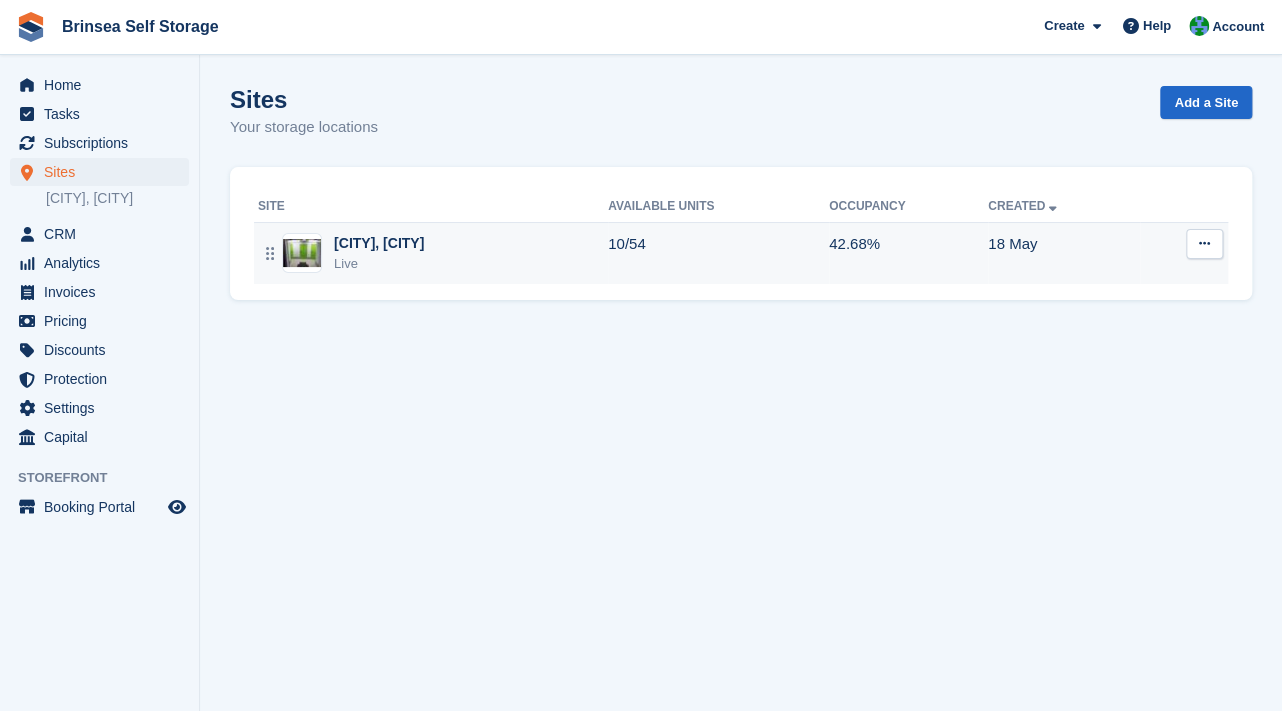 click on "[CITY], [CITY]" at bounding box center [379, 243] 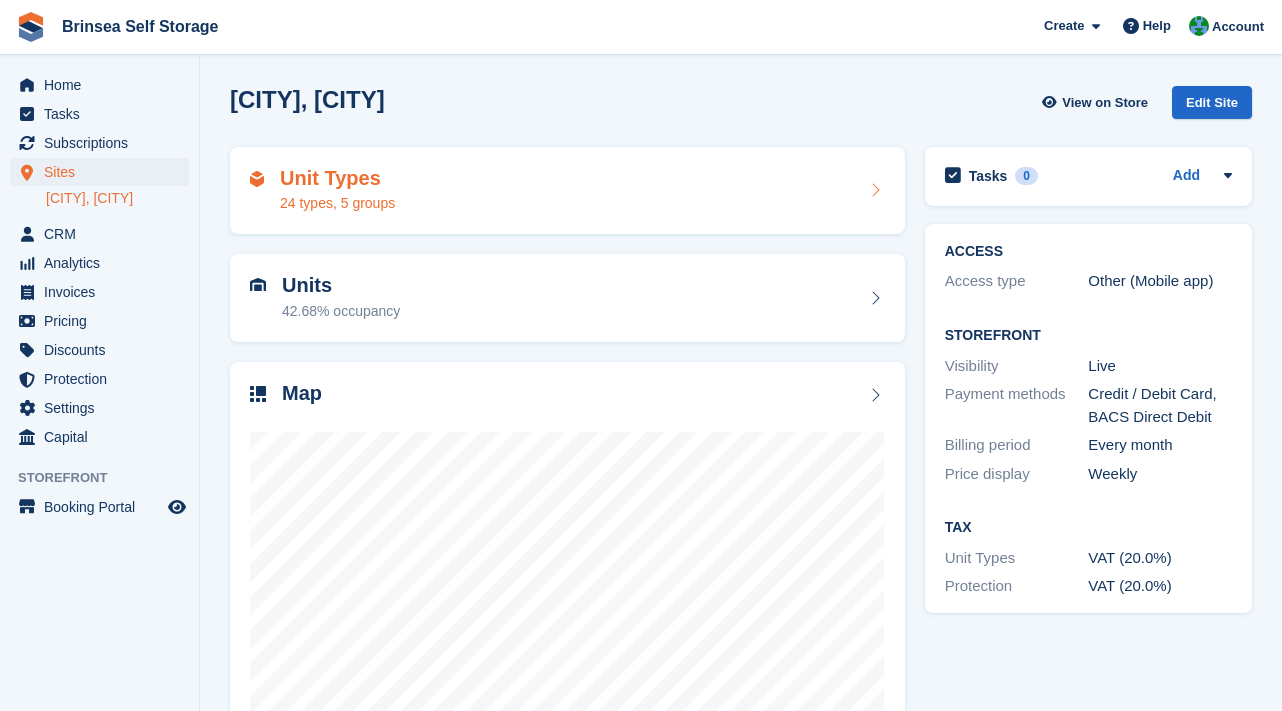scroll, scrollTop: 0, scrollLeft: 0, axis: both 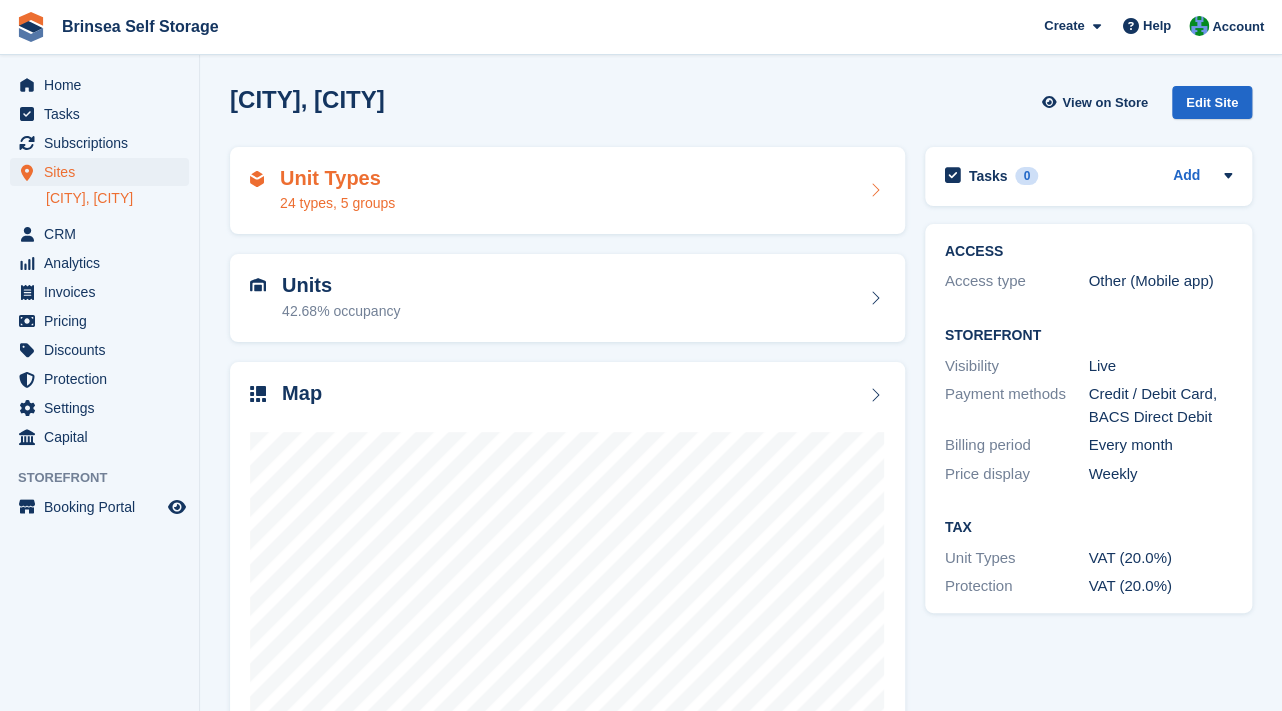 click on "Unit Types
24 types, 5 groups" at bounding box center [567, 191] 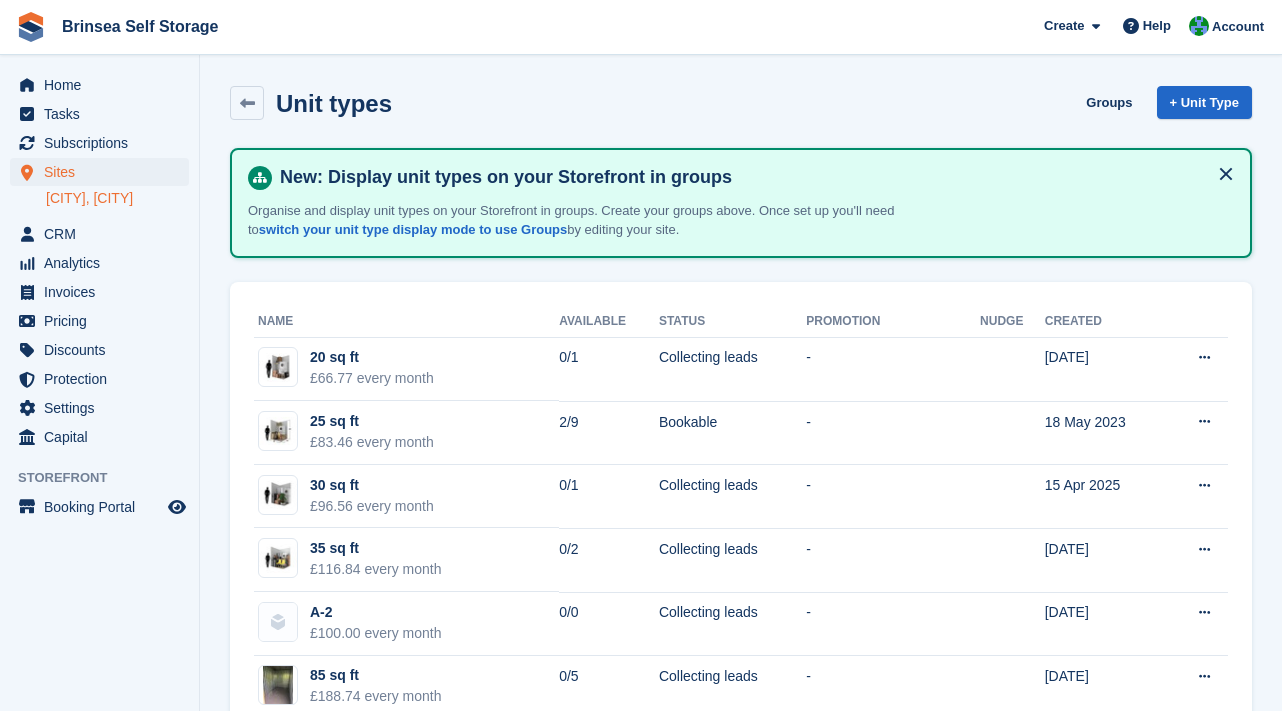 scroll, scrollTop: 0, scrollLeft: 0, axis: both 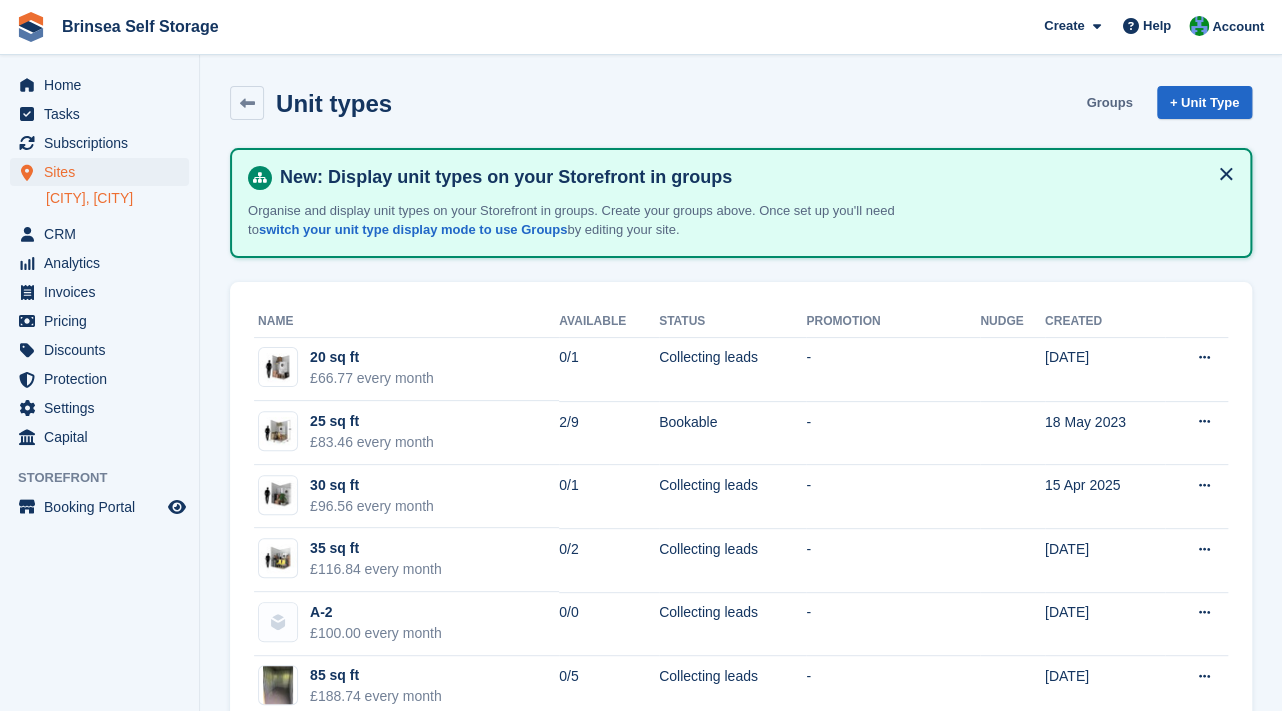 click on "Groups" at bounding box center (1109, 102) 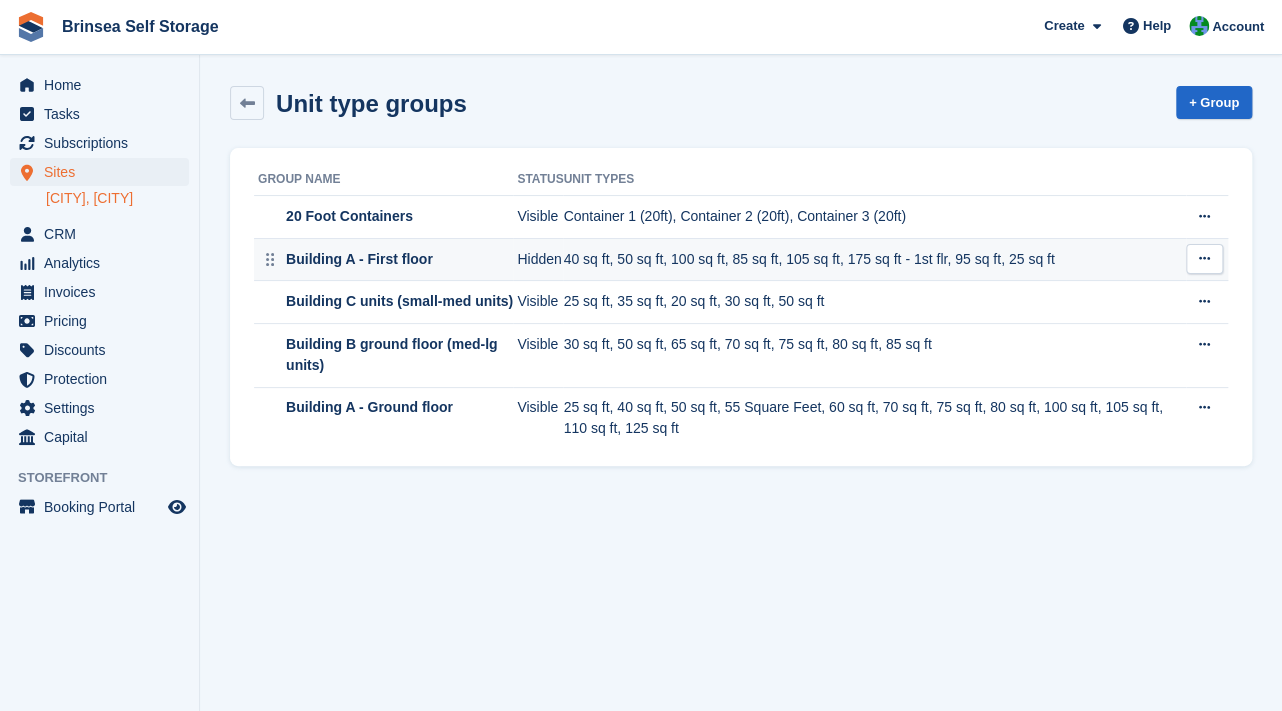 click on "40 sq ft, 50 sq ft, 100 sq ft, 85 sq ft, 105 sq ft, 175 sq ft - 1st flr, 95 sq ft, 25 sq ft" at bounding box center (874, 259) 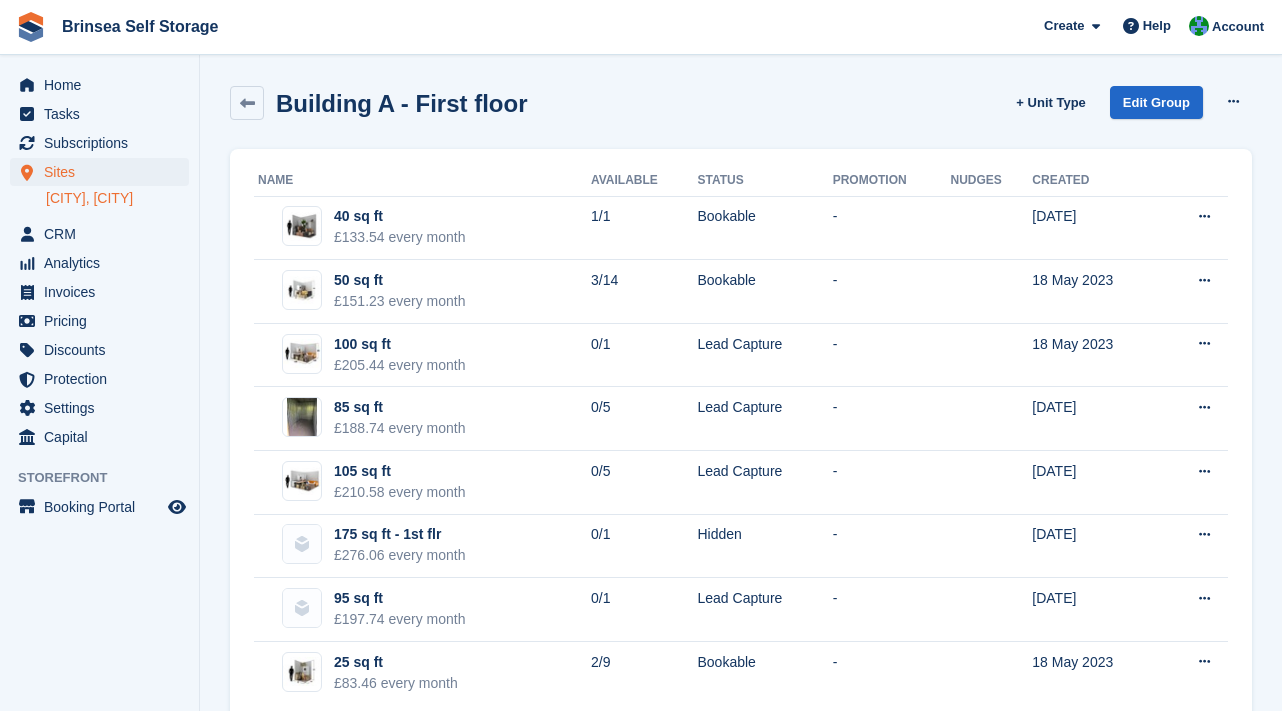 scroll, scrollTop: 0, scrollLeft: 0, axis: both 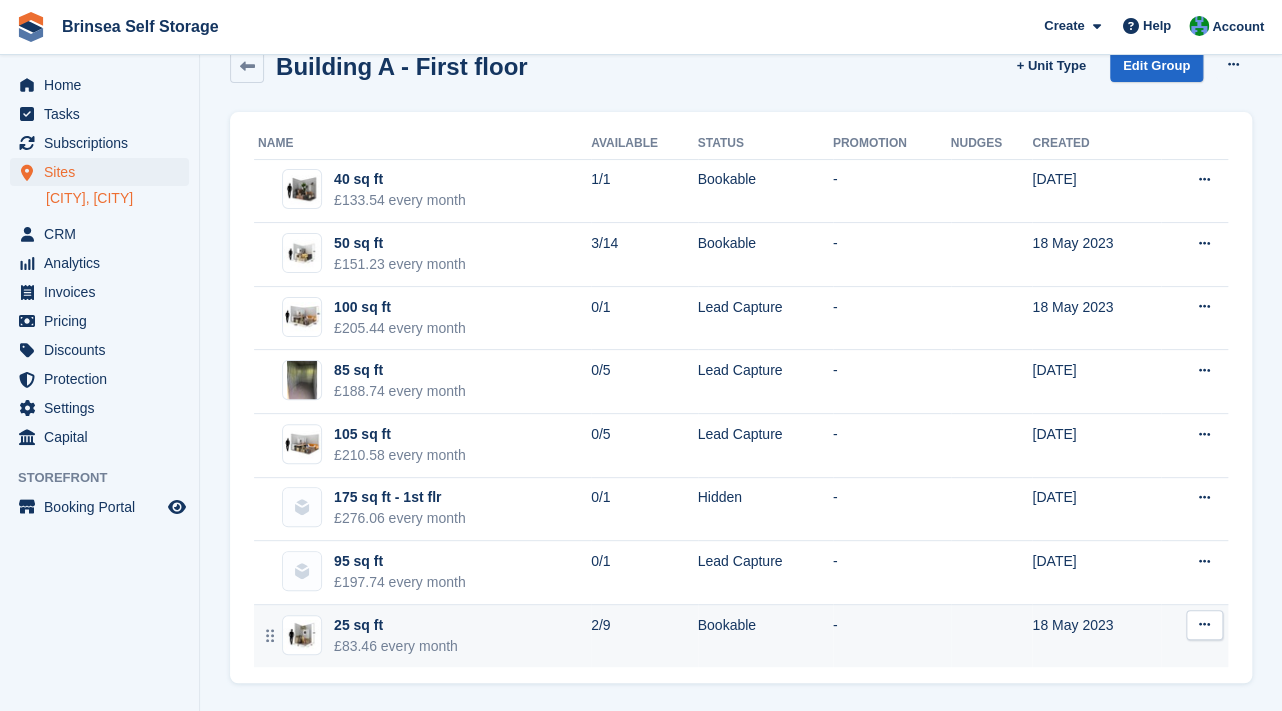 click at bounding box center (1204, 624) 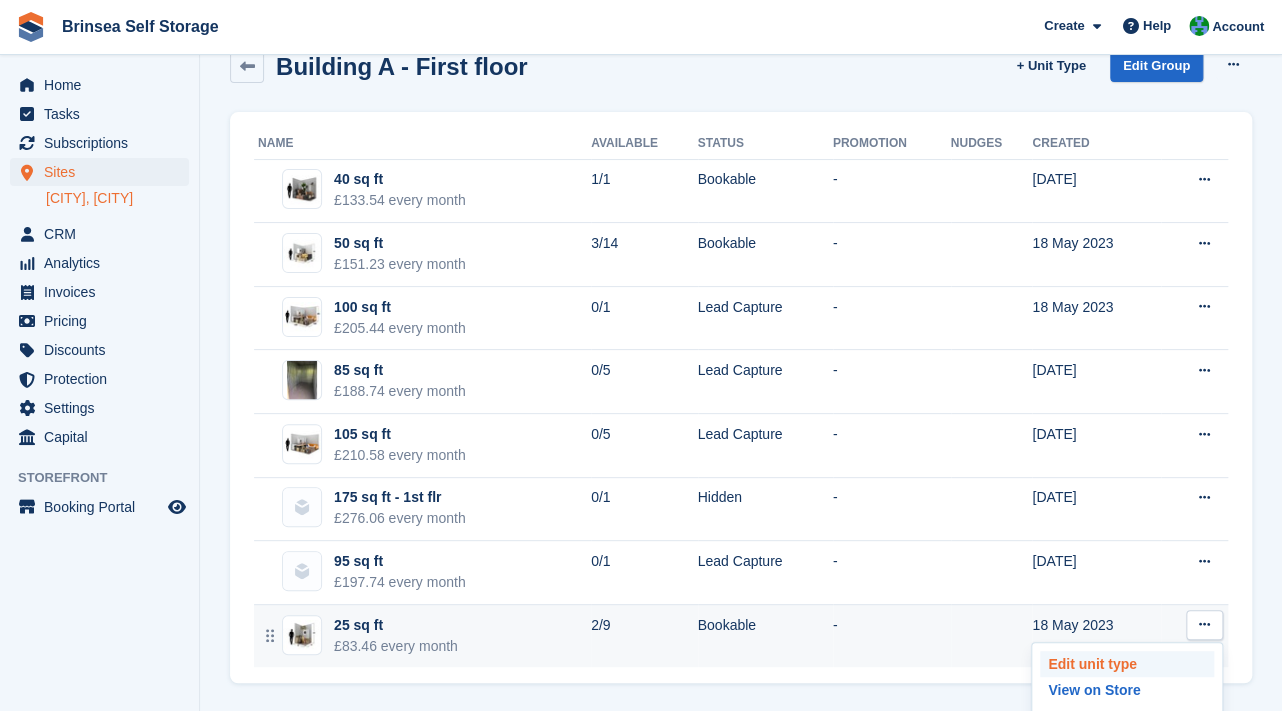 click on "Edit unit type" at bounding box center (1127, 664) 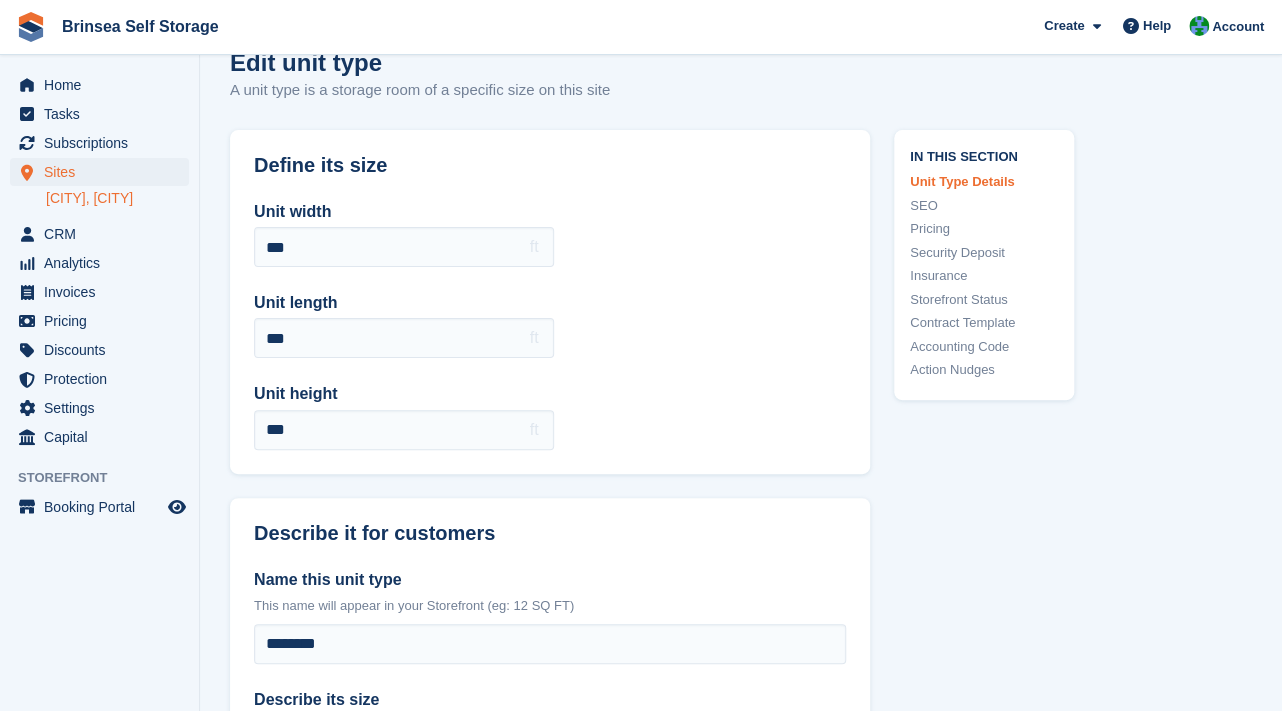 scroll, scrollTop: 0, scrollLeft: 0, axis: both 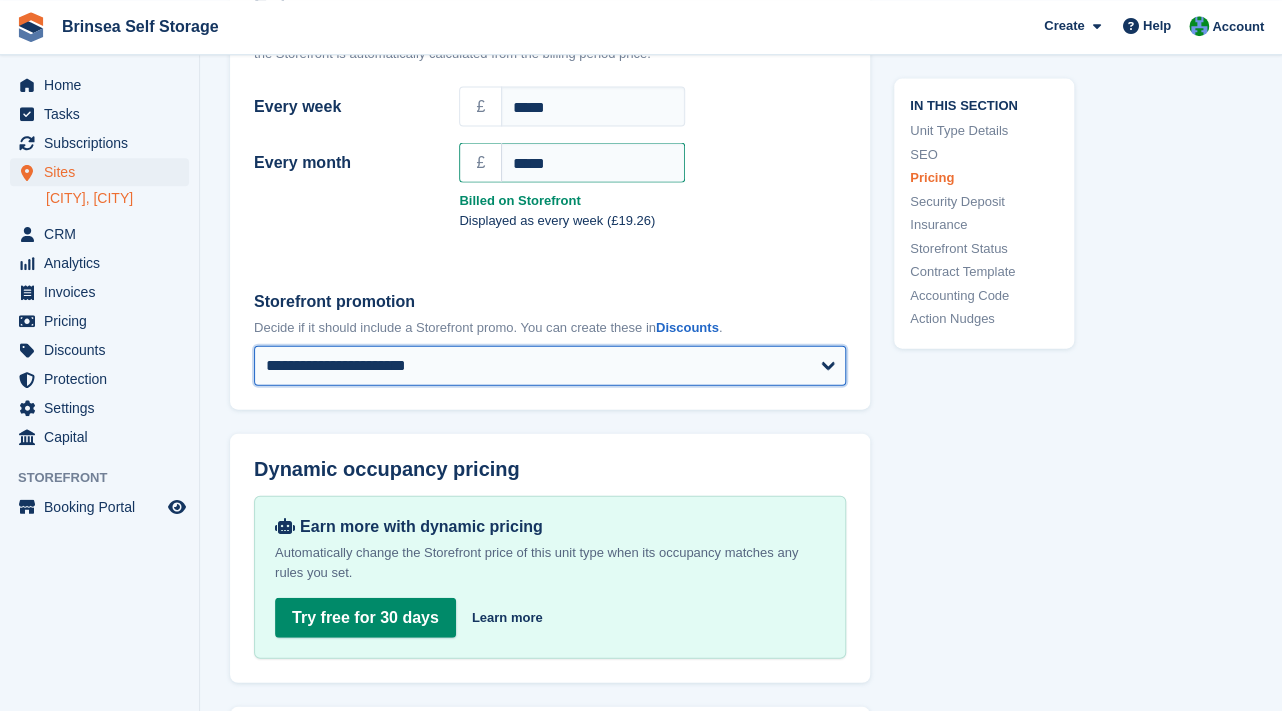 select on "****" 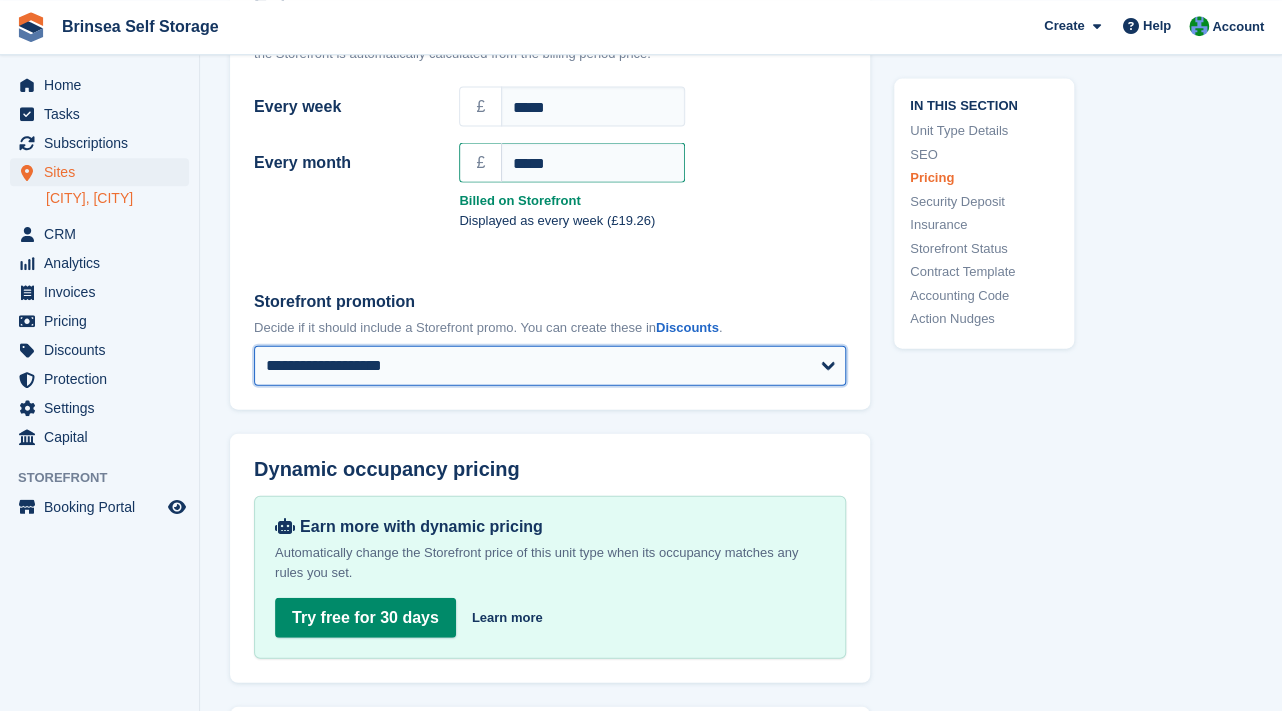 click on "**********" at bounding box center (0, 0) 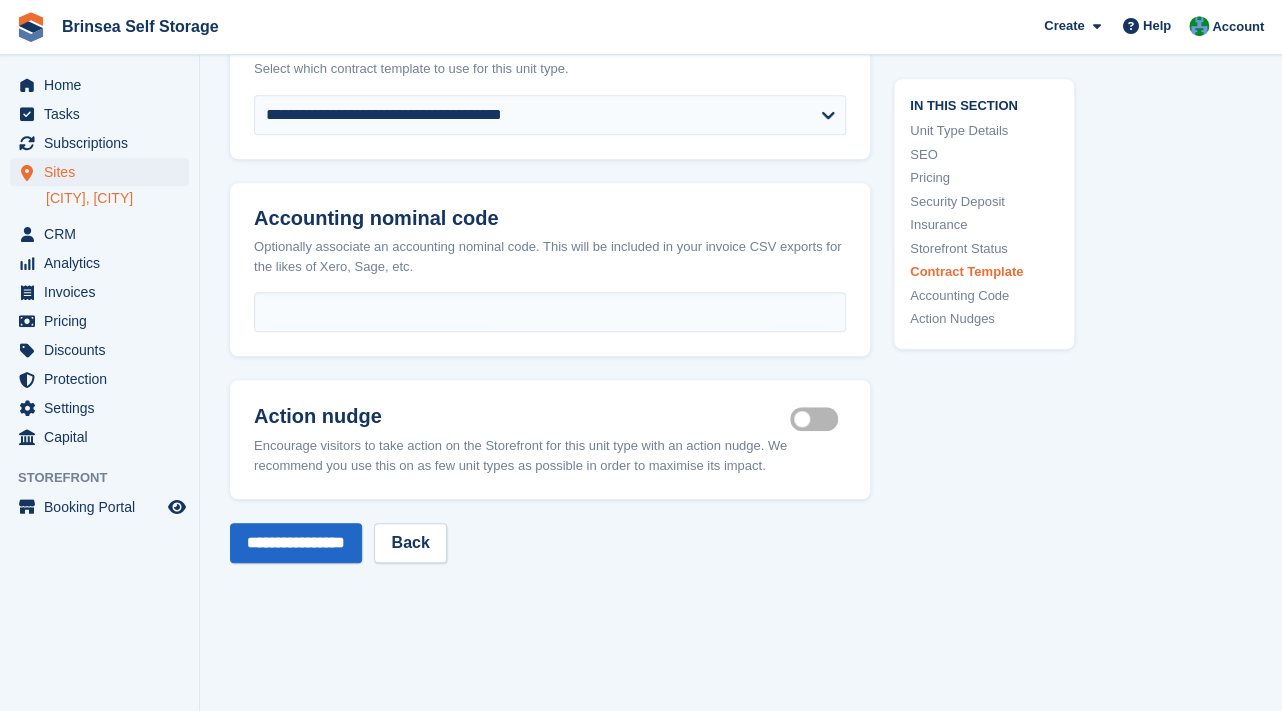 scroll, scrollTop: 3624, scrollLeft: 0, axis: vertical 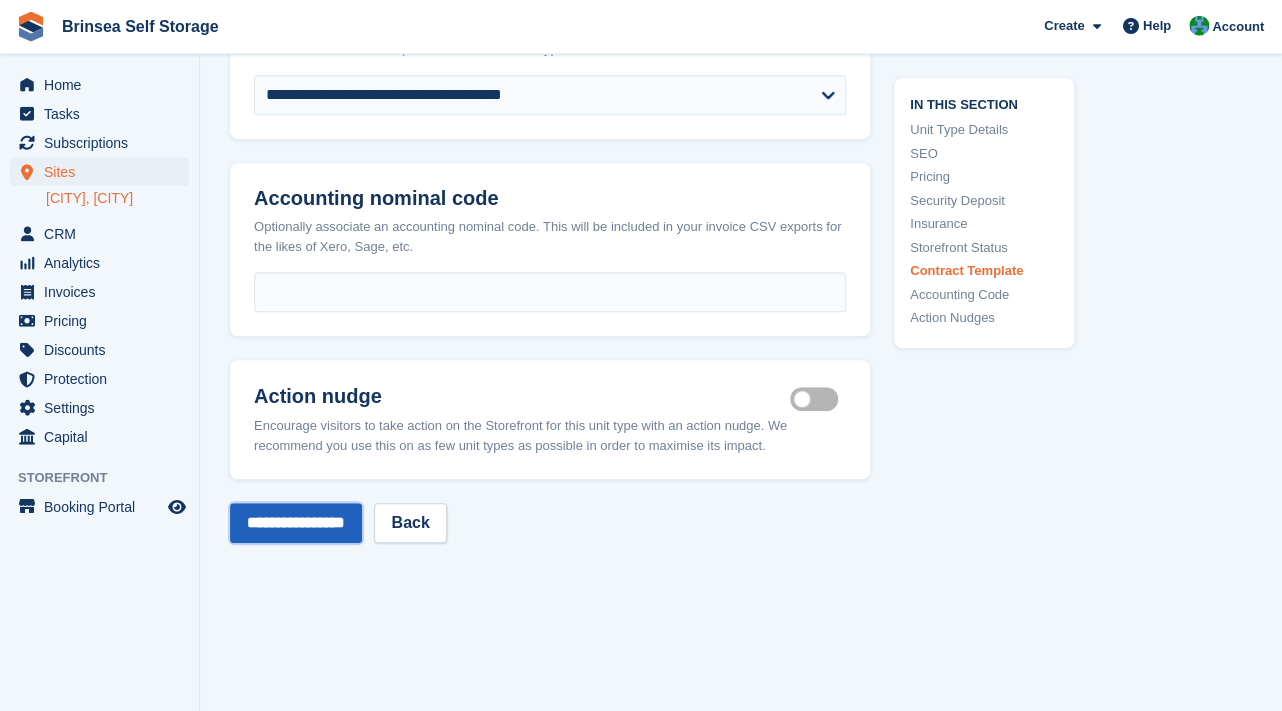 click on "**********" at bounding box center [296, 523] 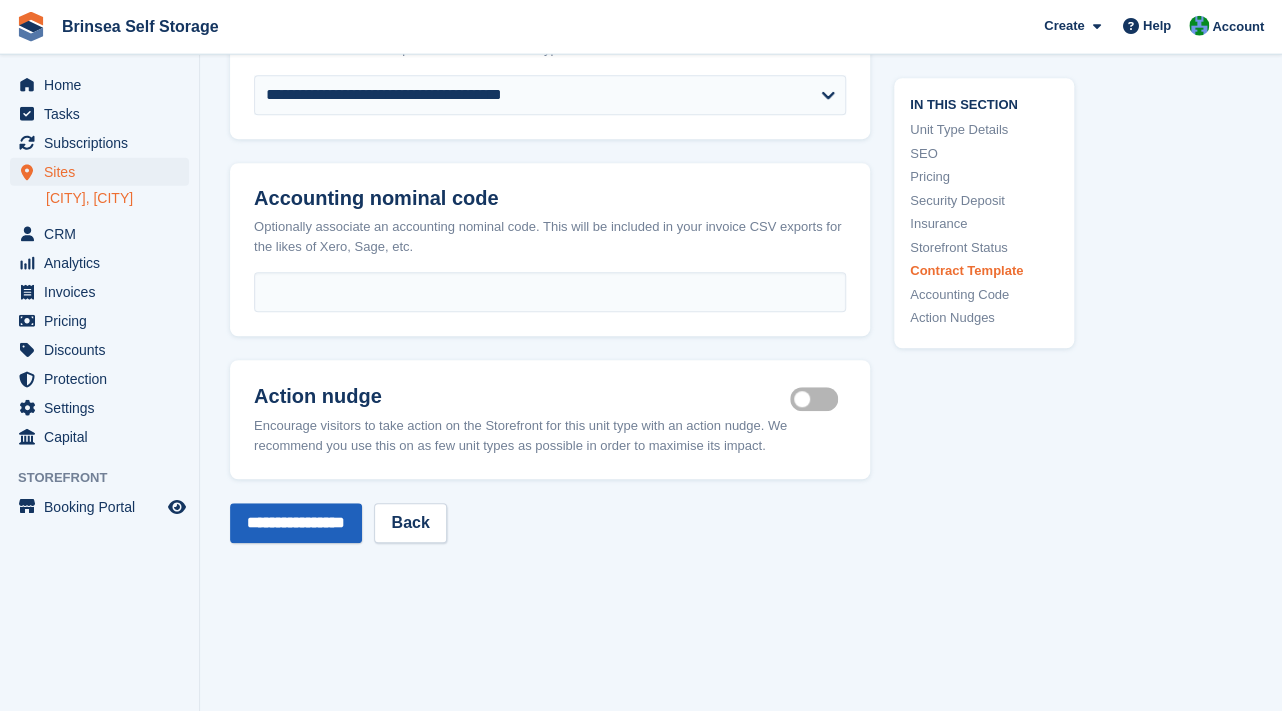 scroll, scrollTop: 395, scrollLeft: 0, axis: vertical 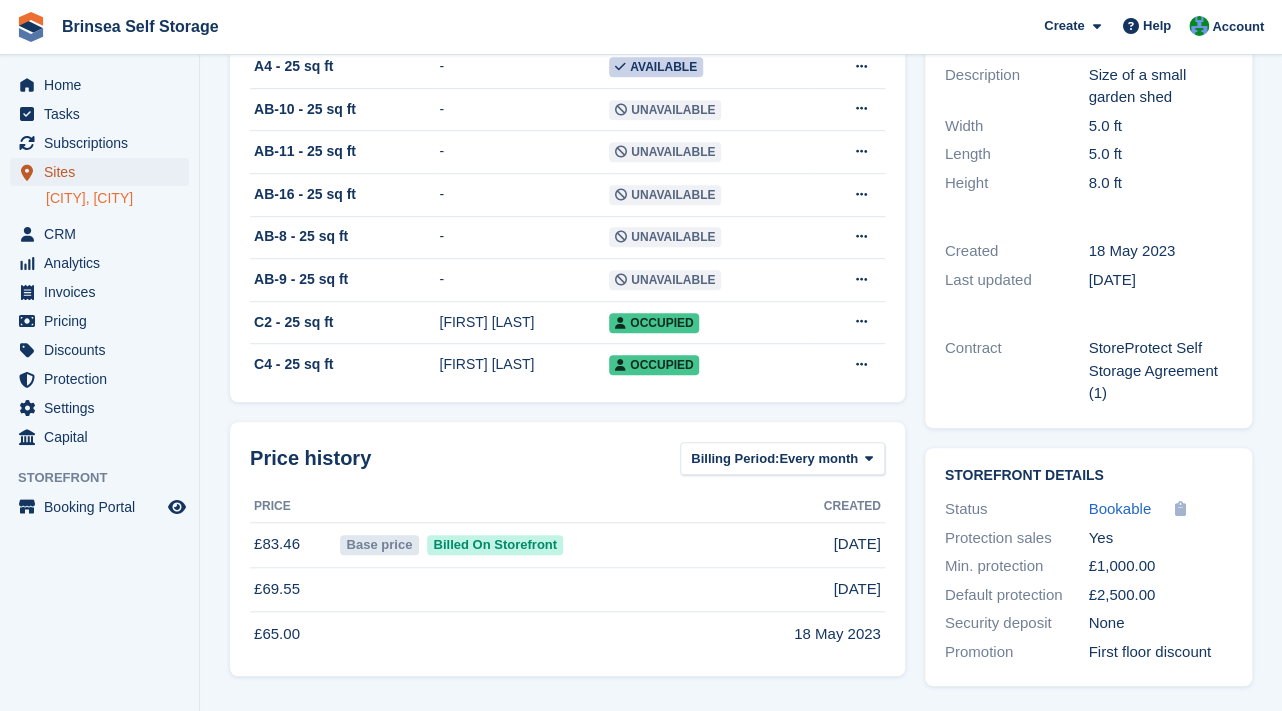 click on "Sites" at bounding box center [104, 172] 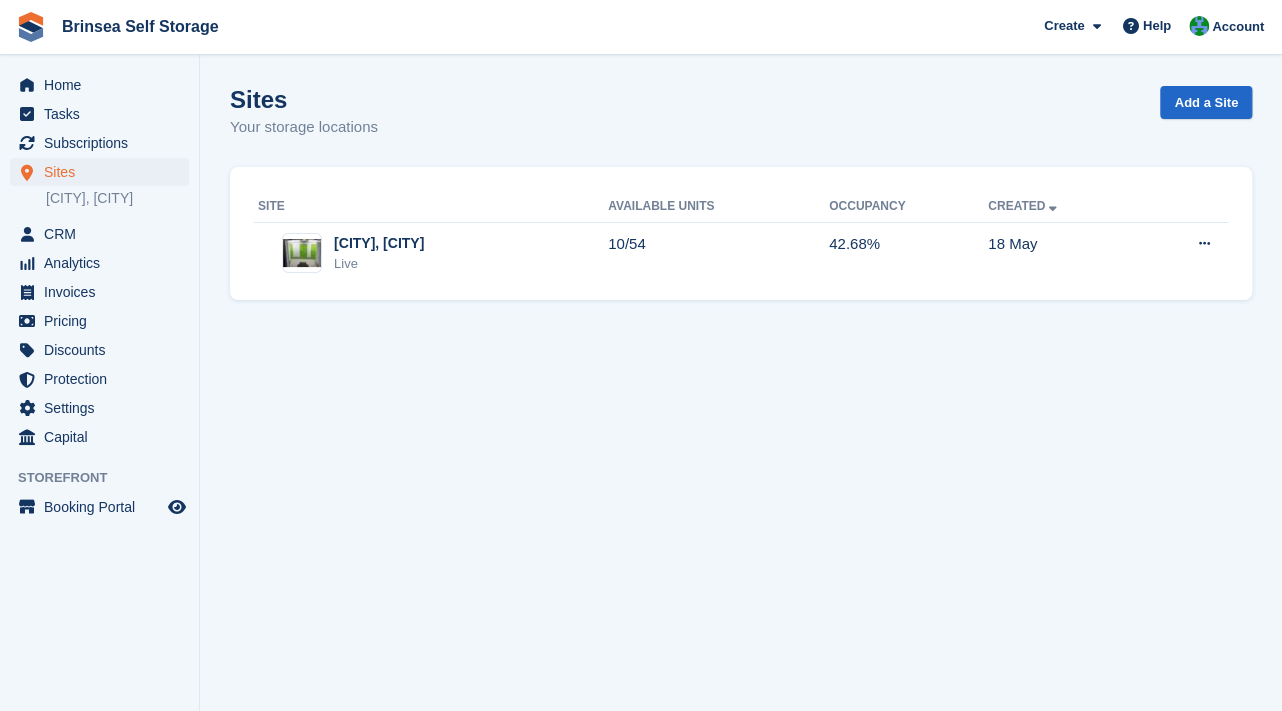 scroll, scrollTop: 0, scrollLeft: 0, axis: both 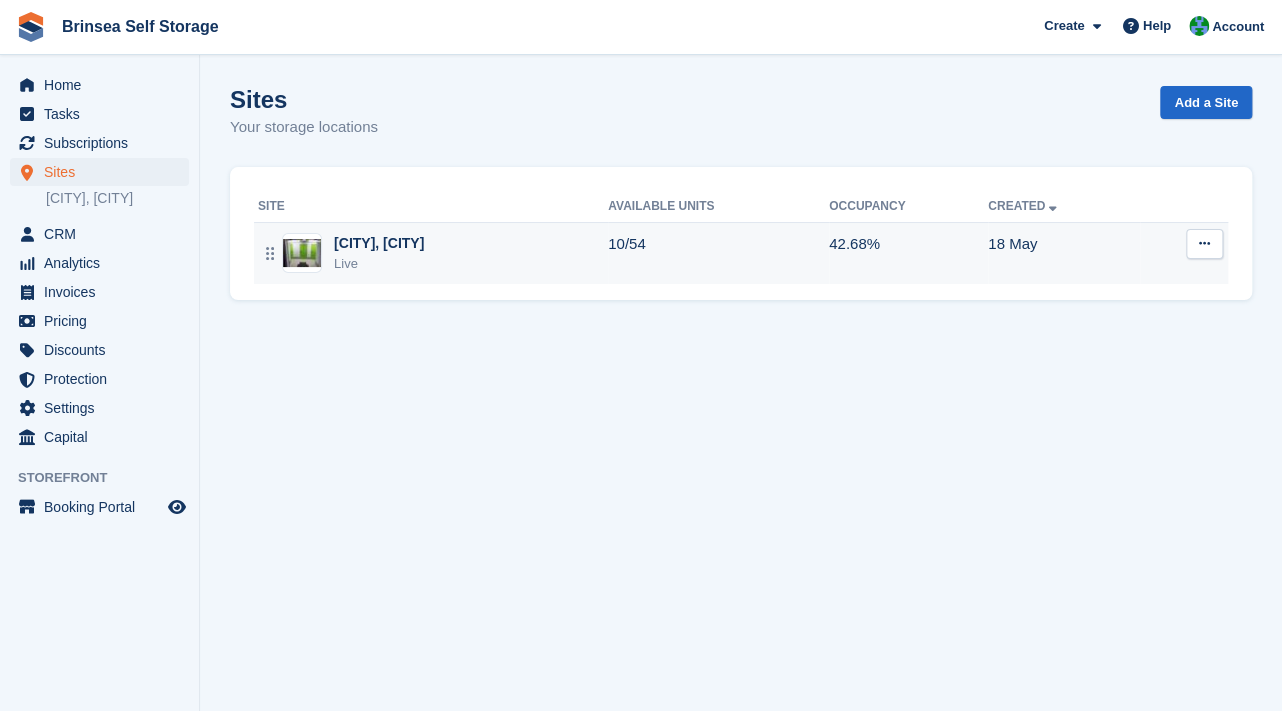 click on "[CITY], [CITY]" at bounding box center [379, 243] 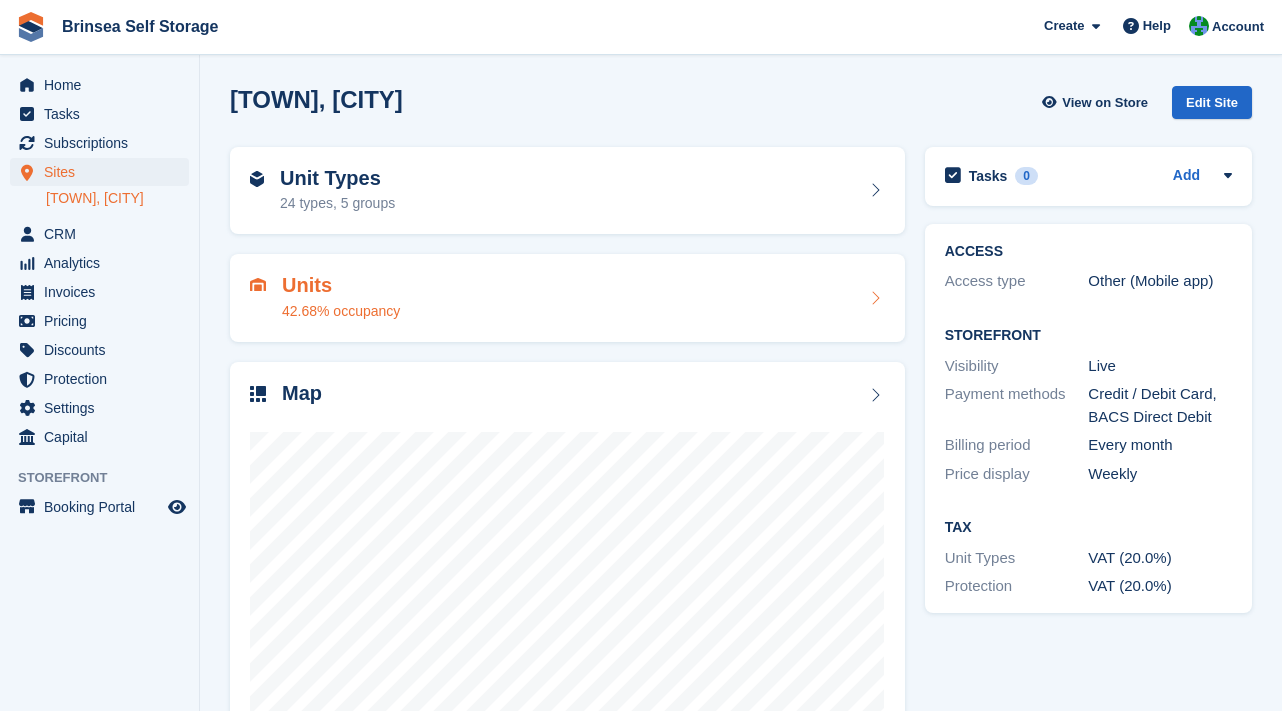 scroll, scrollTop: 0, scrollLeft: 0, axis: both 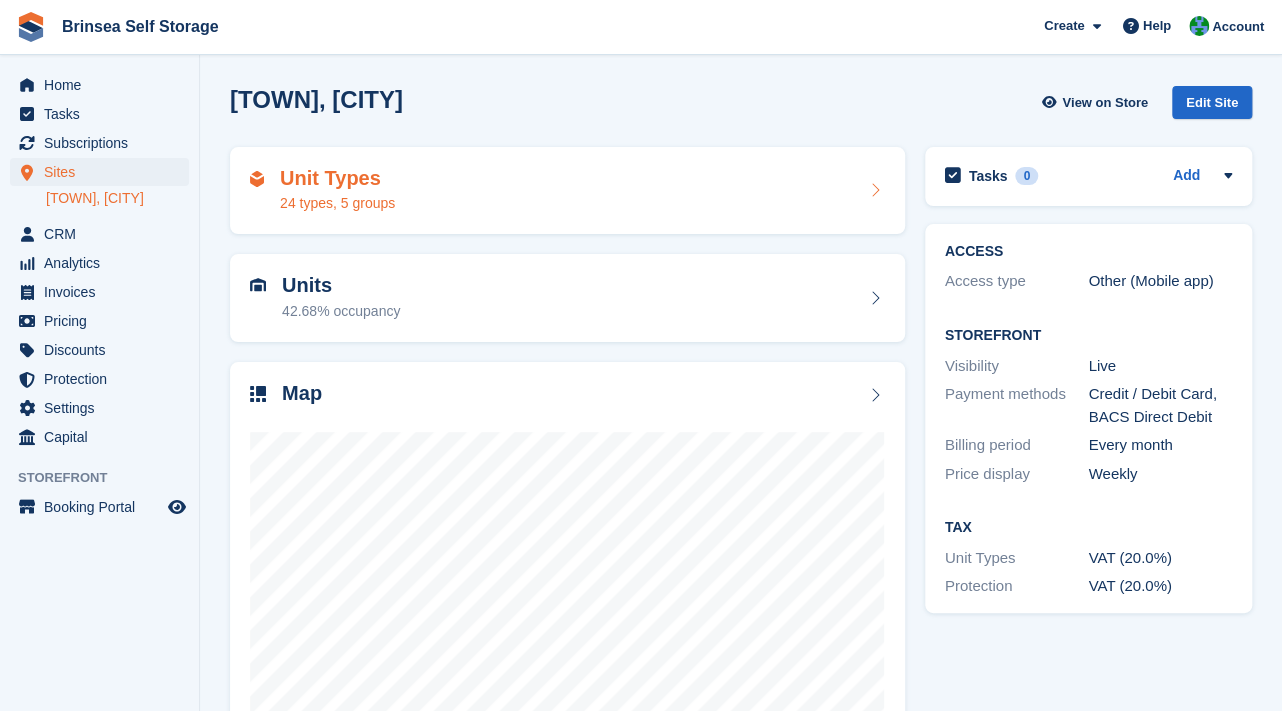 click on "24 types, 5 groups" at bounding box center (337, 203) 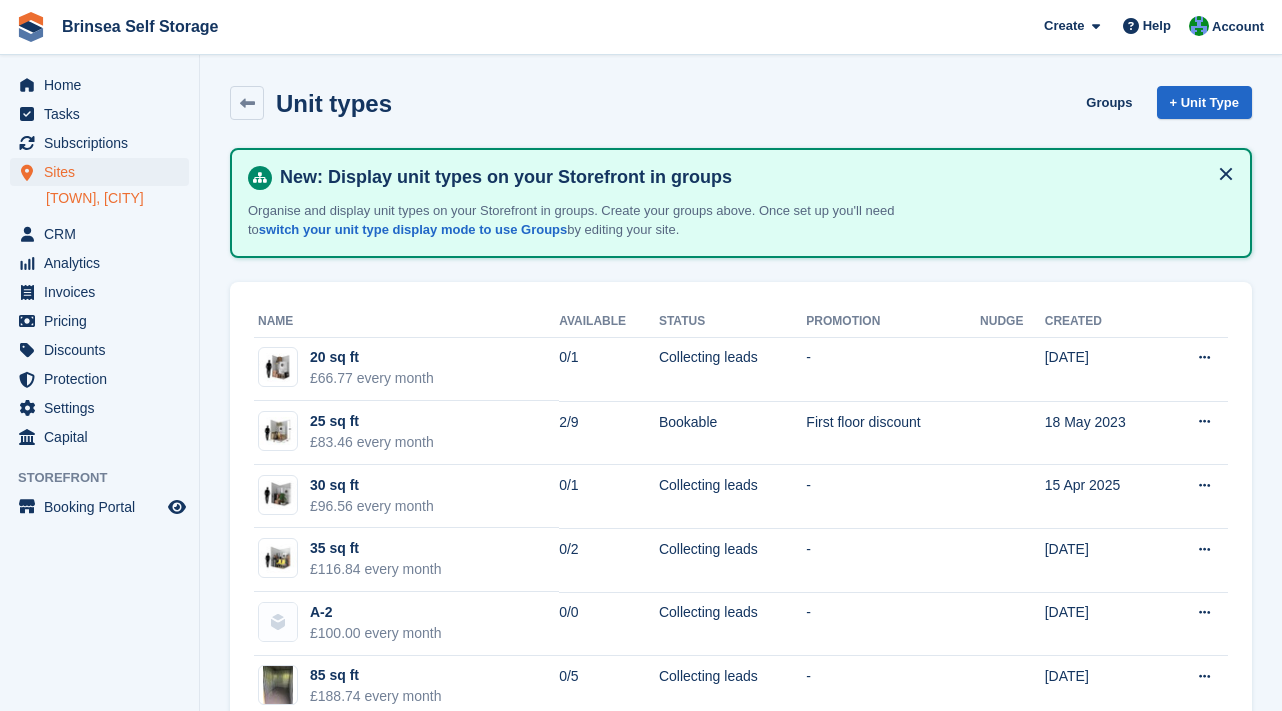 scroll, scrollTop: 0, scrollLeft: 0, axis: both 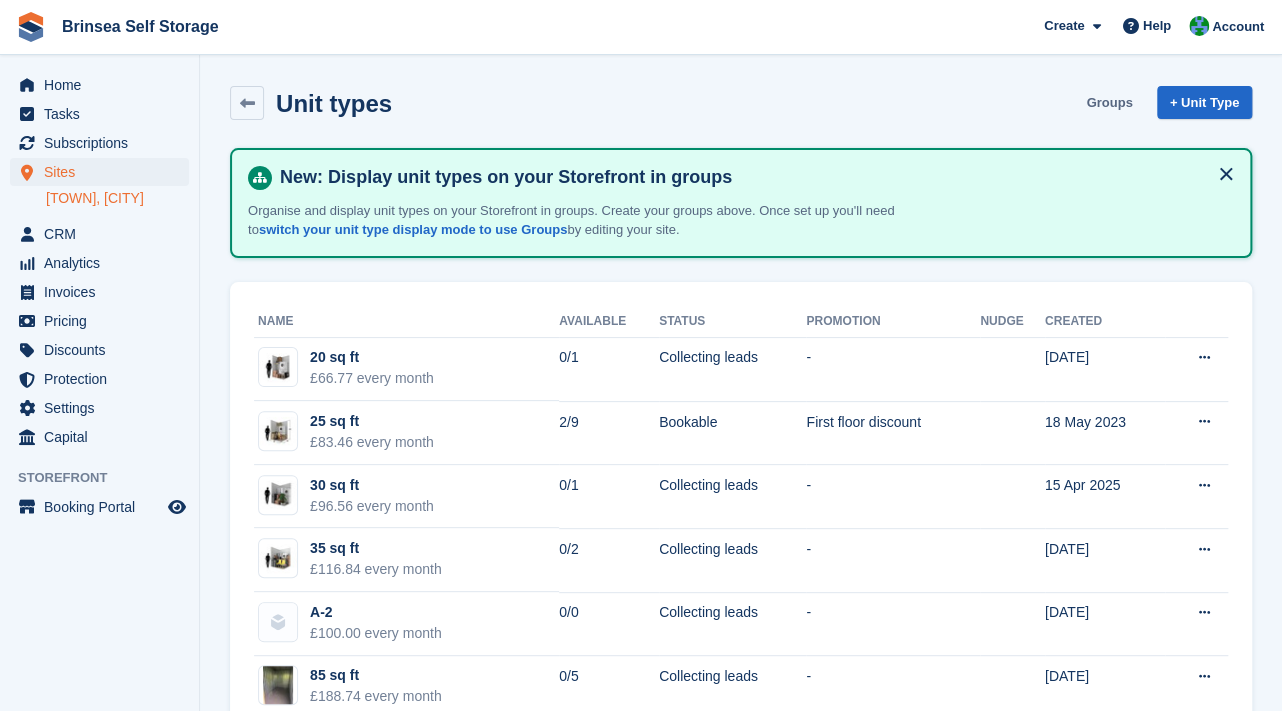 click on "Groups" at bounding box center [1109, 102] 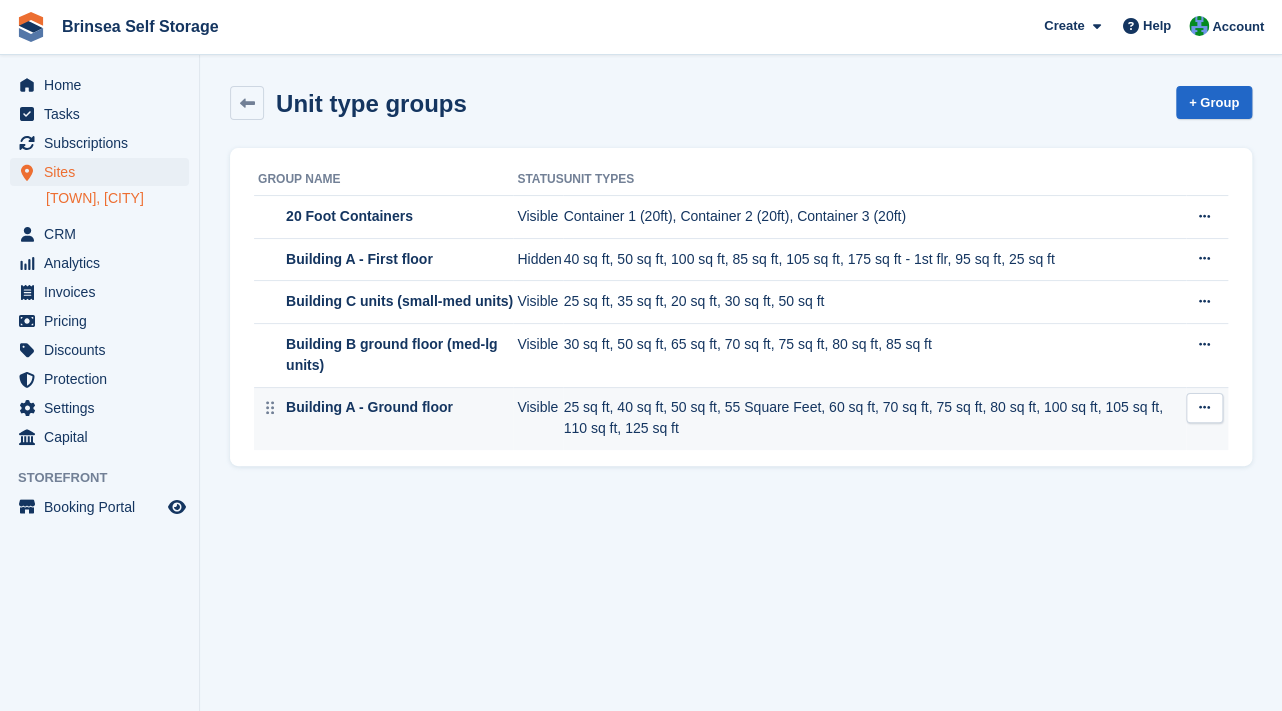 click on "Building A - Ground floor" at bounding box center (367, 407) 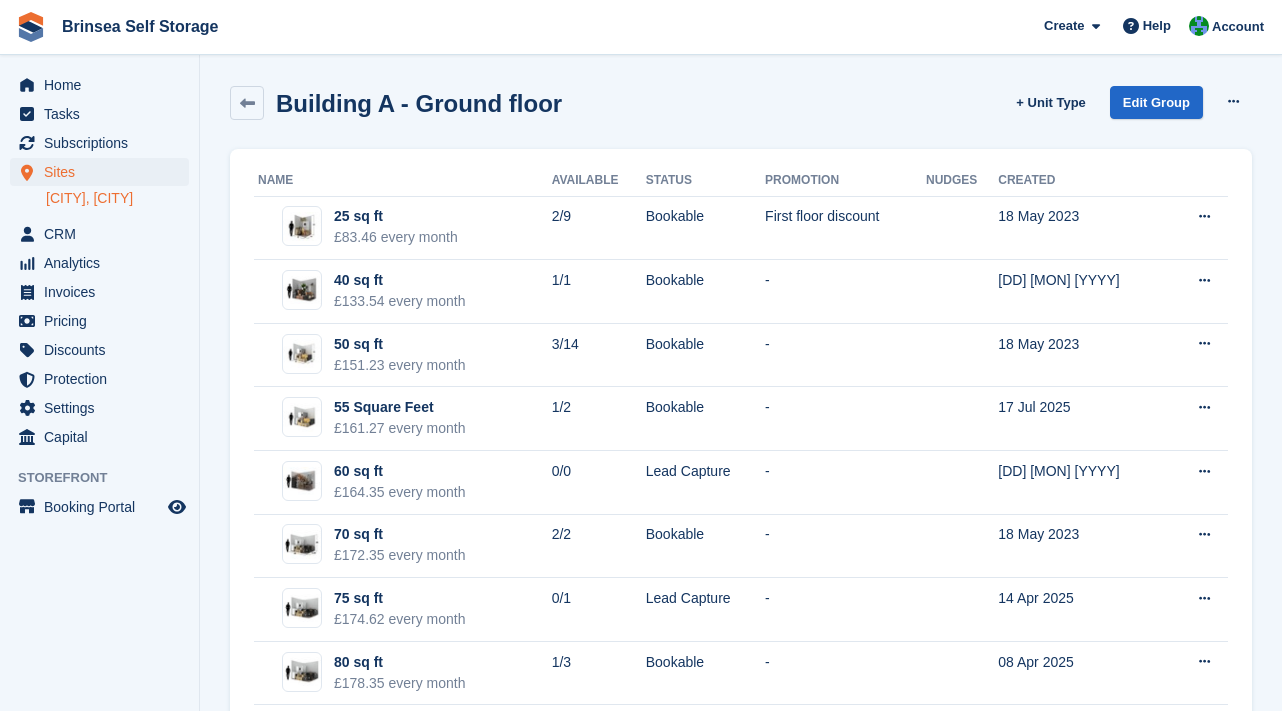 scroll, scrollTop: 0, scrollLeft: 0, axis: both 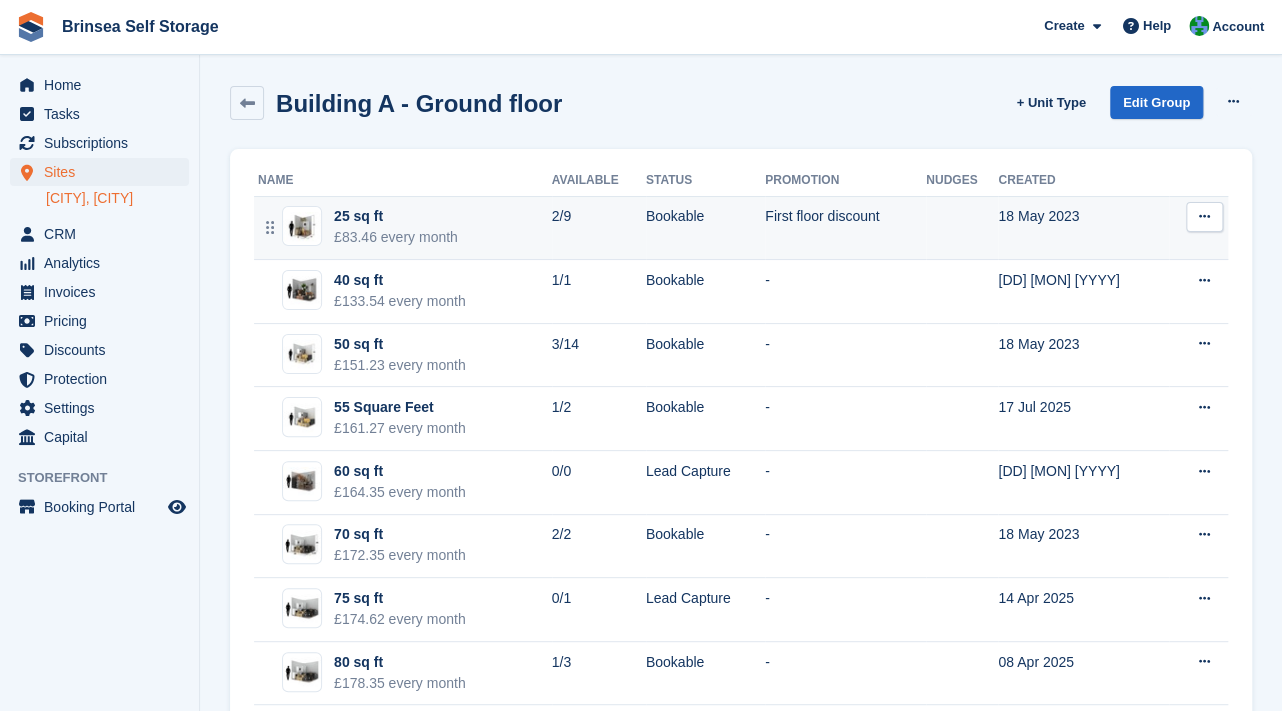 click at bounding box center [1204, 217] 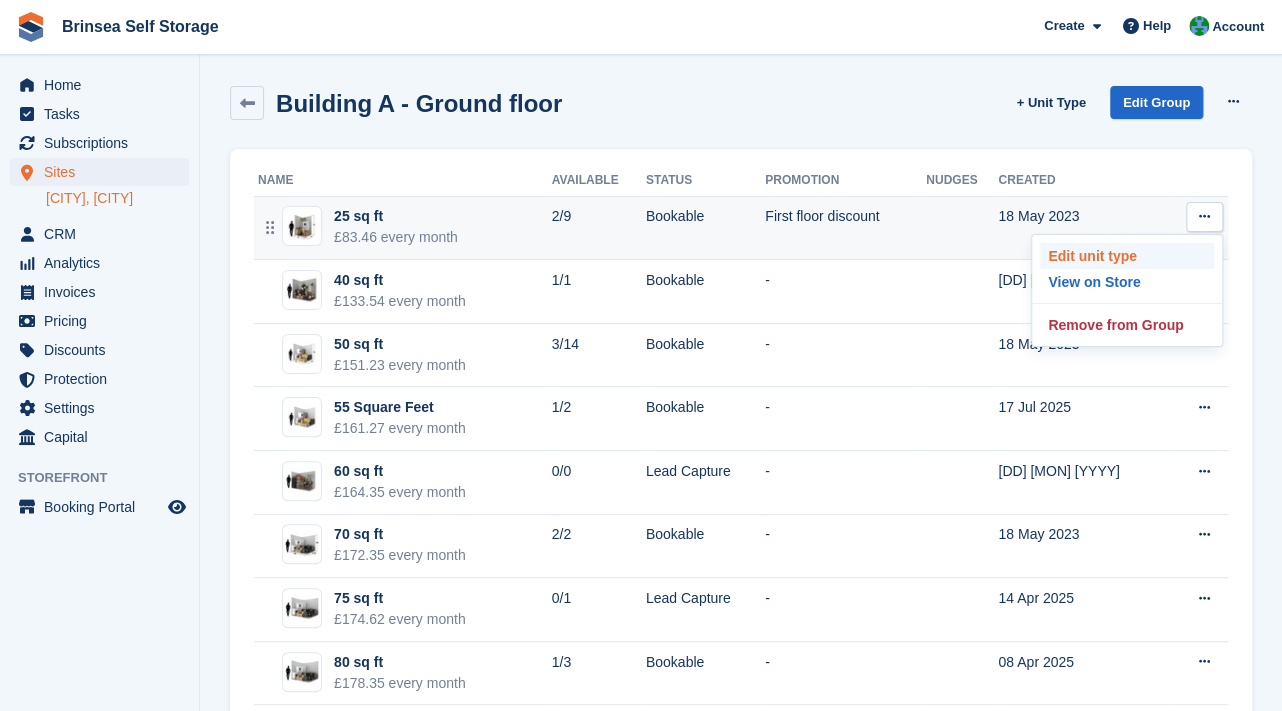 click on "Edit unit type" at bounding box center [1127, 256] 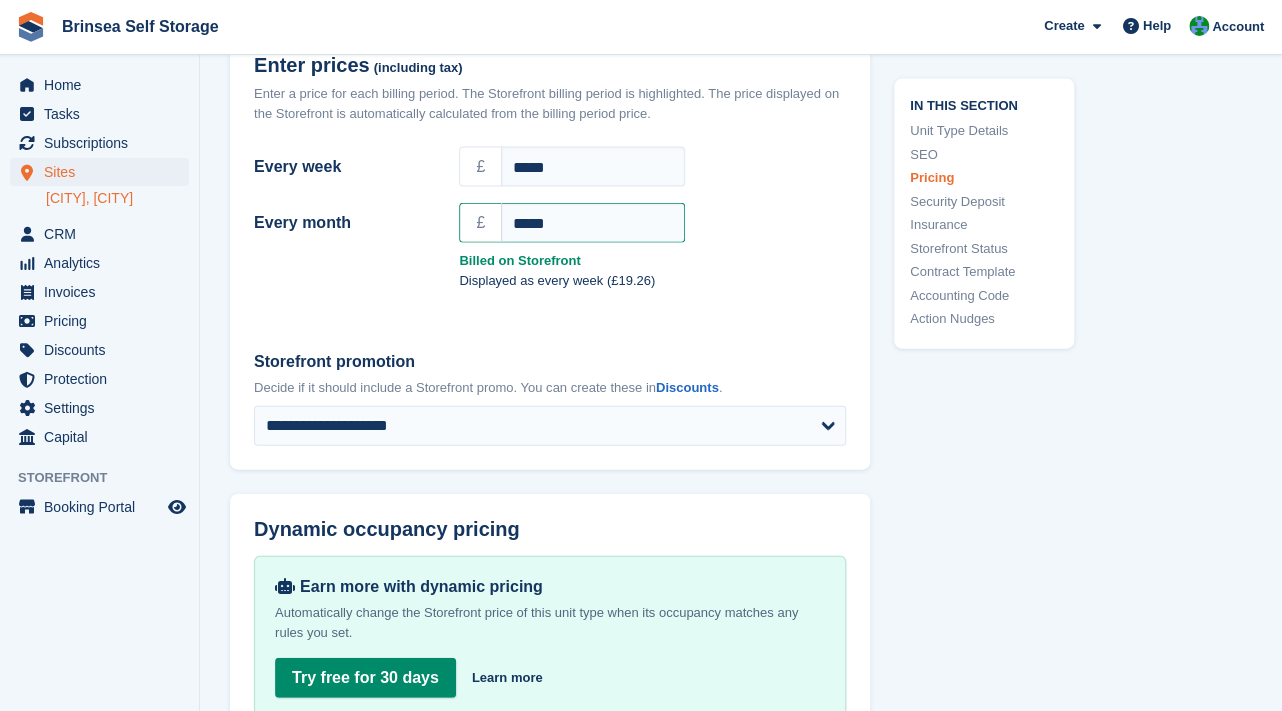 scroll, scrollTop: 1828, scrollLeft: 0, axis: vertical 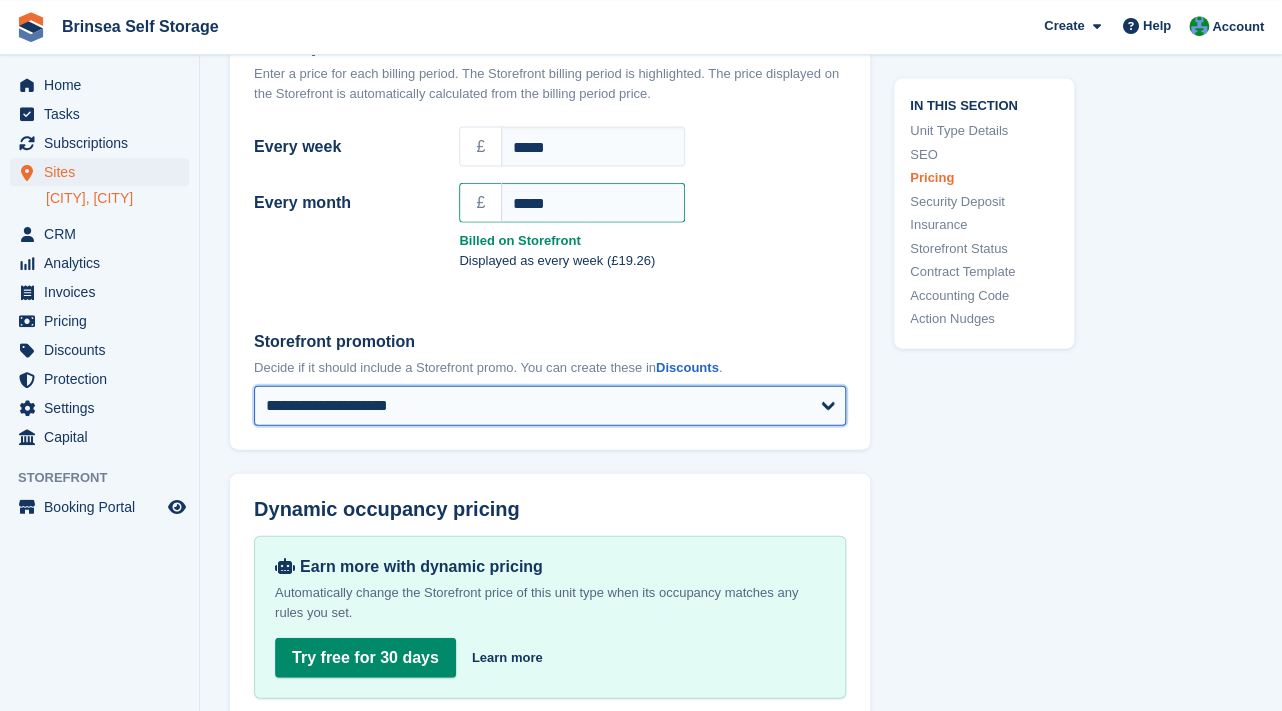click on "**********" at bounding box center [550, 405] 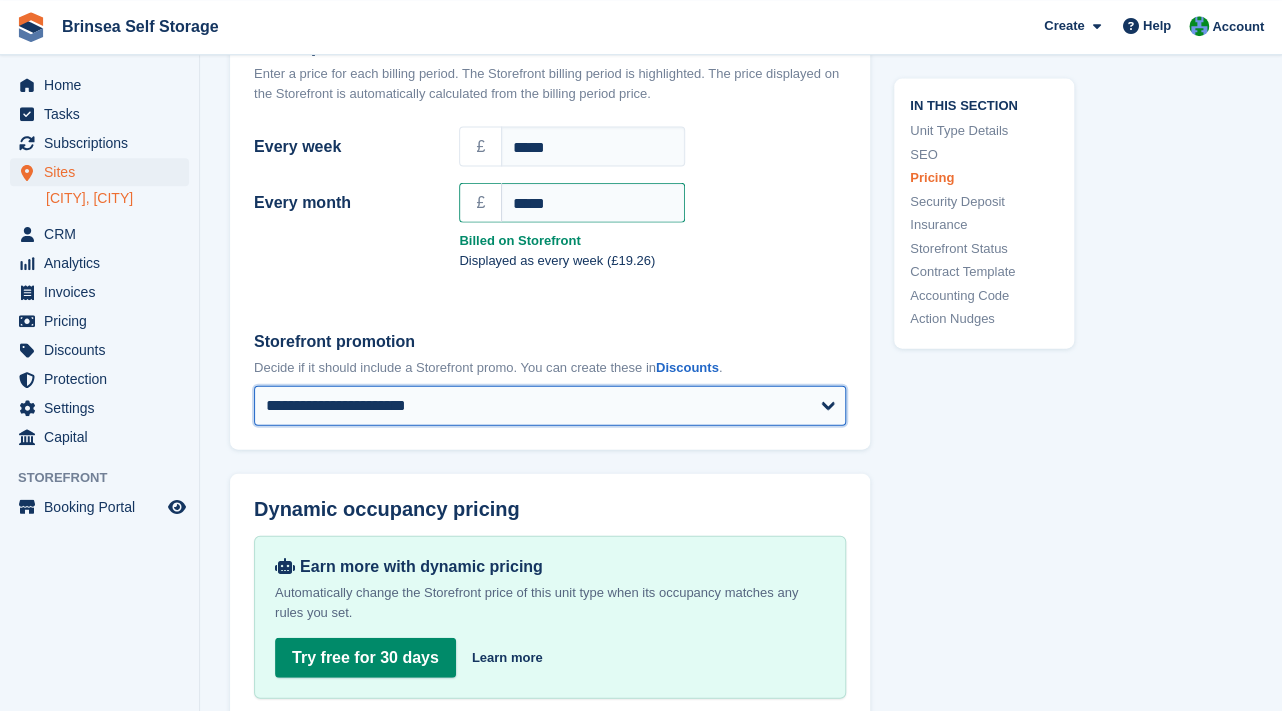 click on "**********" at bounding box center [0, 0] 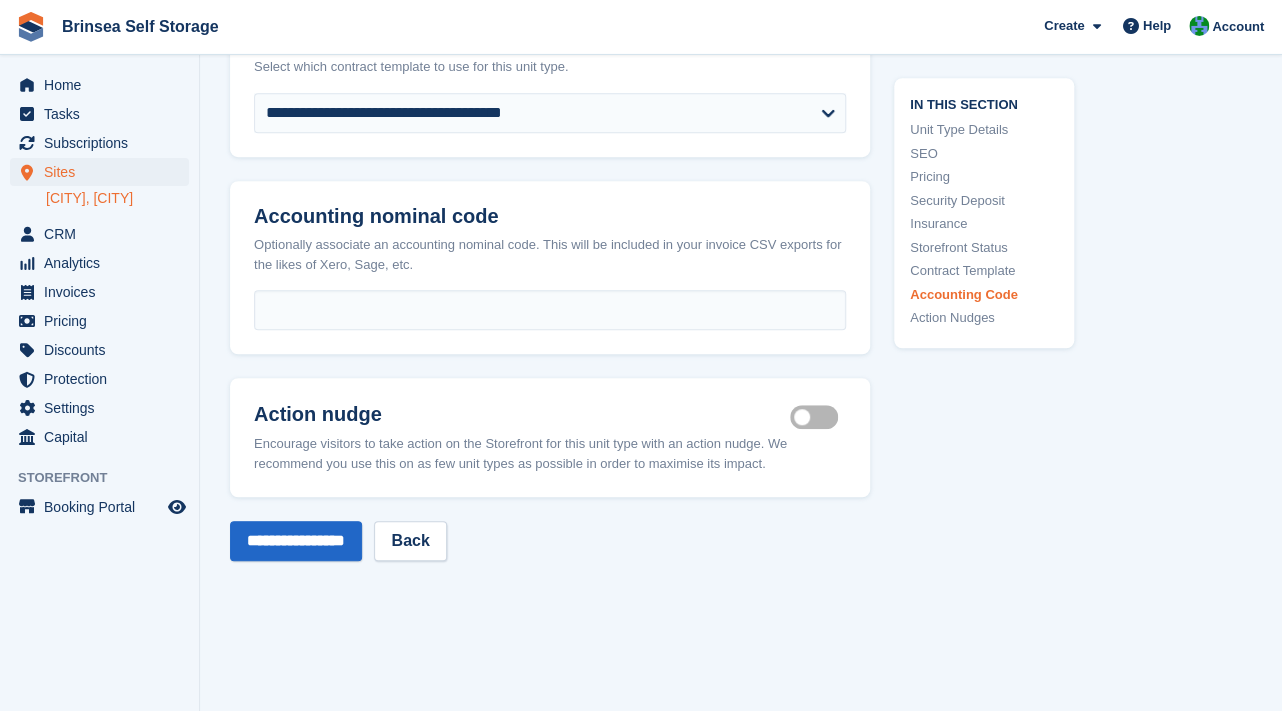 scroll, scrollTop: 3662, scrollLeft: 0, axis: vertical 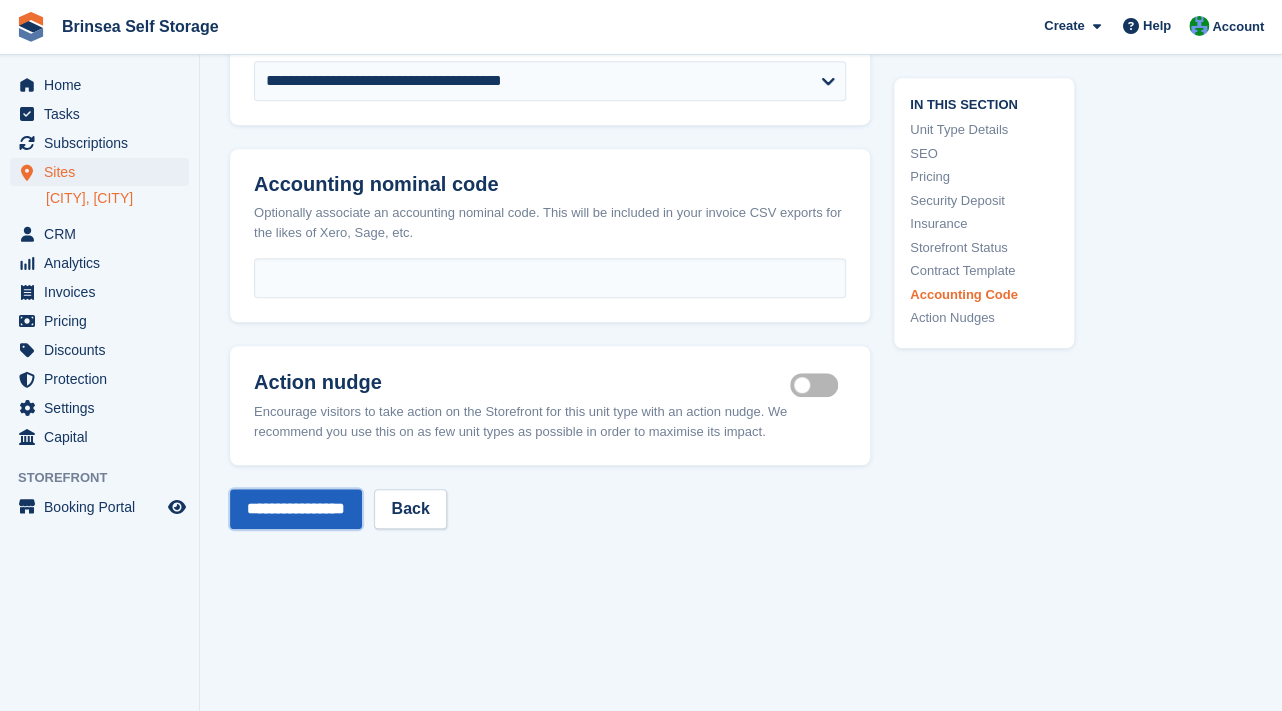 click on "**********" at bounding box center (296, 509) 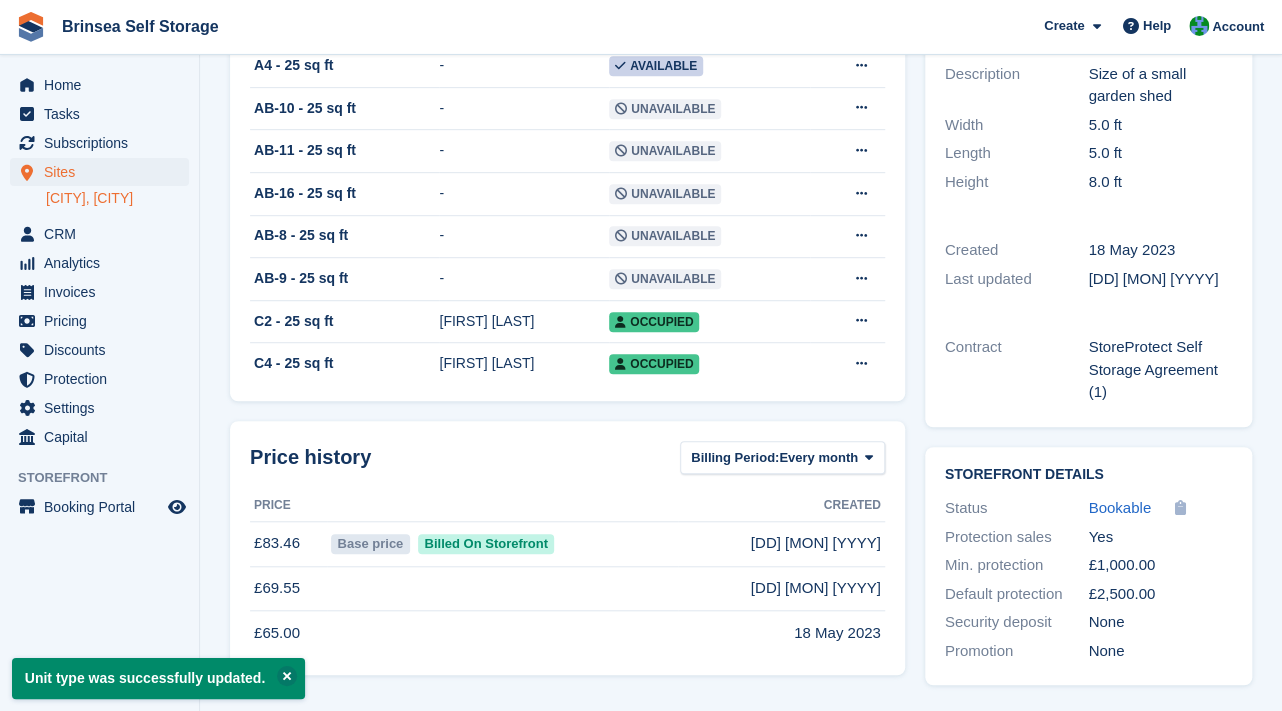 scroll, scrollTop: 395, scrollLeft: 0, axis: vertical 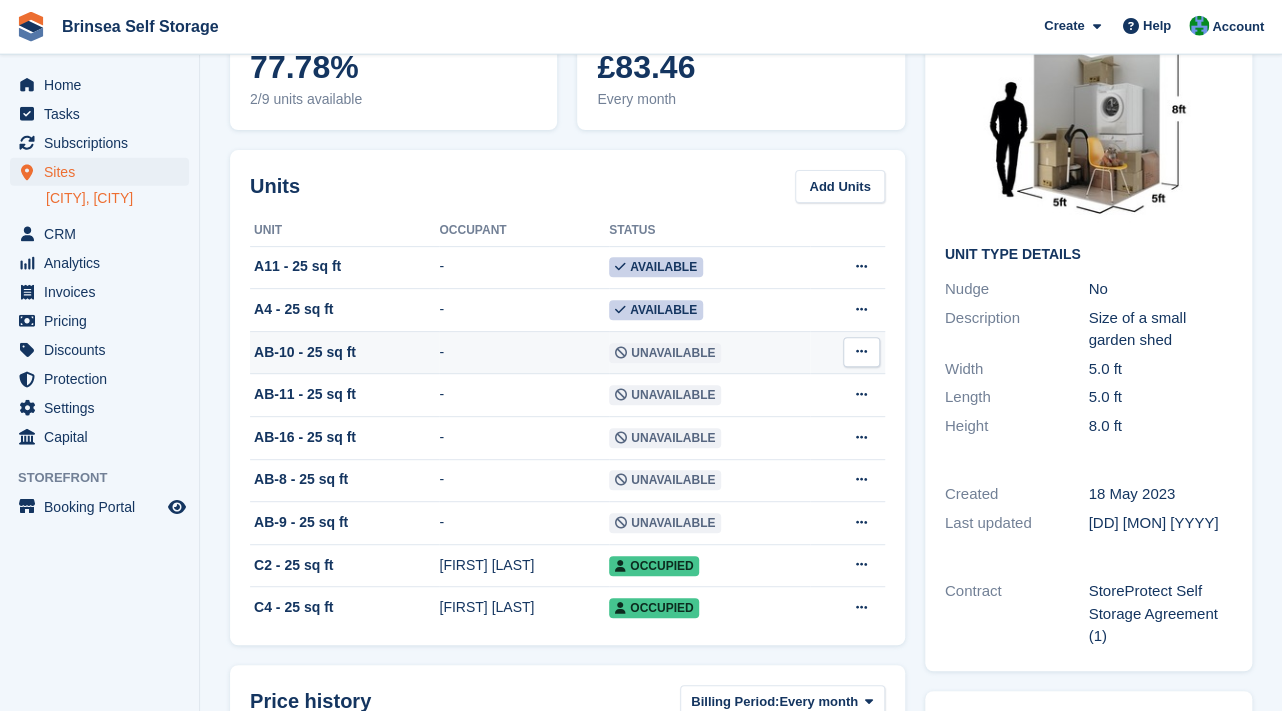 click at bounding box center [861, 351] 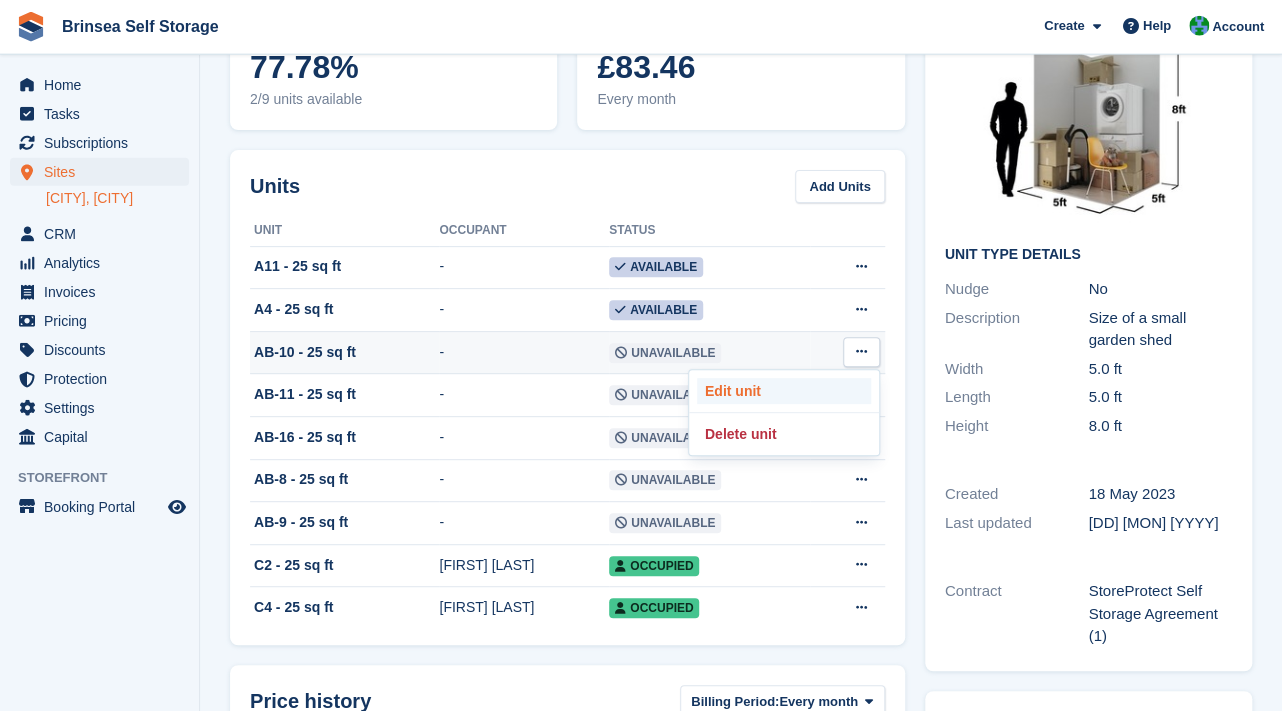 click on "Edit unit" at bounding box center [784, 391] 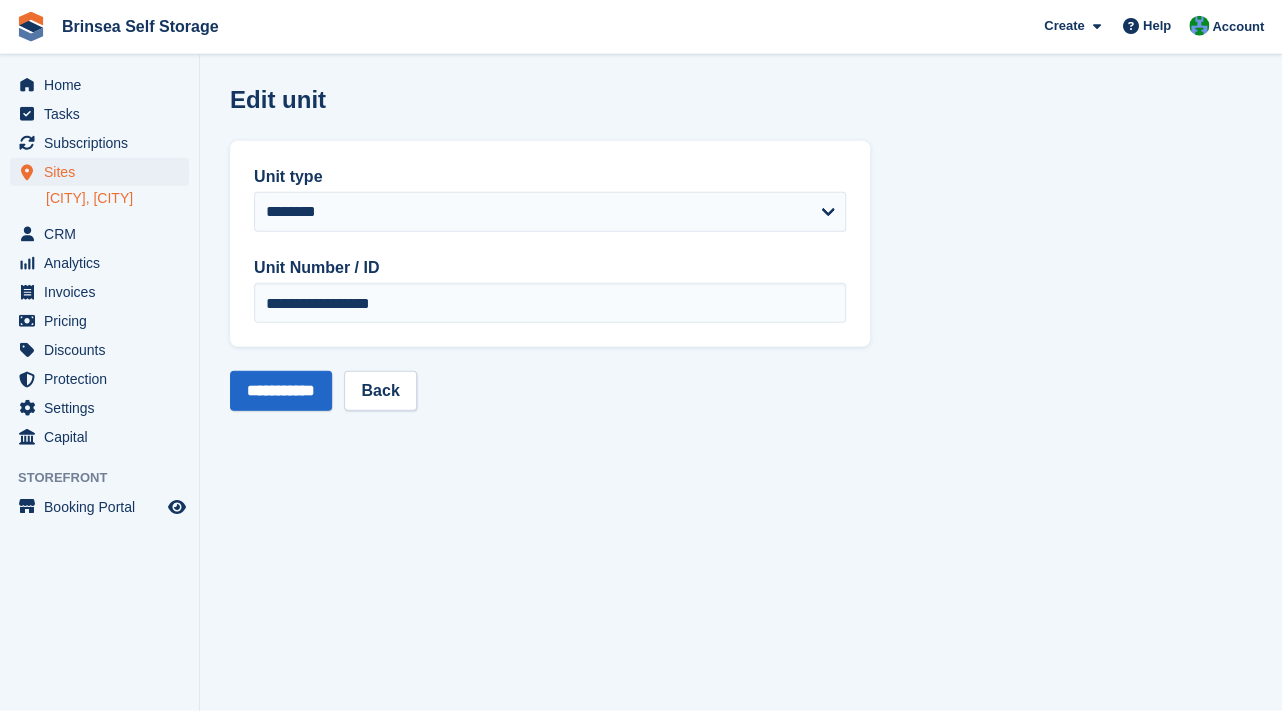 scroll, scrollTop: 0, scrollLeft: 0, axis: both 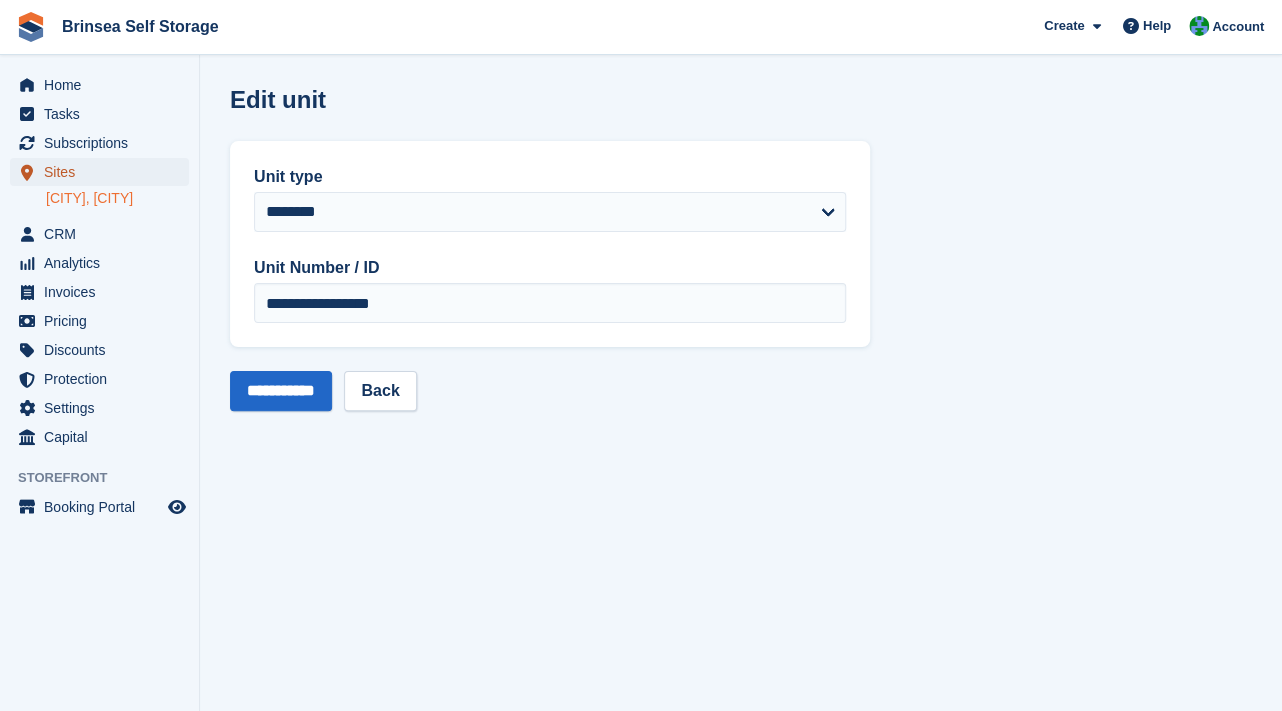 click on "Sites" at bounding box center (104, 172) 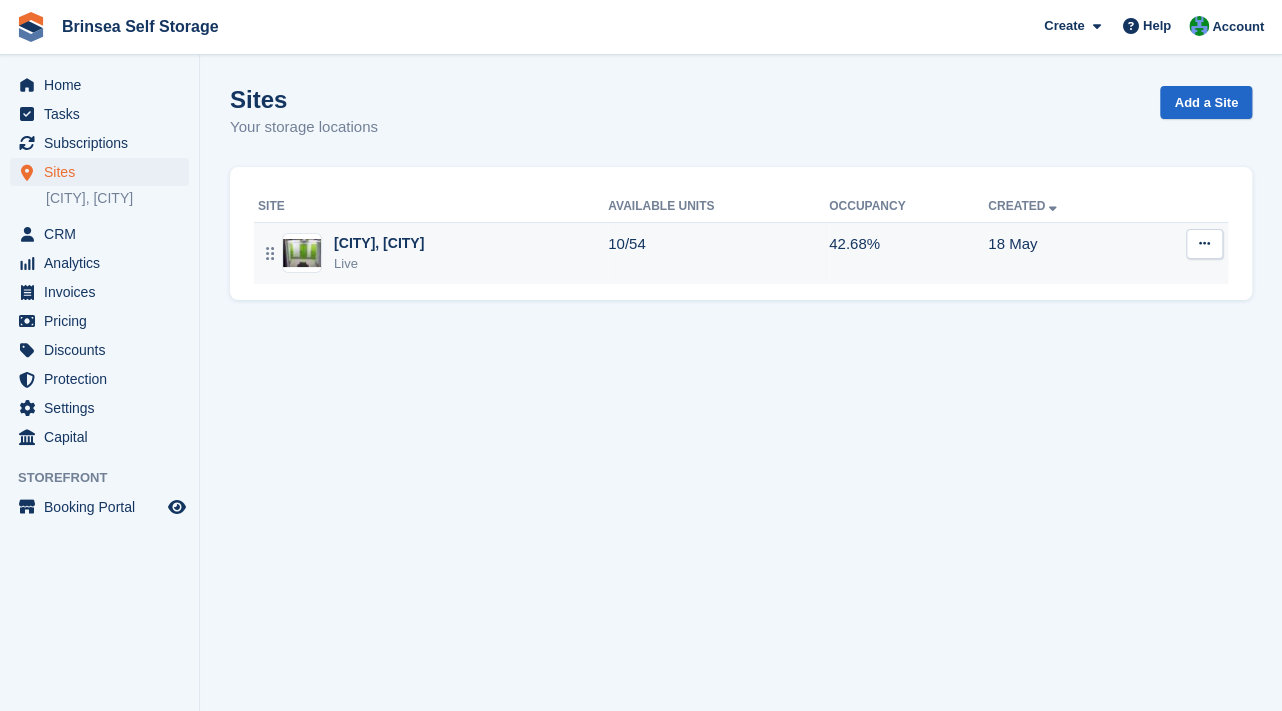 click on "[TOWN], [CITY]" at bounding box center (379, 243) 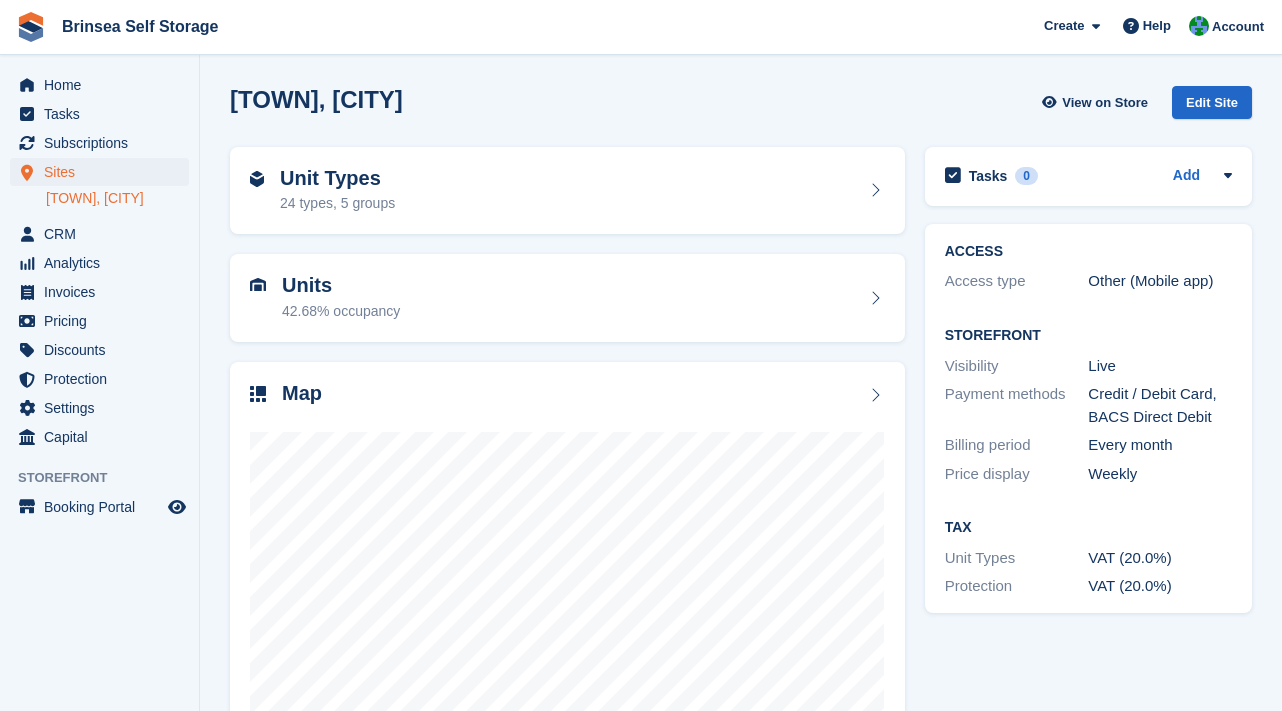 scroll, scrollTop: 0, scrollLeft: 0, axis: both 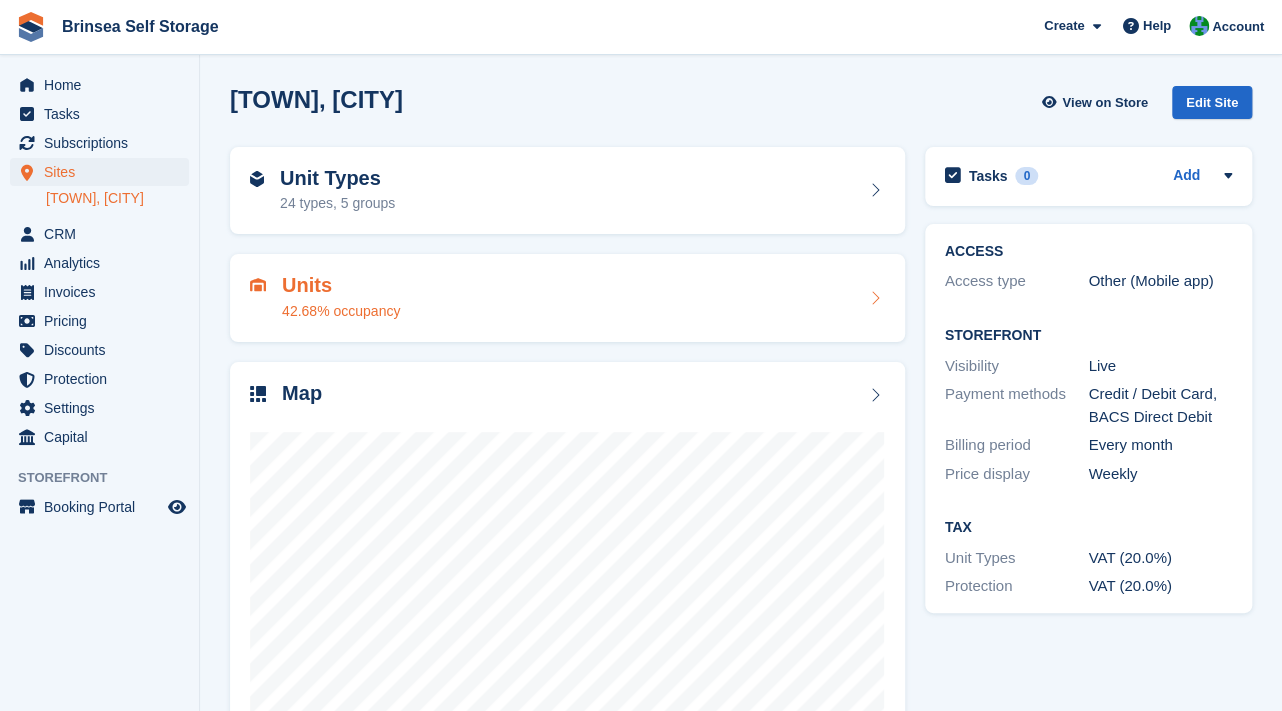 click on "Units
42.68% occupancy" at bounding box center (567, 298) 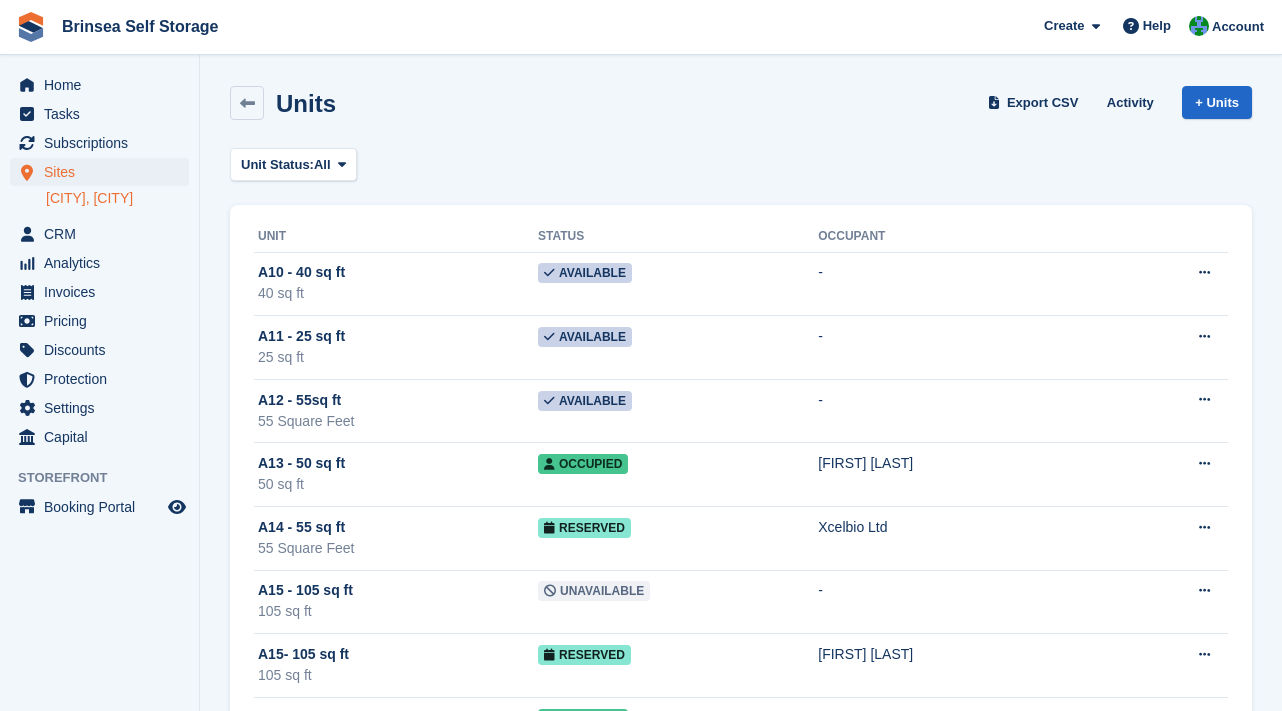 scroll, scrollTop: 0, scrollLeft: 0, axis: both 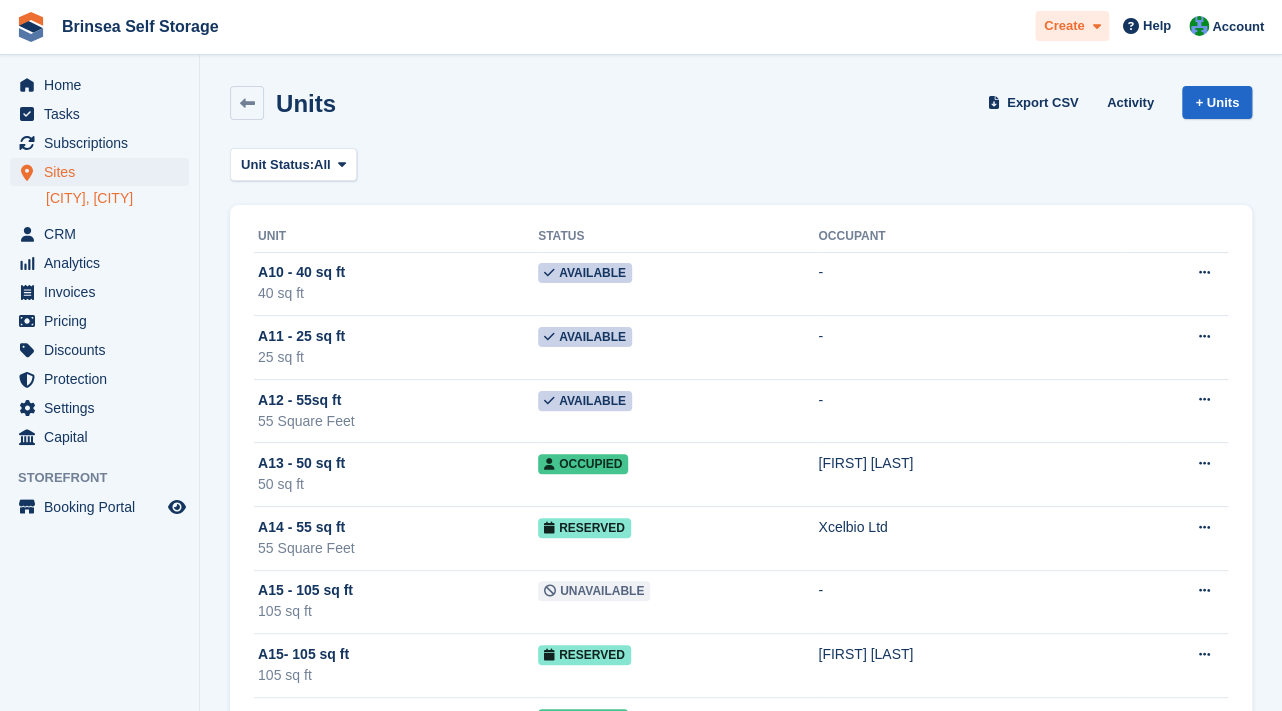 click at bounding box center (1092, 26) 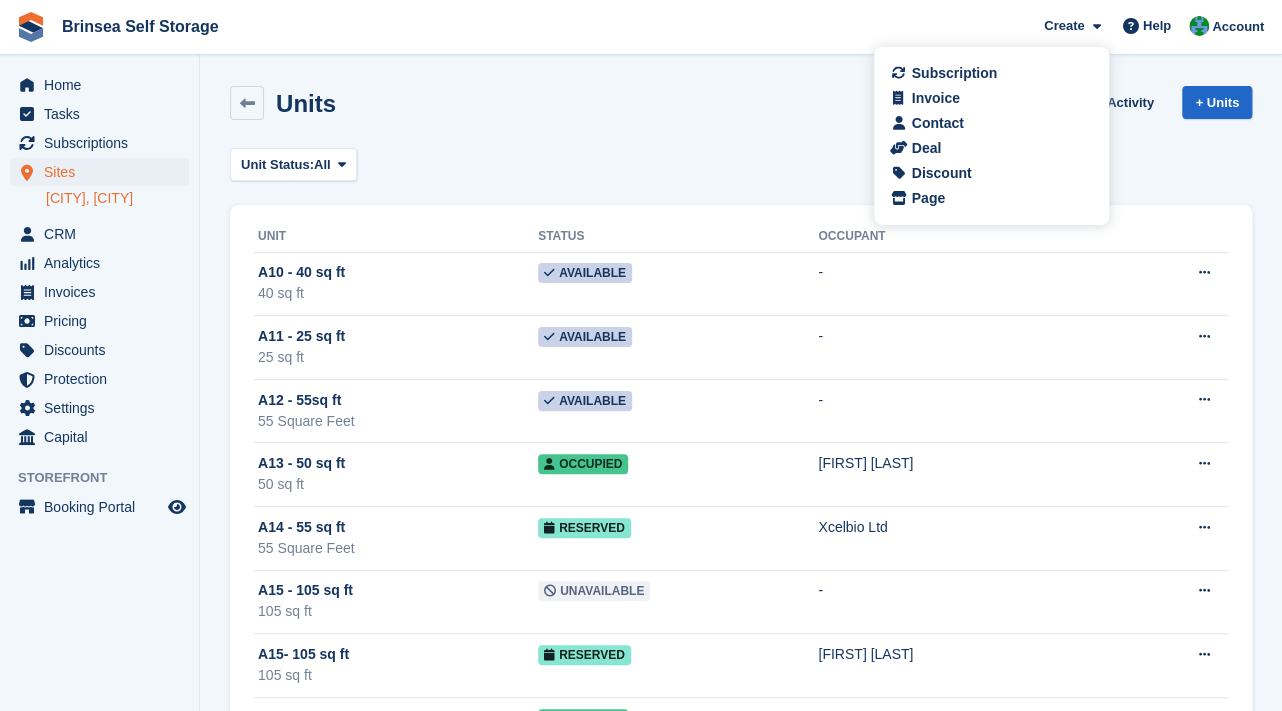 click on "Units
Export CSV
Activity
+ Units" at bounding box center (741, 107) 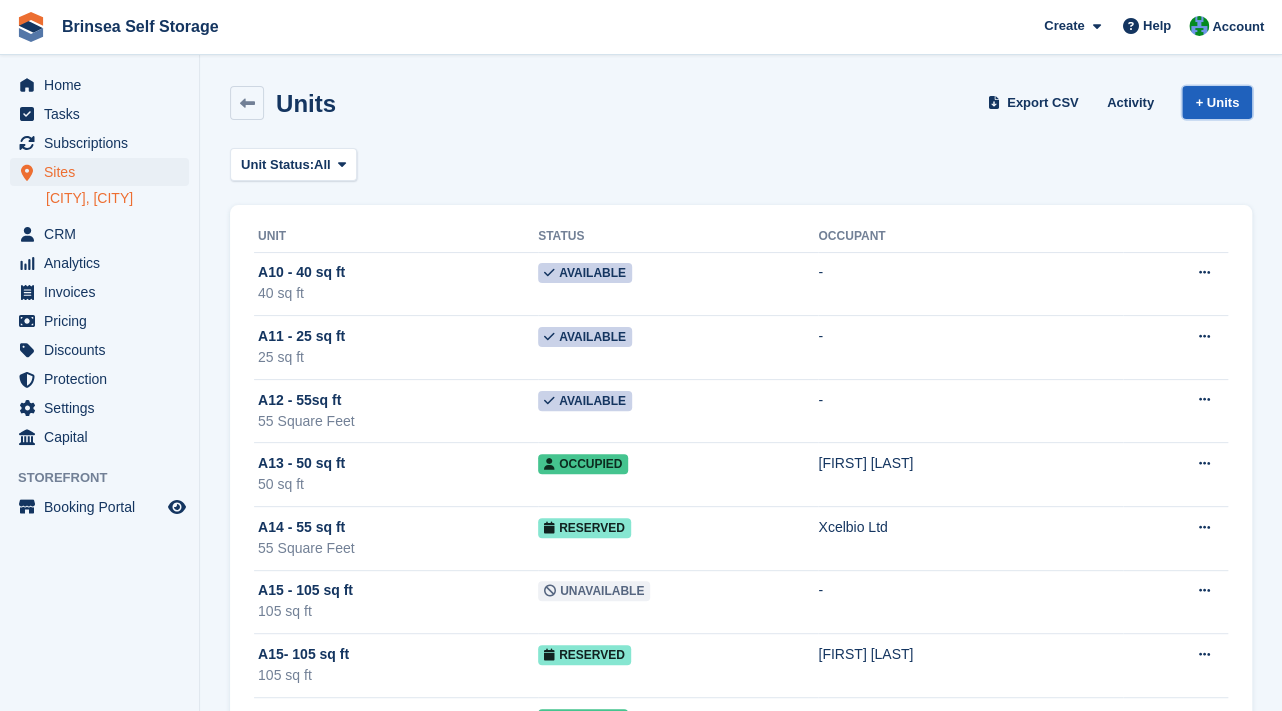 click on "+ Units" at bounding box center [1217, 102] 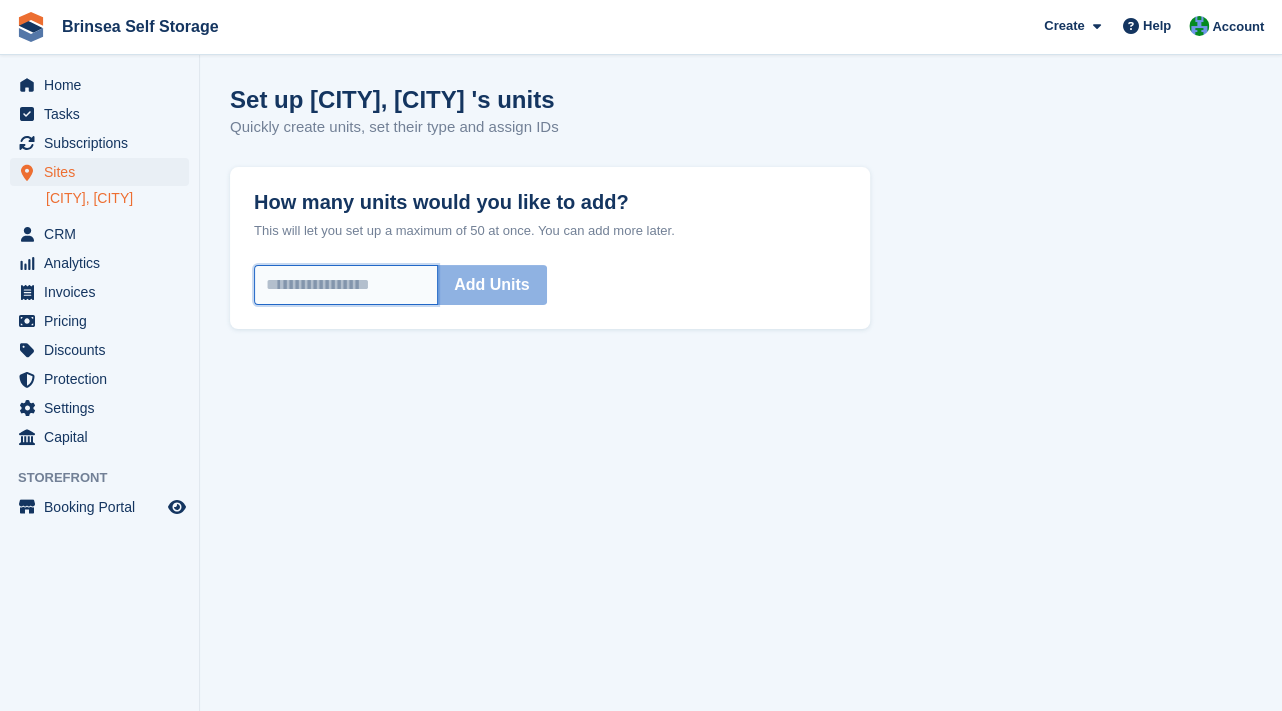click on "How many units would you like to add?" at bounding box center [346, 285] 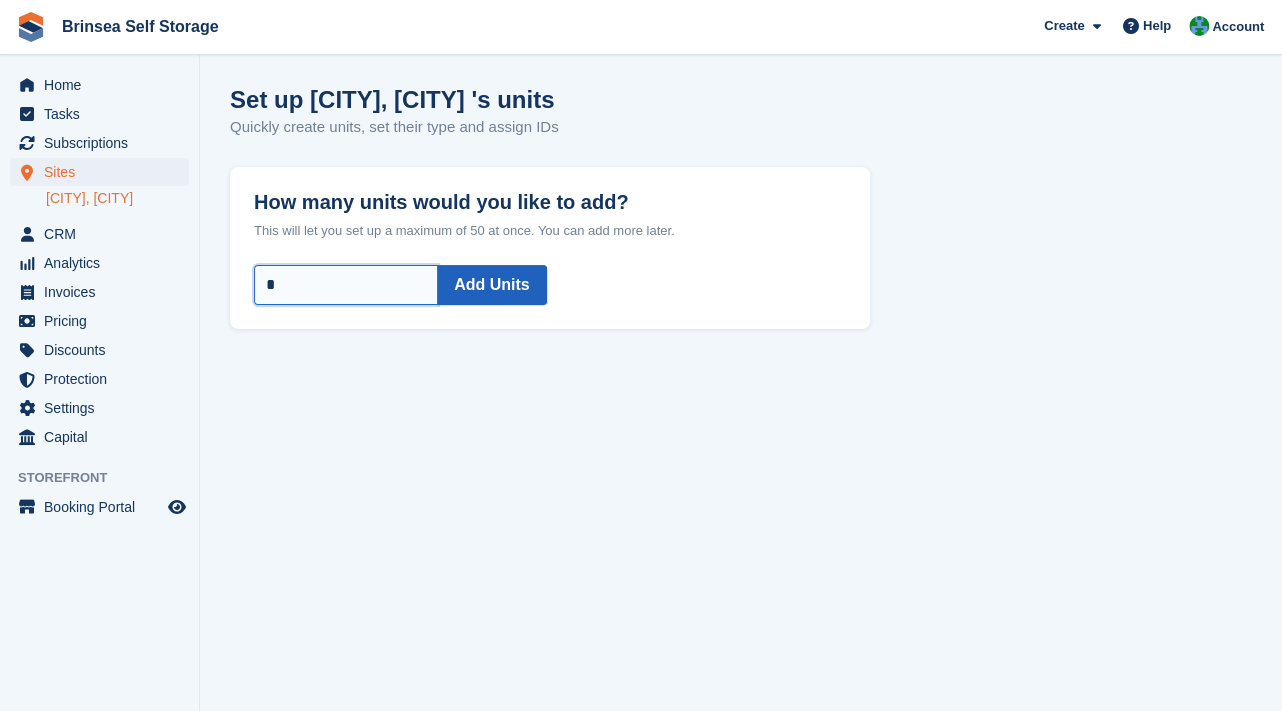 type on "*" 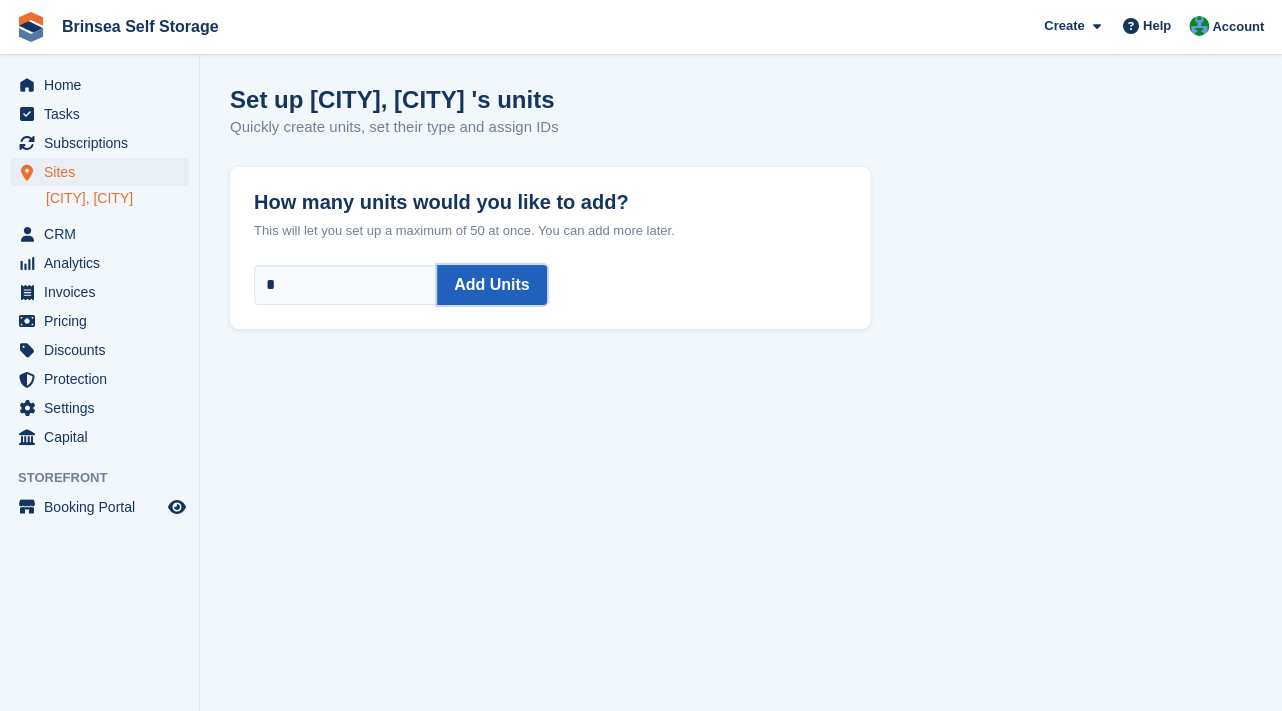 click on "Add Units" at bounding box center [492, 285] 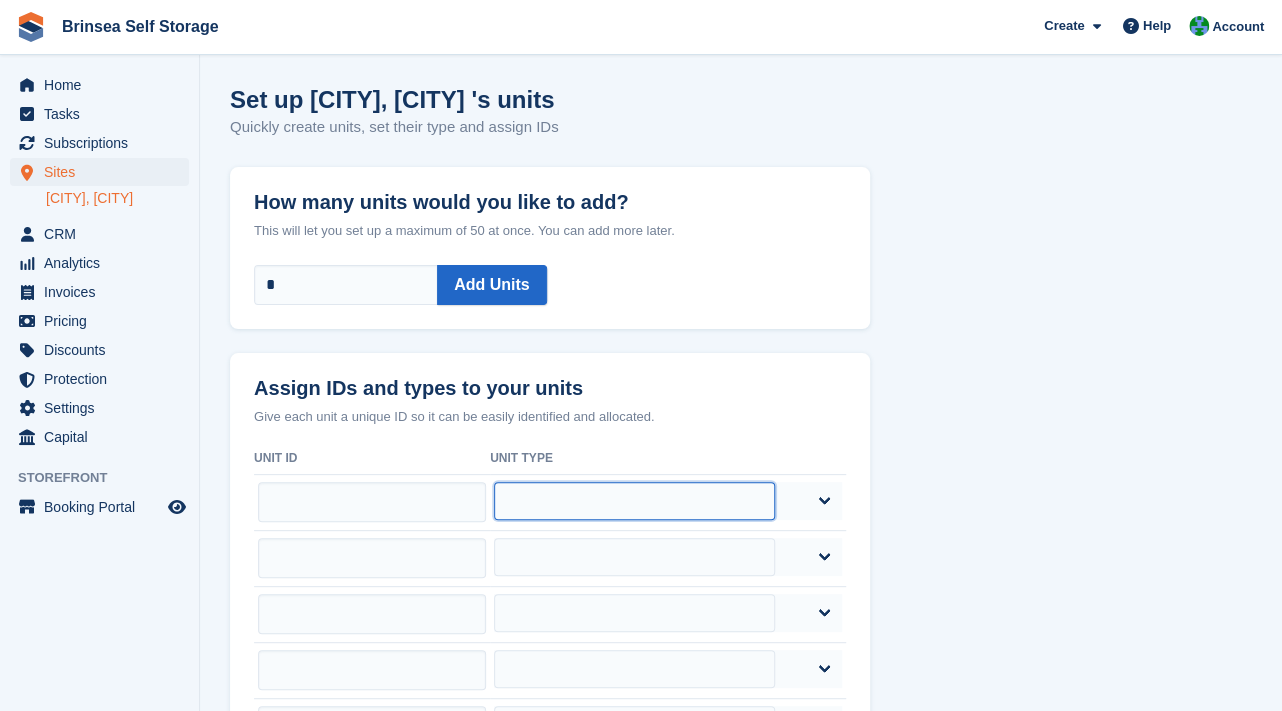 click on "**********" at bounding box center (634, 501) 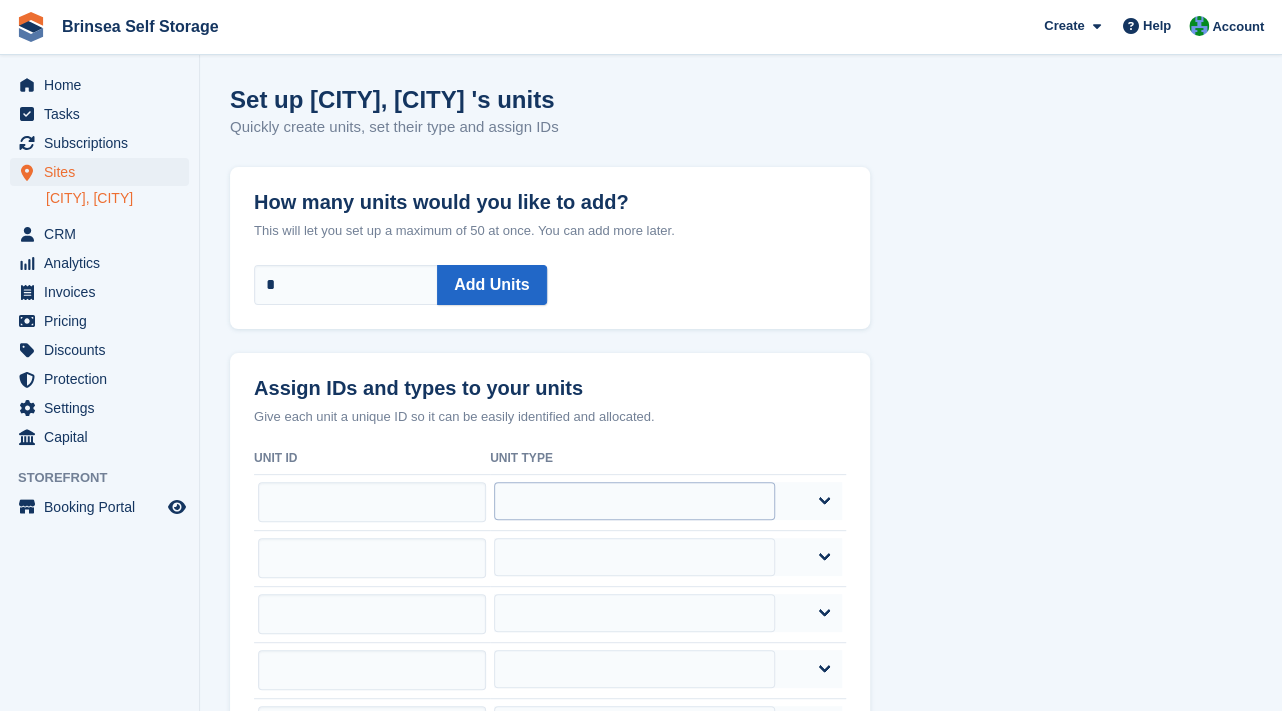 click on "How many units would you like to add?
This will let you set up a maximum of 50 at once. You can add more later.
*
Add Units
Upgrade to add more units
Your plan only allows for up to 100 units. Please get in touch to discuss upgrading your unit allowance.
Get in touch
Assign IDs and types to your units
Give each unit a unique ID so it can be easily identified and allocated.
Unit ID
Unit Type" at bounding box center (741, 556) 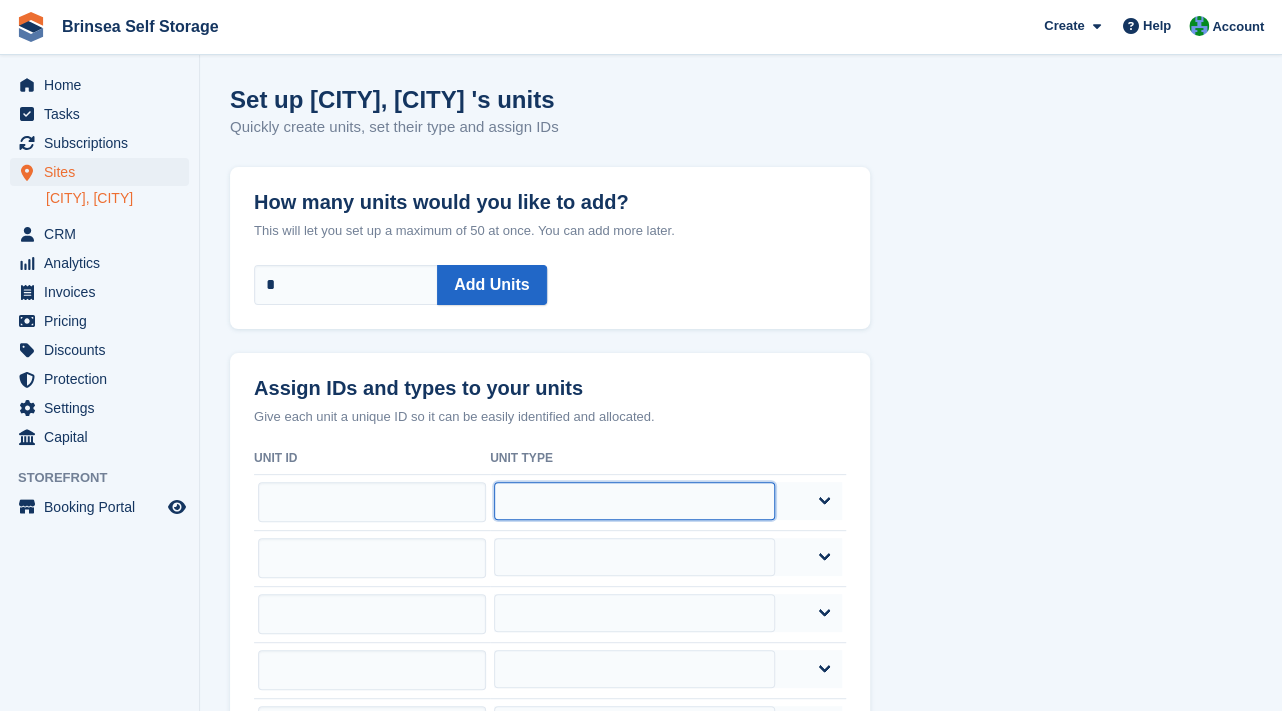 click on "**********" at bounding box center [634, 501] 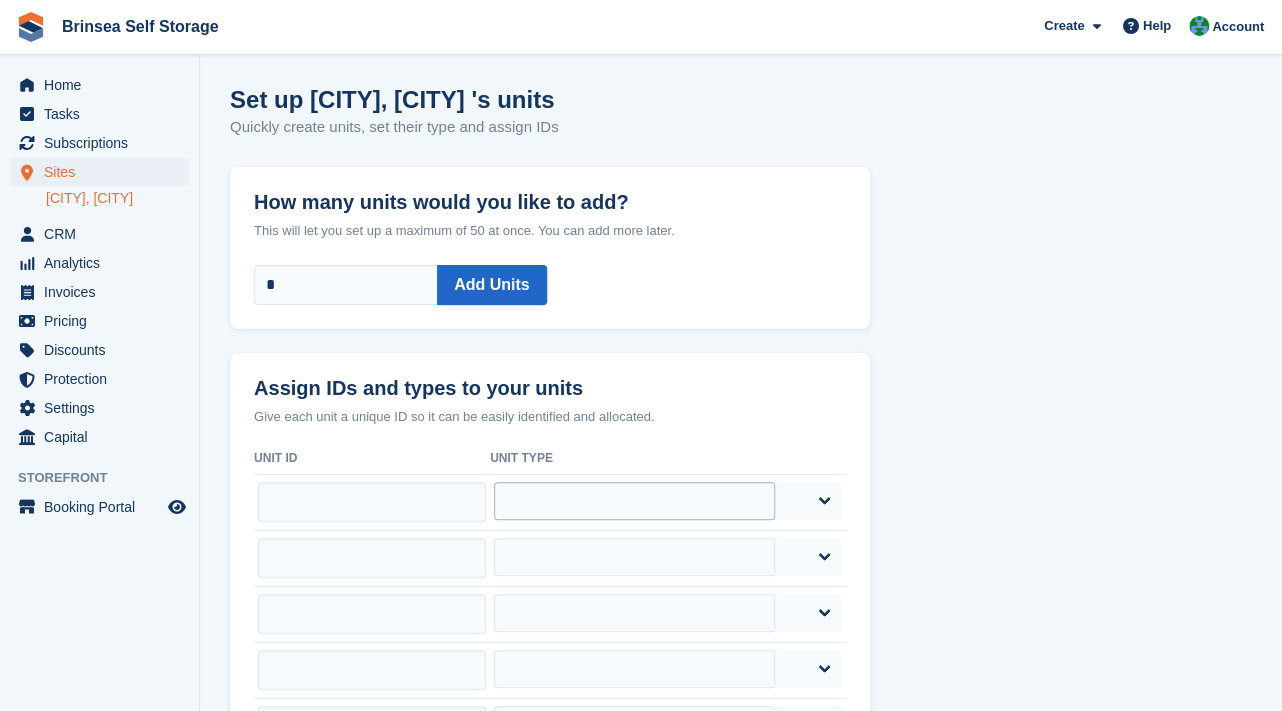 click on "How many units would you like to add?
This will let you set up a maximum of 50 at once. You can add more later.
*
Add Units
Upgrade to add more units
Your plan only allows for up to 100 units. Please get in touch to discuss upgrading your unit allowance.
Get in touch
Assign IDs and types to your units
Give each unit a unique ID so it can be easily identified and allocated.
Unit ID
Unit Type" at bounding box center [741, 556] 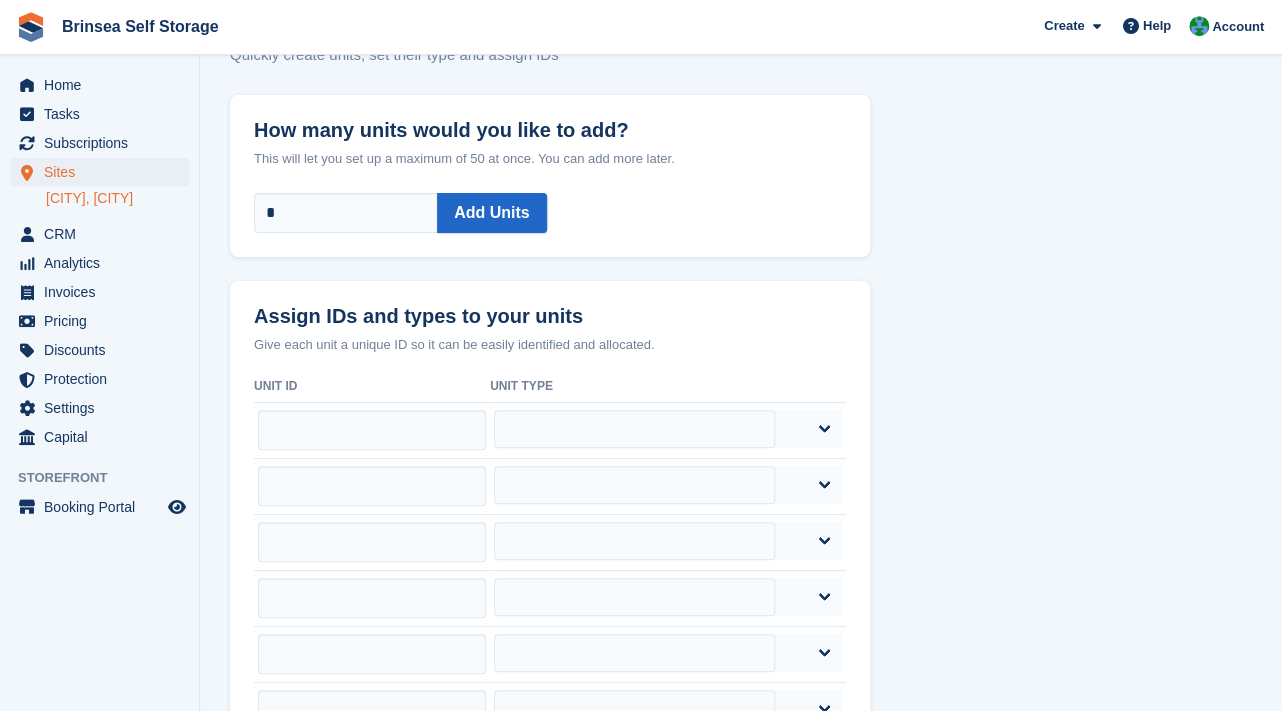 scroll, scrollTop: 0, scrollLeft: 0, axis: both 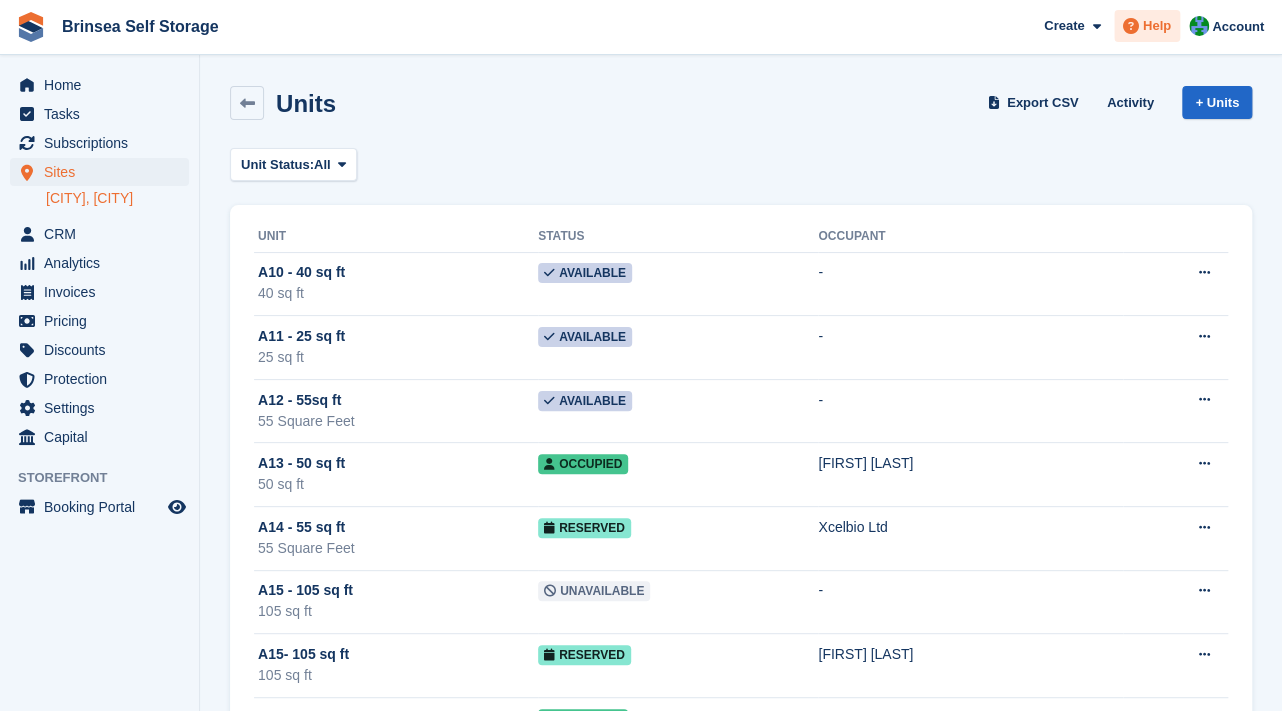 click on "Help" at bounding box center [1157, 26] 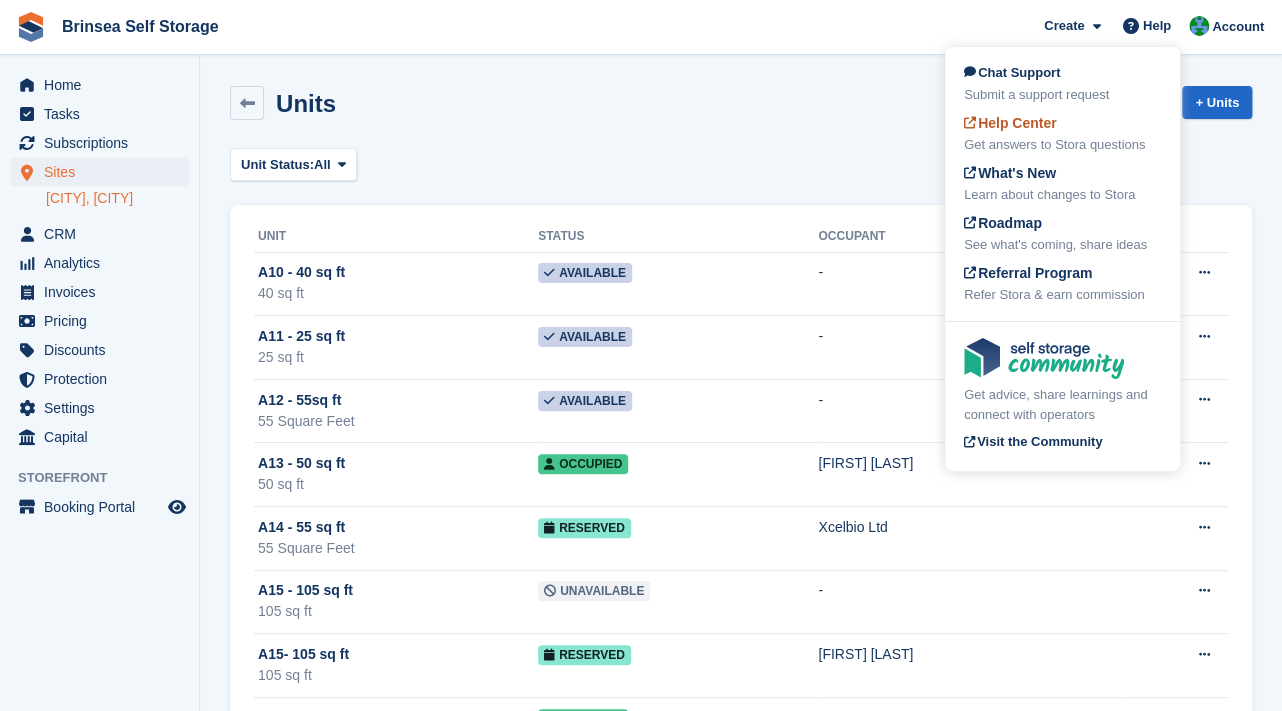 click on "Help Center
Get answers to Stora questions" at bounding box center (1062, 134) 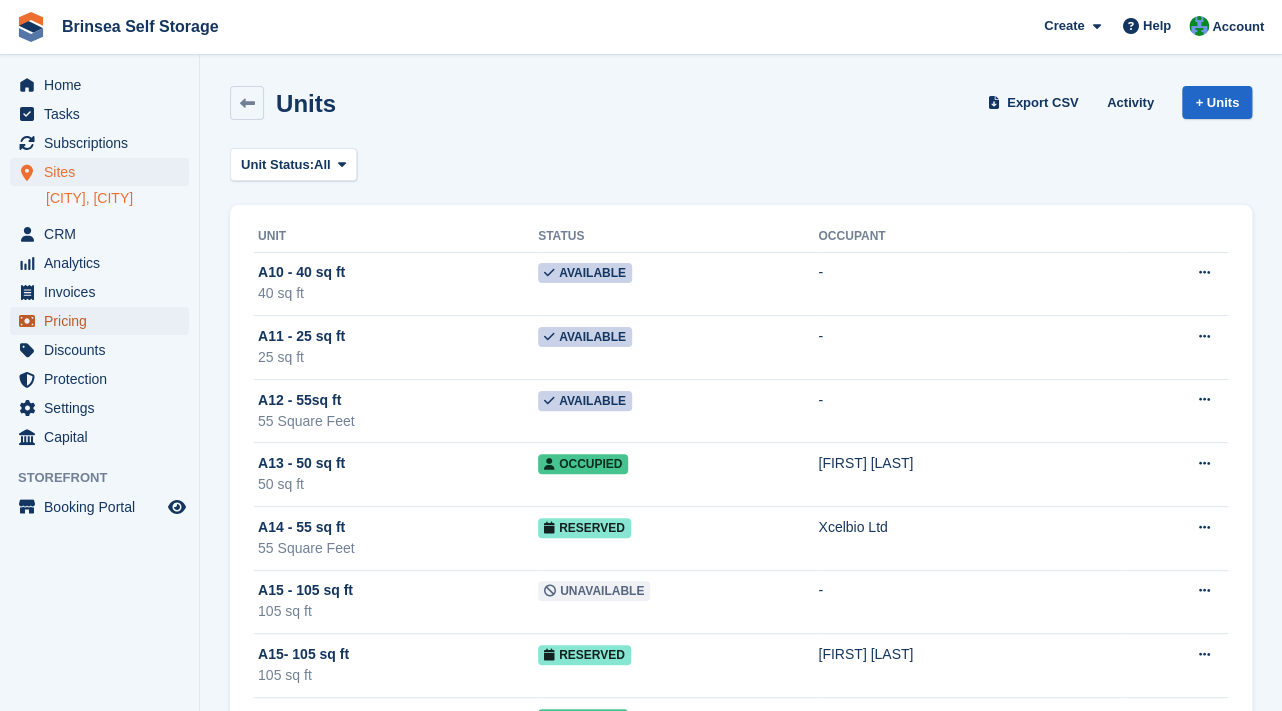 click on "Pricing" at bounding box center (104, 321) 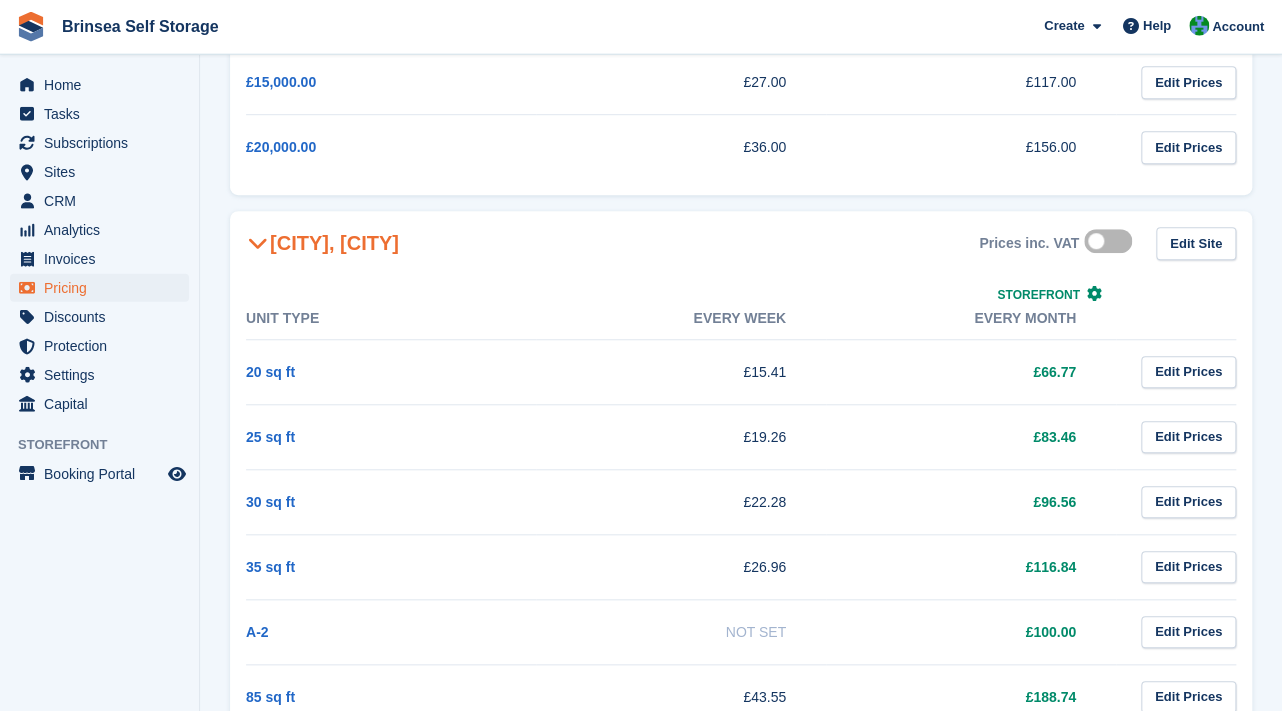 scroll, scrollTop: 540, scrollLeft: 0, axis: vertical 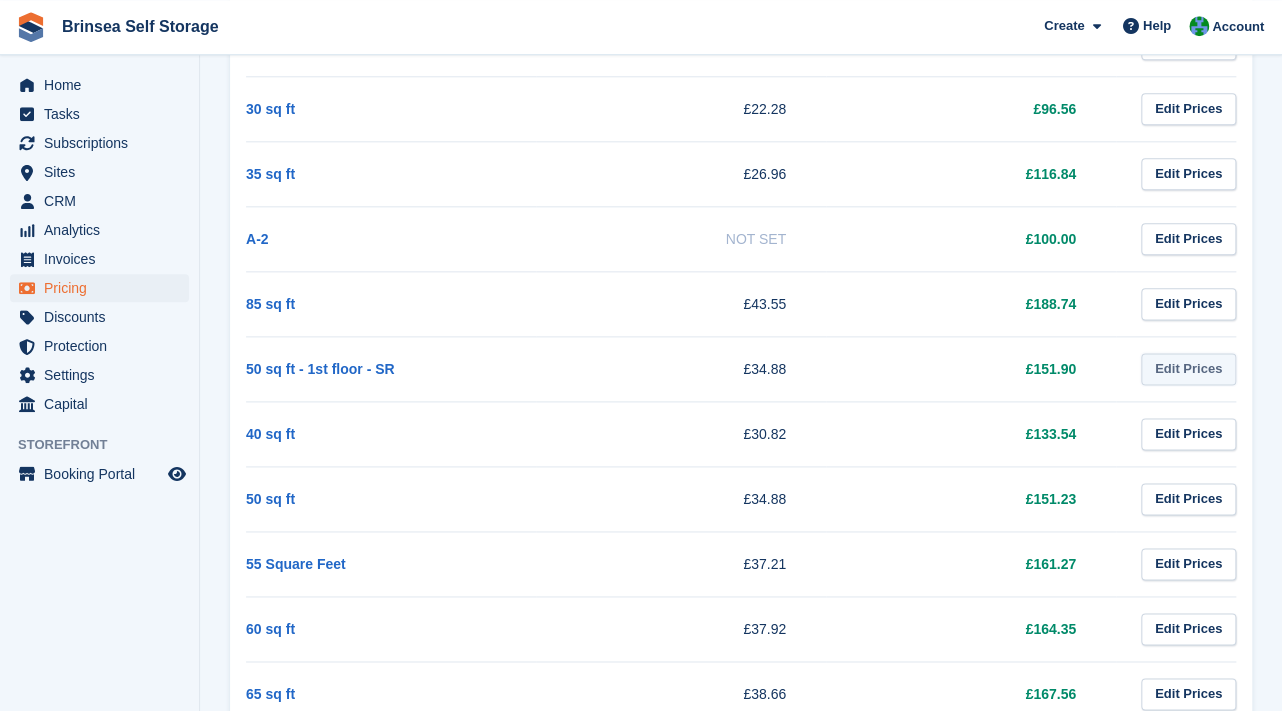 click on "Edit Prices" at bounding box center (1188, 369) 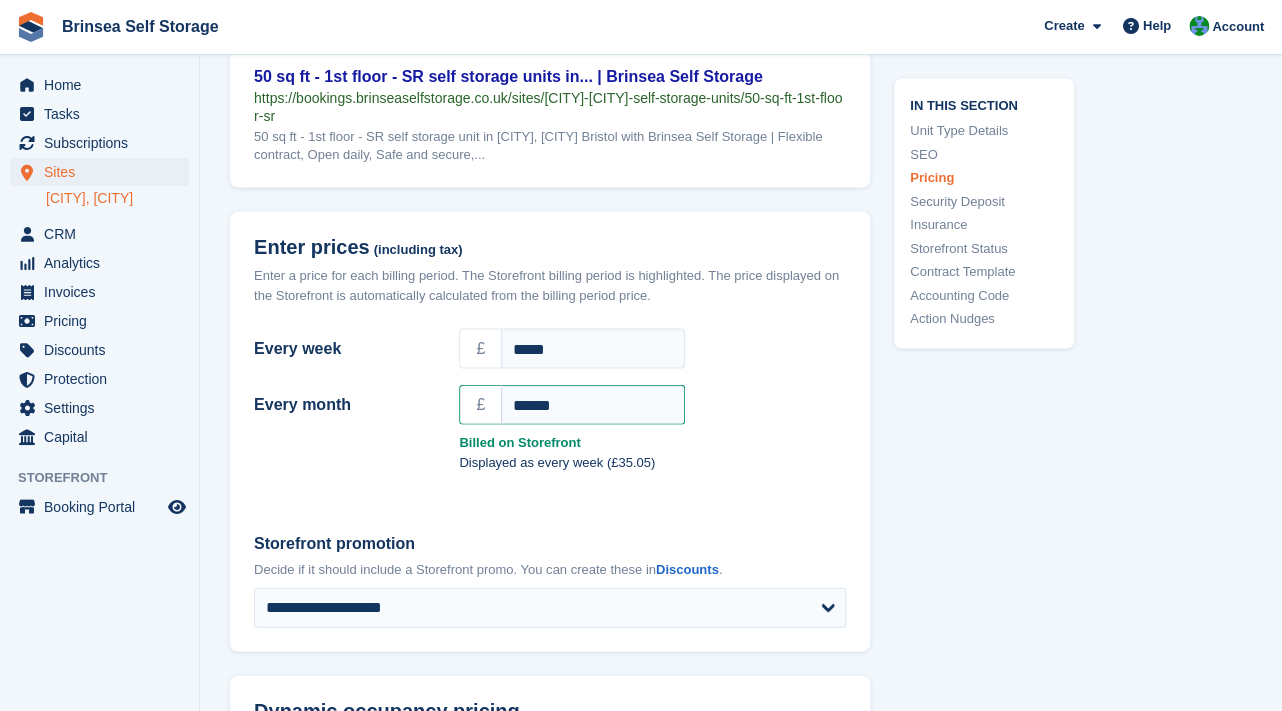 scroll, scrollTop: 1792, scrollLeft: 0, axis: vertical 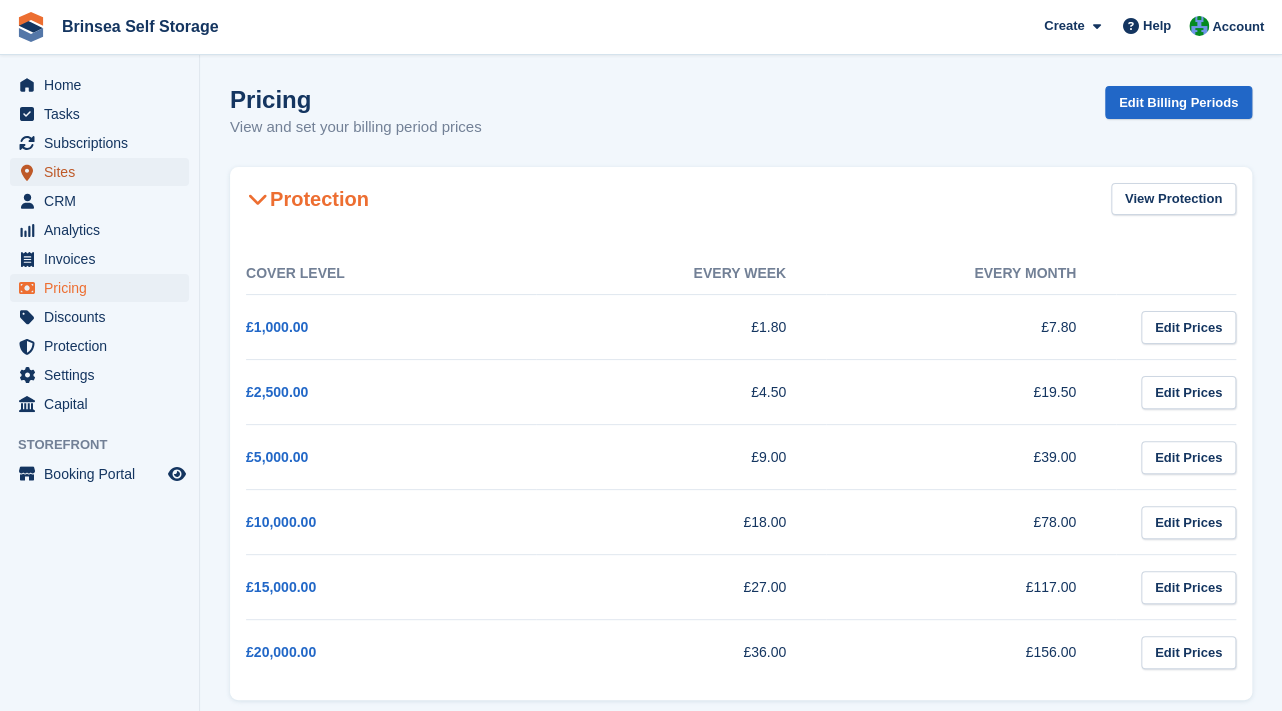 click on "Sites" at bounding box center [99, 172] 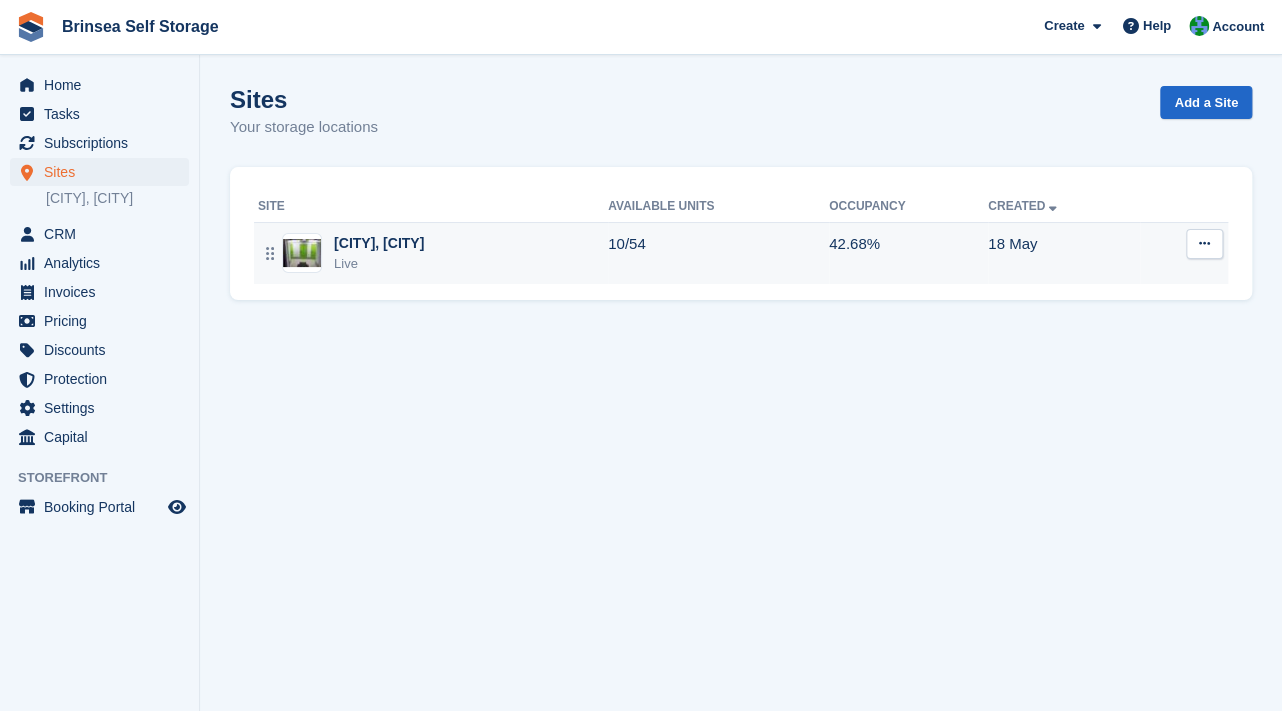 click on "[CITY], [CITY]" at bounding box center (379, 243) 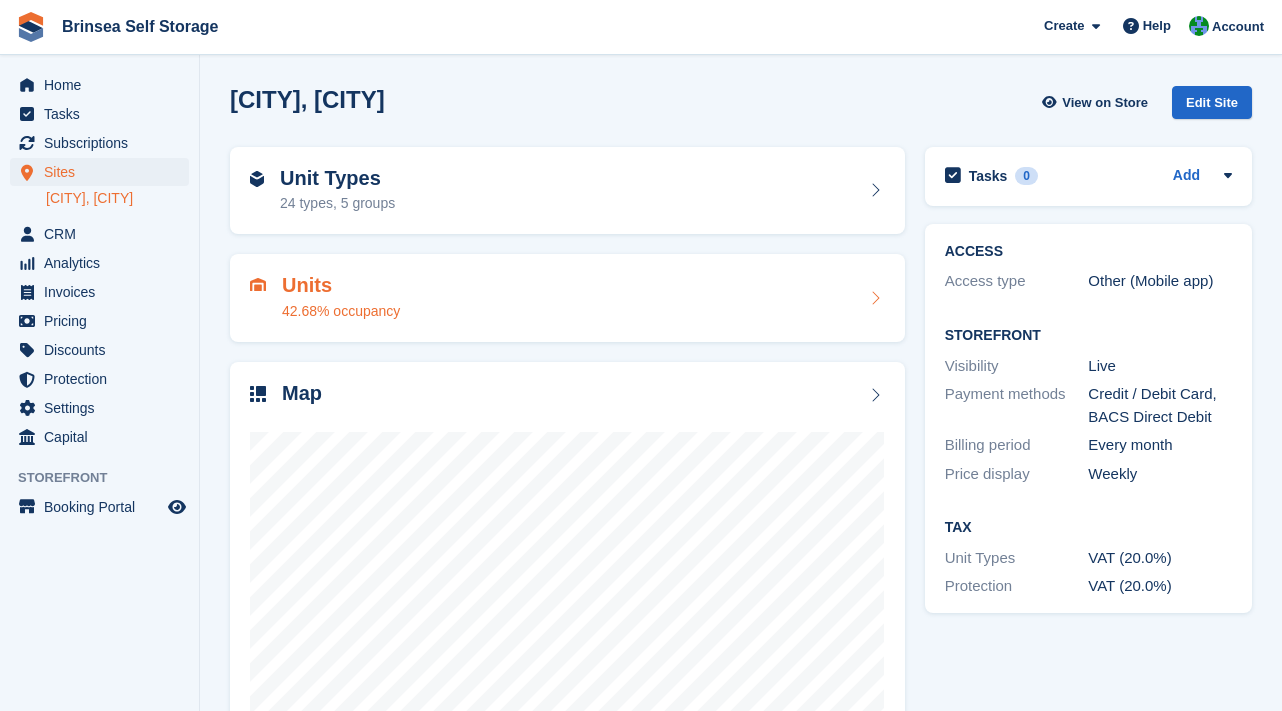 scroll, scrollTop: 0, scrollLeft: 0, axis: both 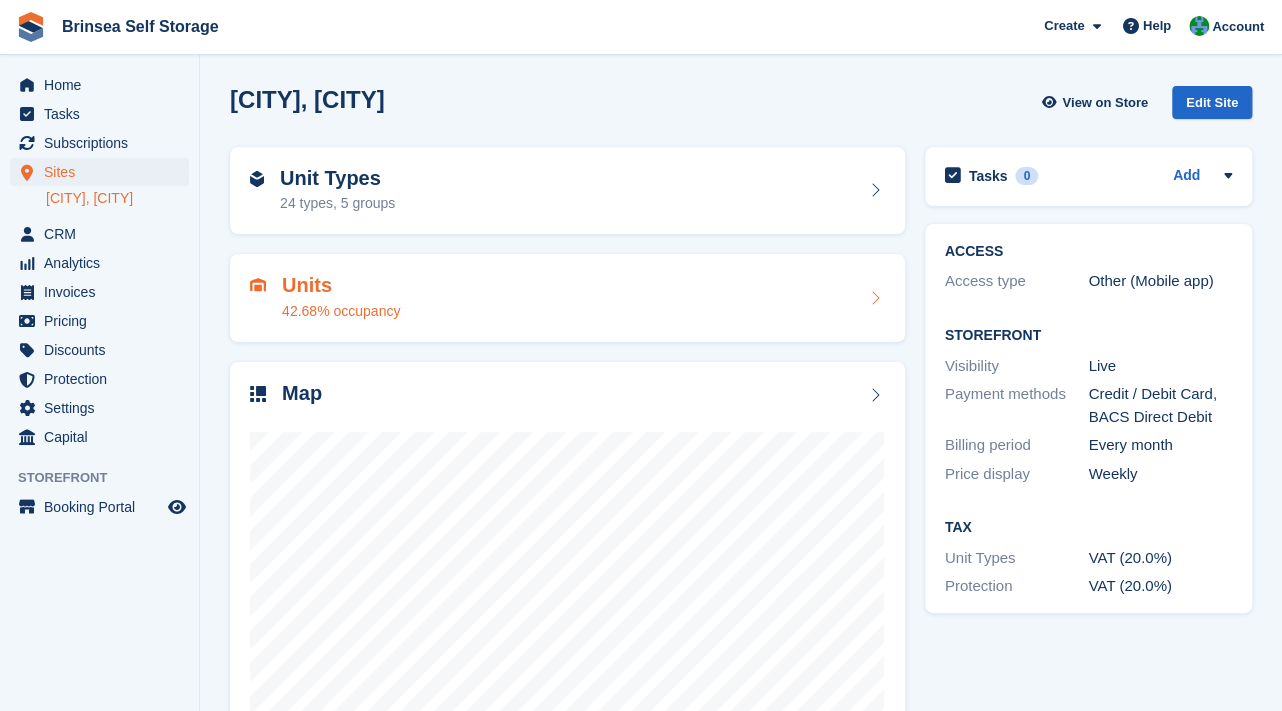 click on "Units" at bounding box center [341, 285] 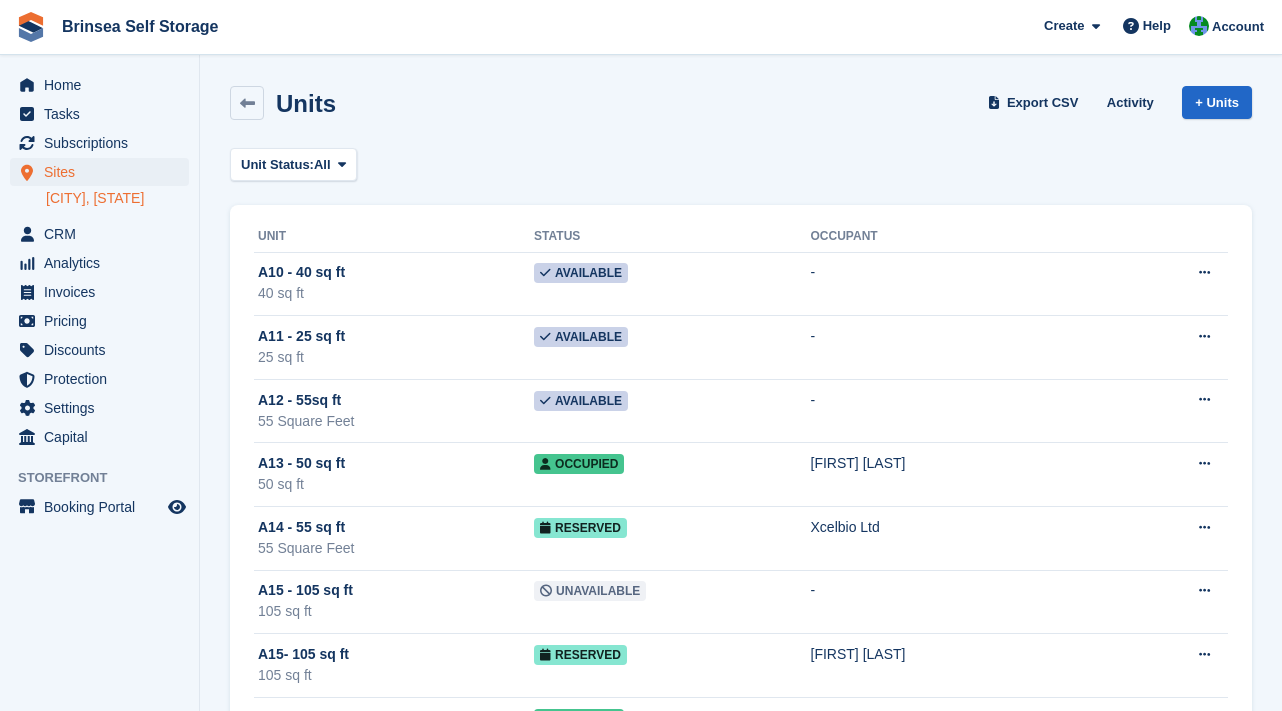 scroll, scrollTop: 0, scrollLeft: 0, axis: both 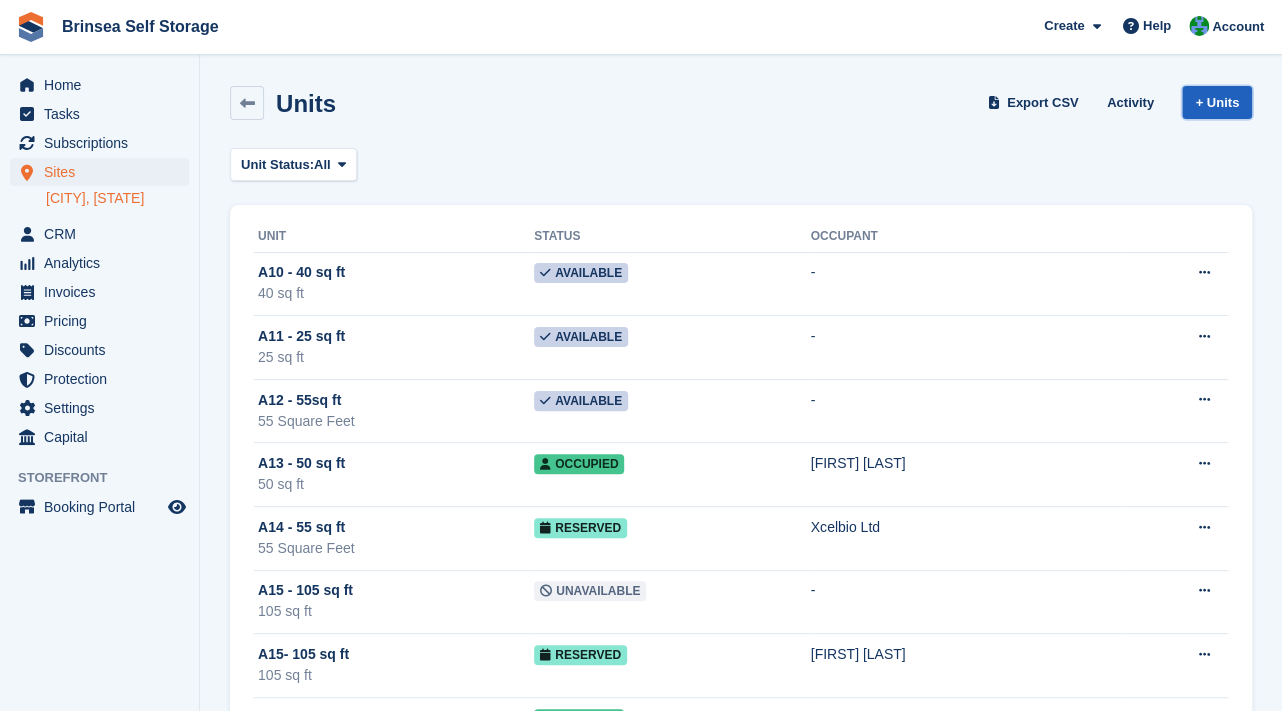 click on "+ Units" at bounding box center (1217, 102) 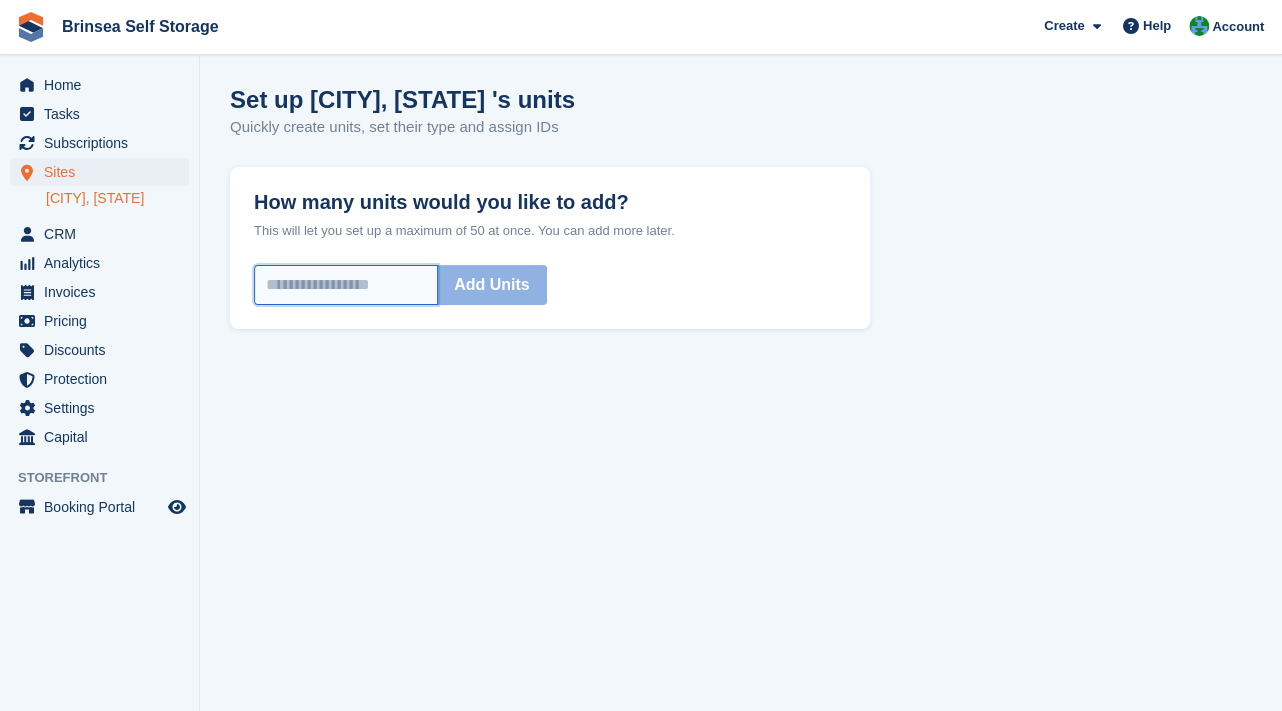 click on "How many units would you like to add?" at bounding box center [346, 285] 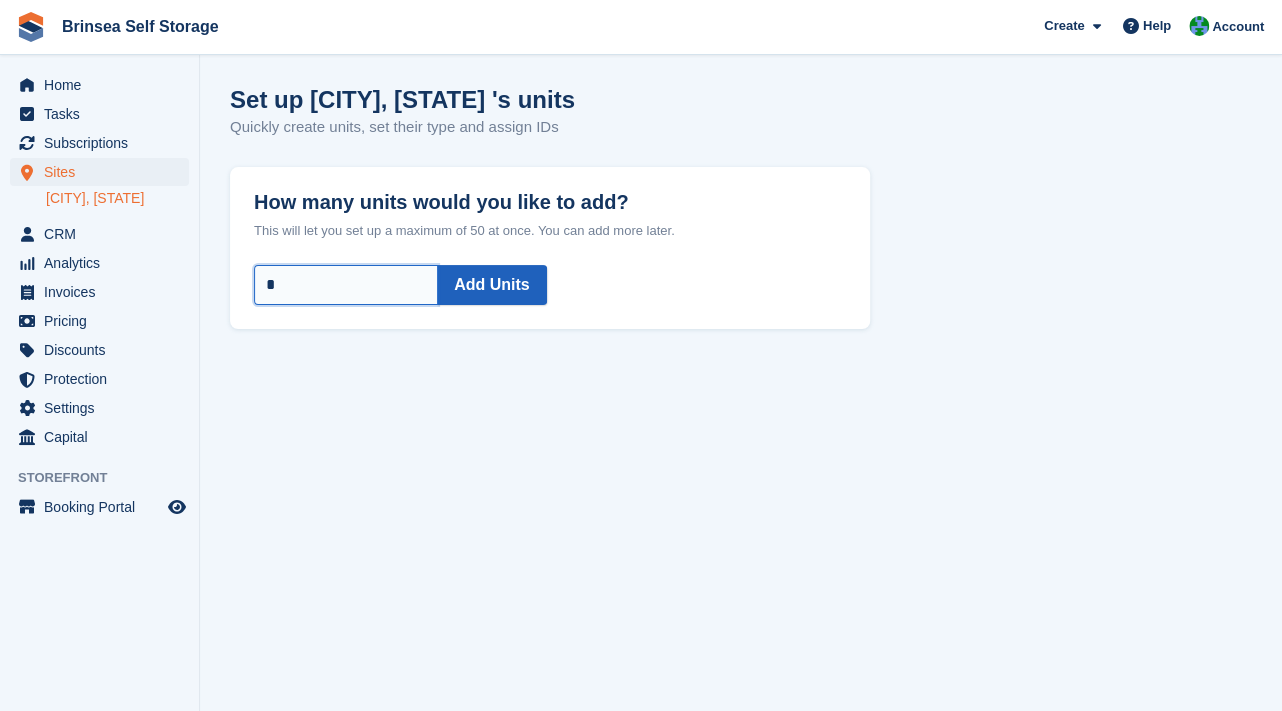 type on "*" 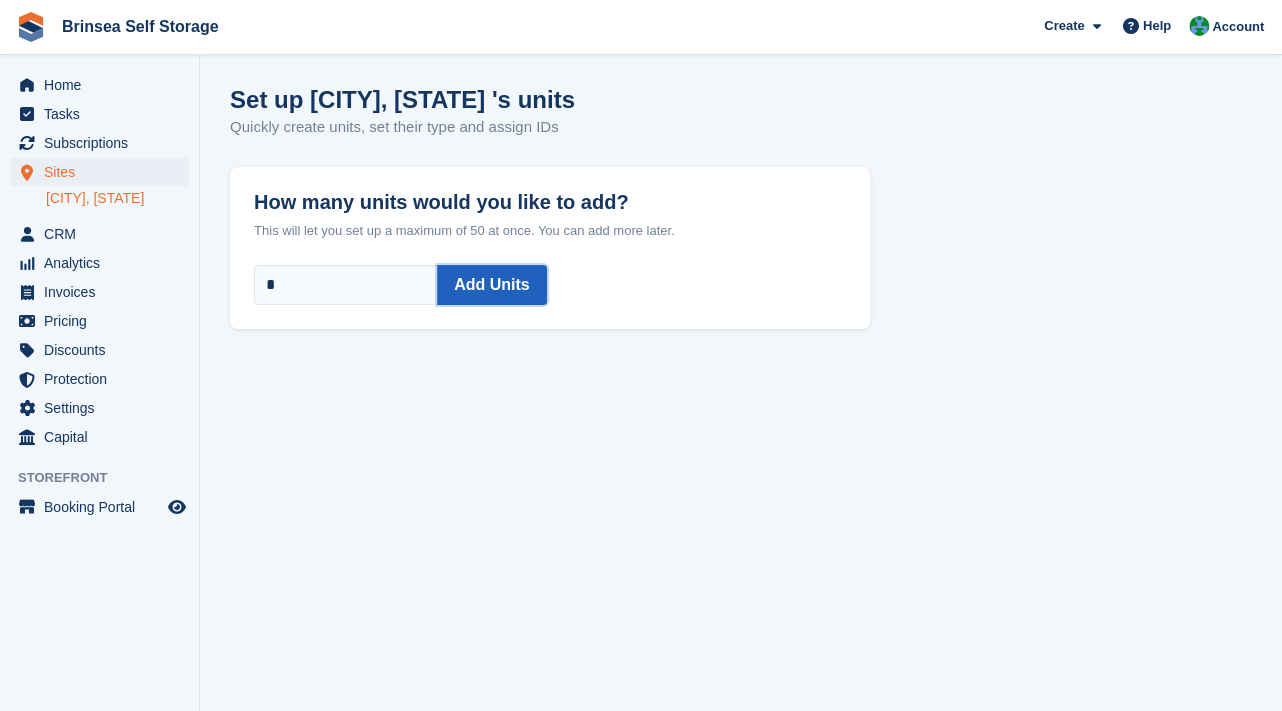 click on "Add Units" at bounding box center [492, 285] 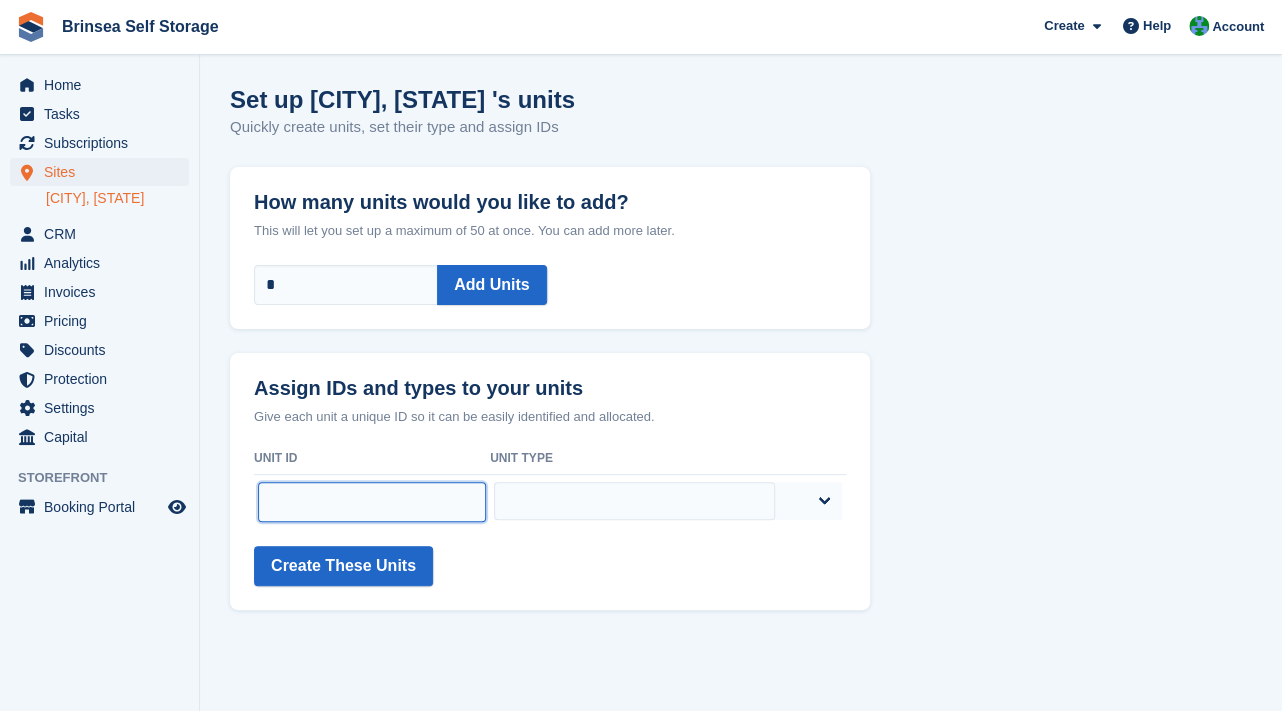 click at bounding box center [372, 502] 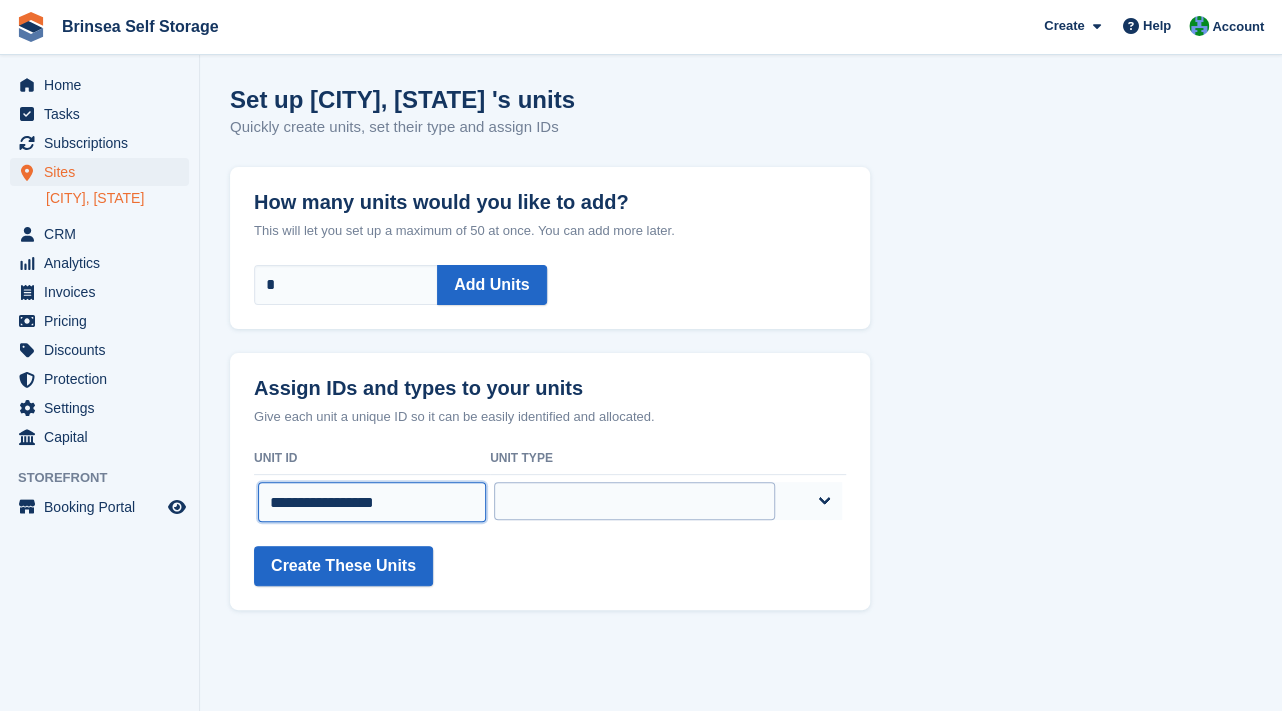 type on "**********" 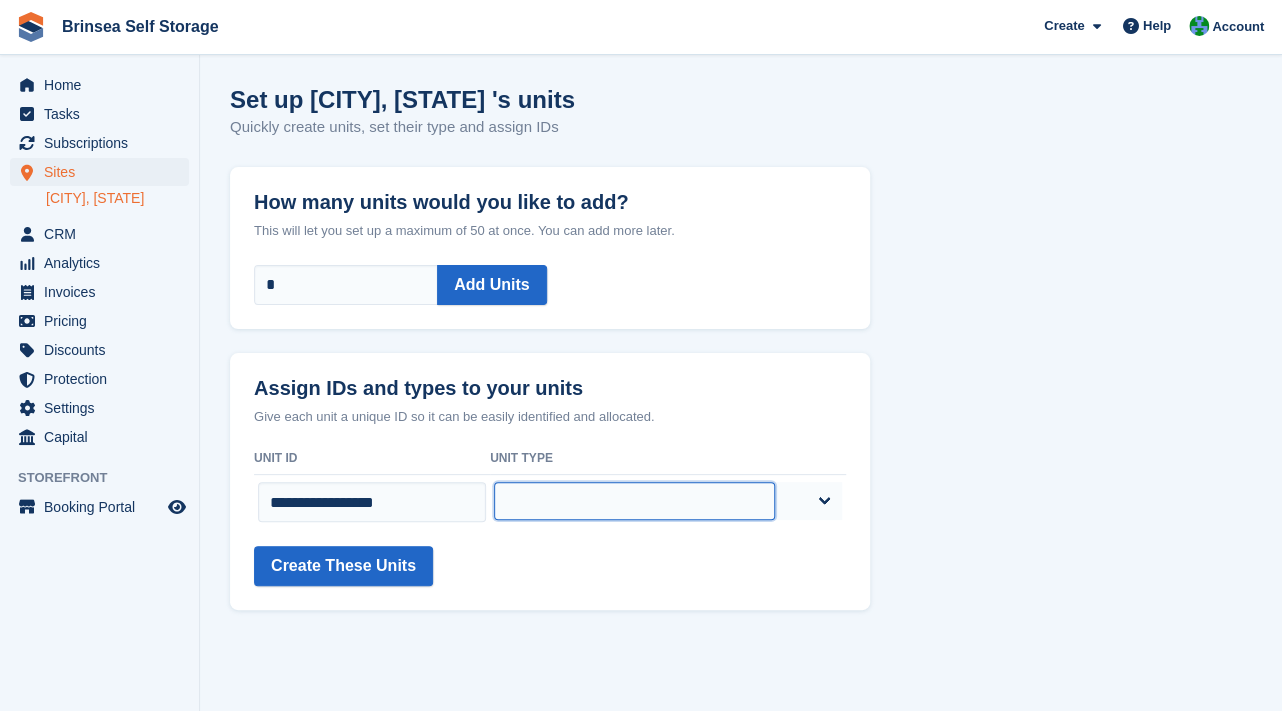 click on "**********" at bounding box center [634, 501] 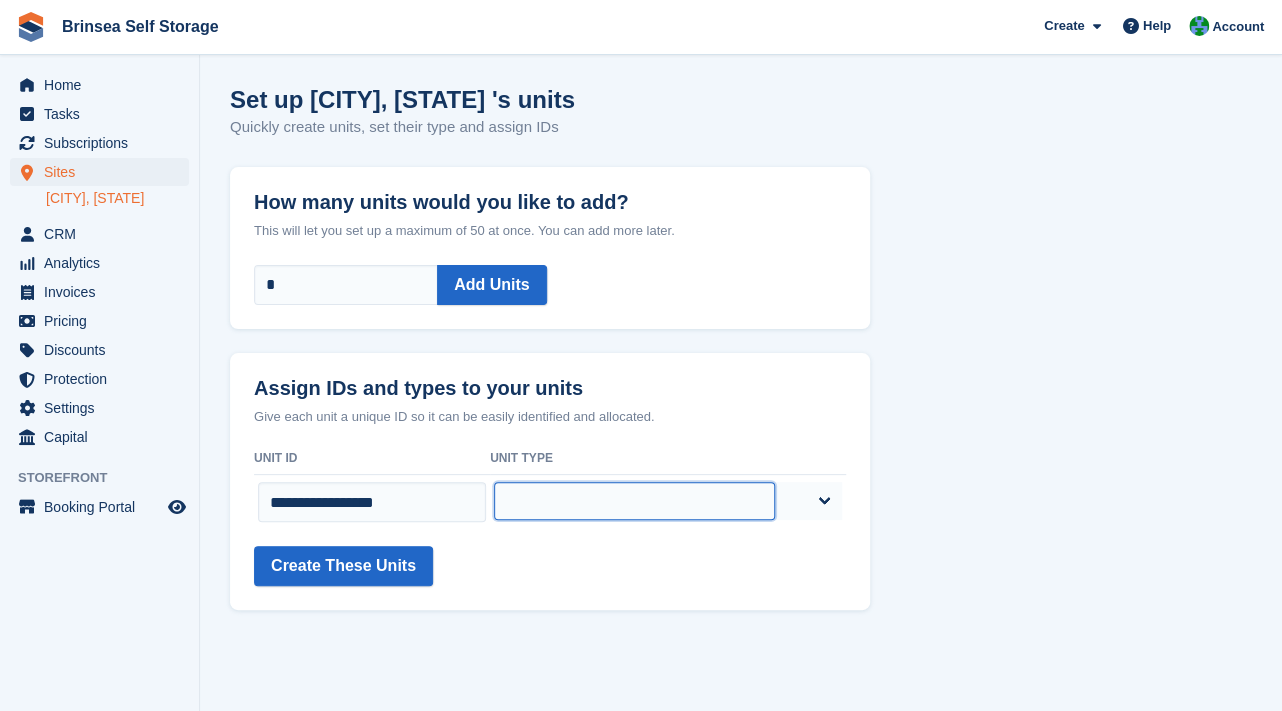 select on "****" 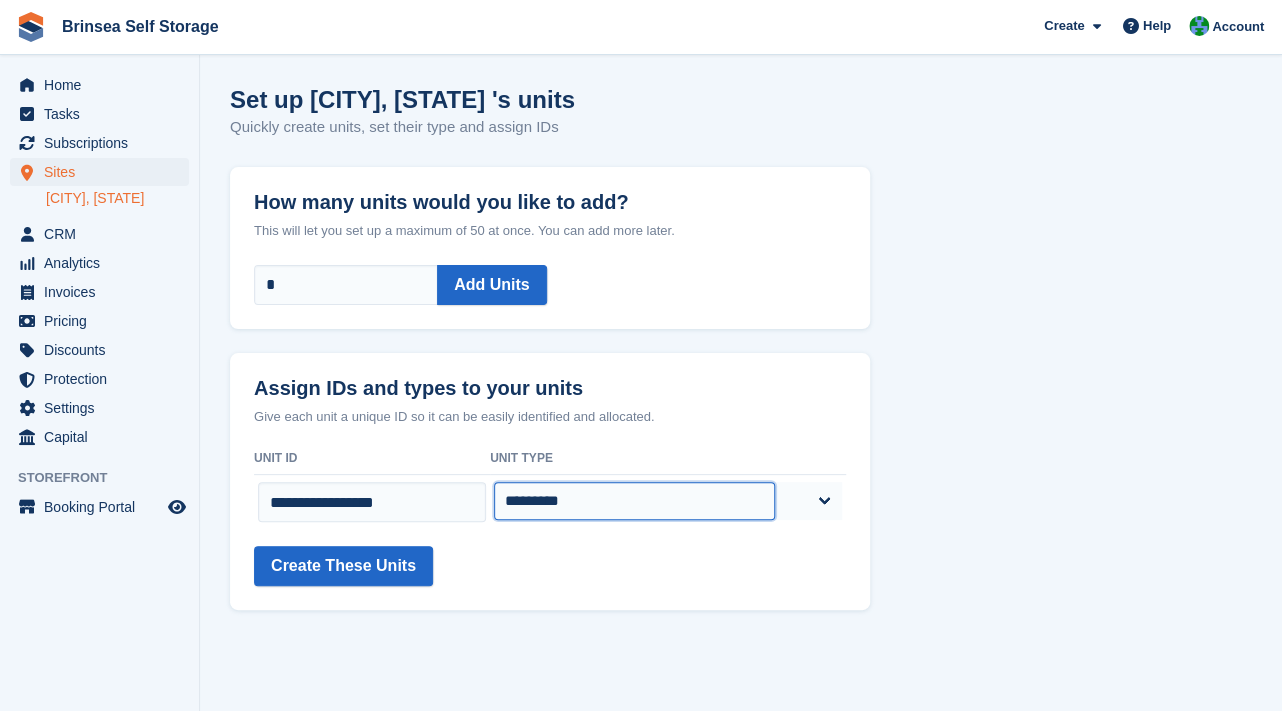 click on "********" at bounding box center [0, 0] 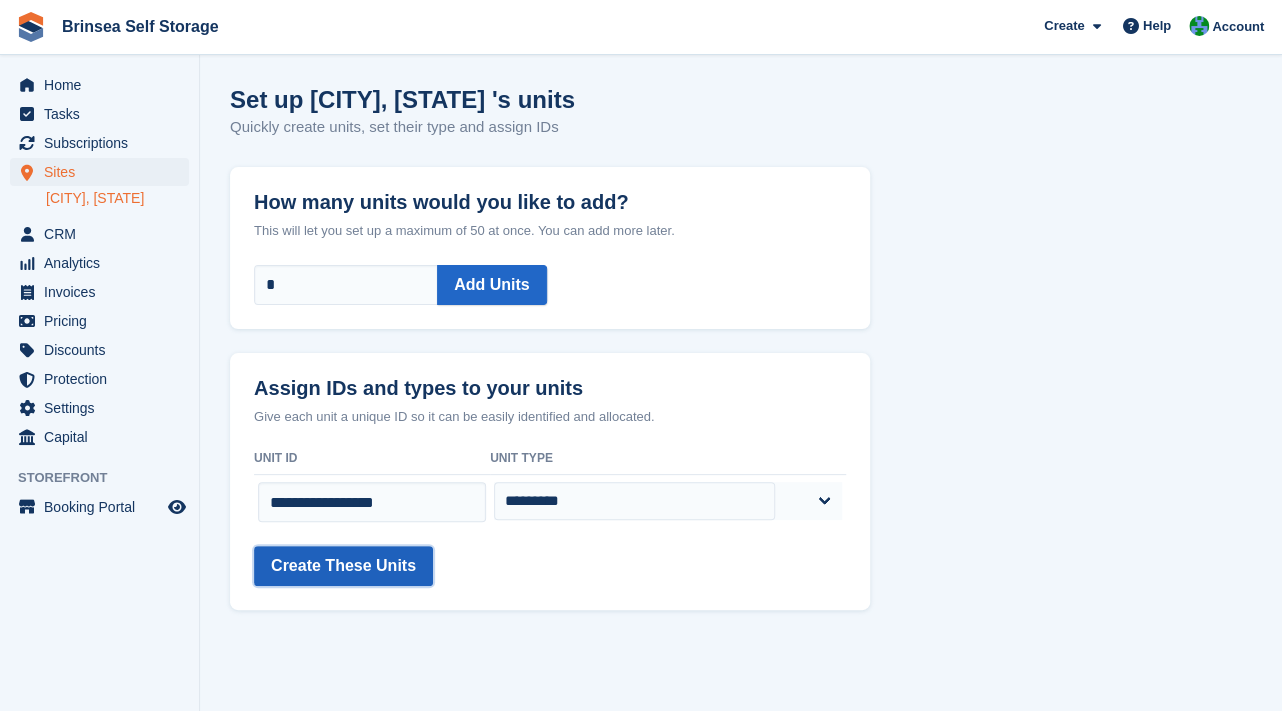 click on "Create These Units" at bounding box center (343, 566) 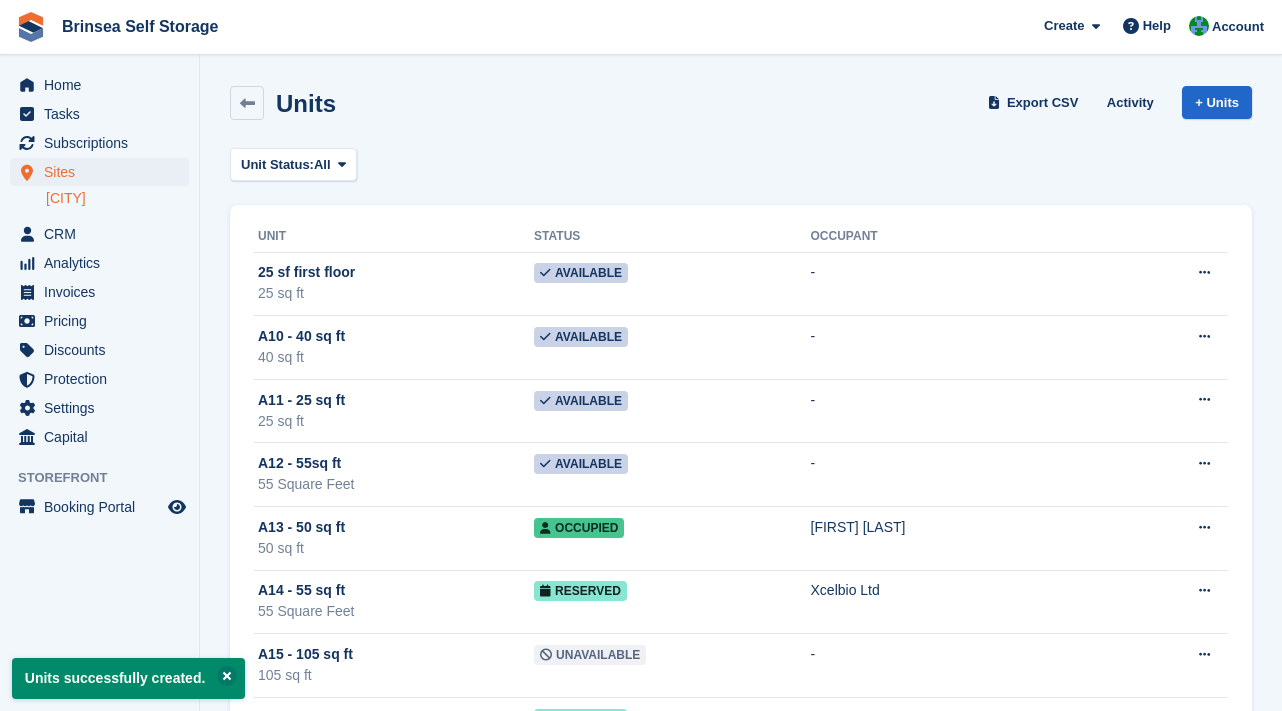 scroll, scrollTop: 0, scrollLeft: 0, axis: both 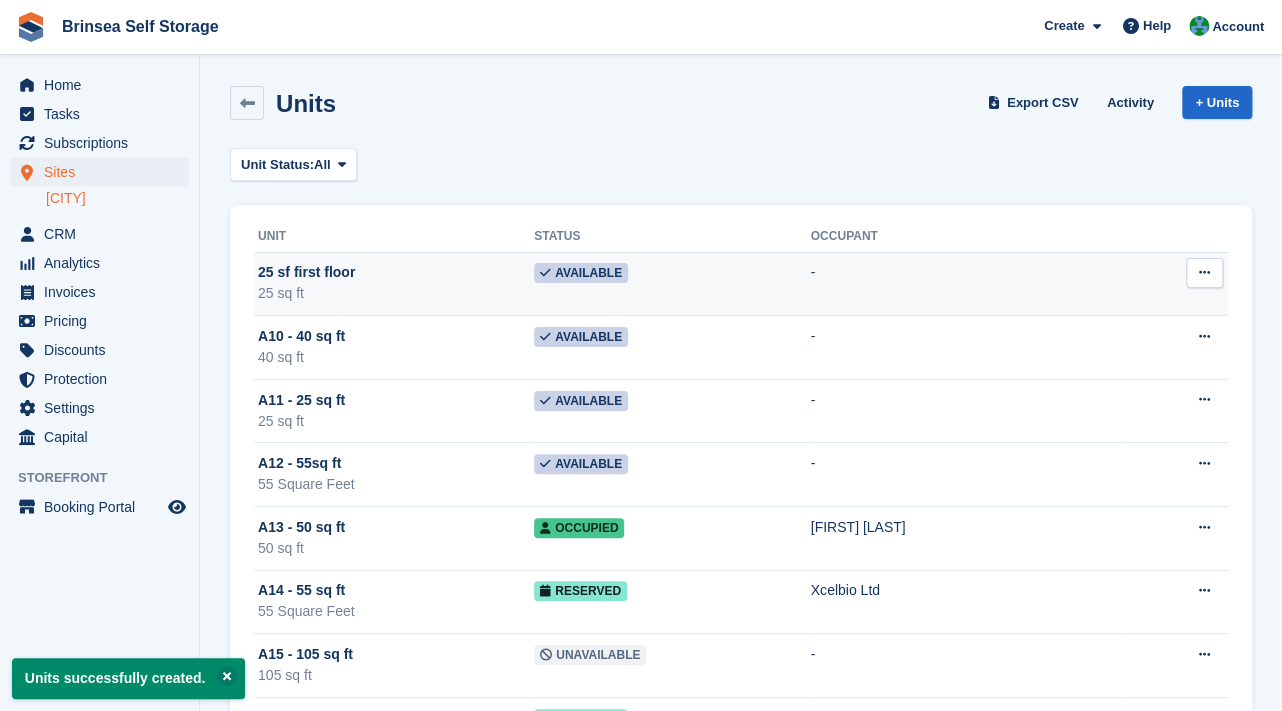 click at bounding box center (1204, 272) 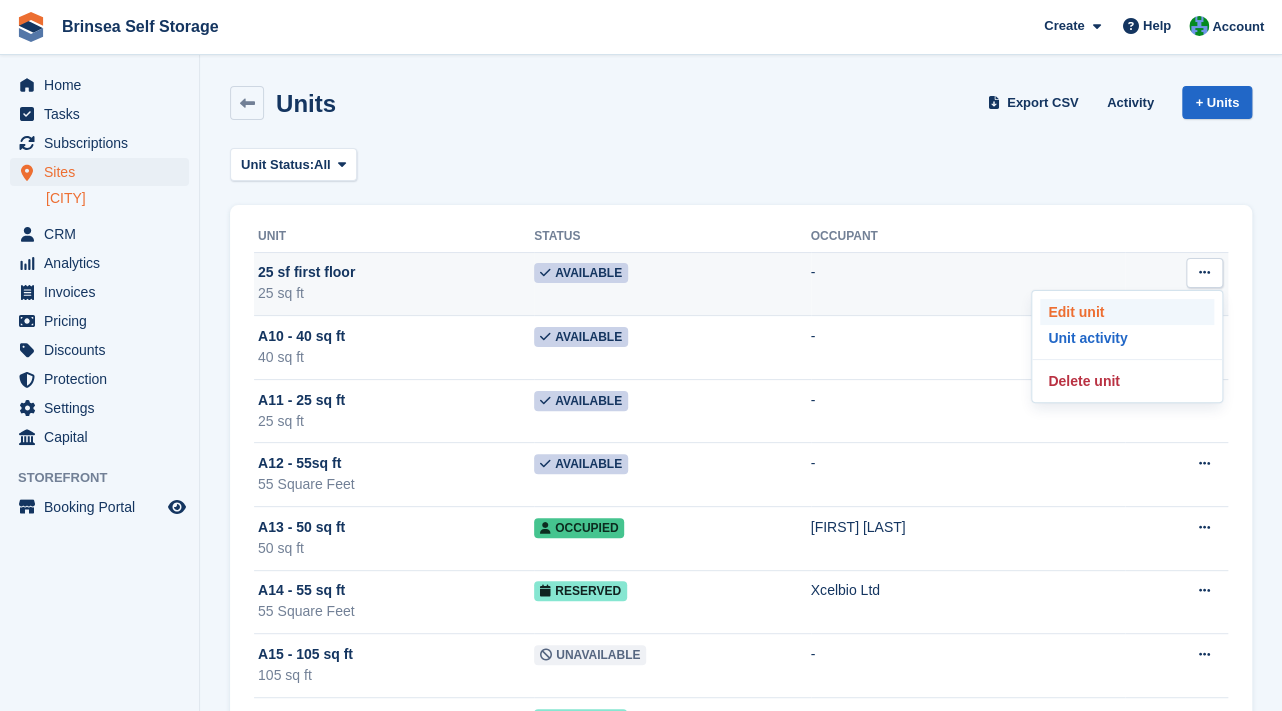 click on "Edit unit" at bounding box center [1127, 312] 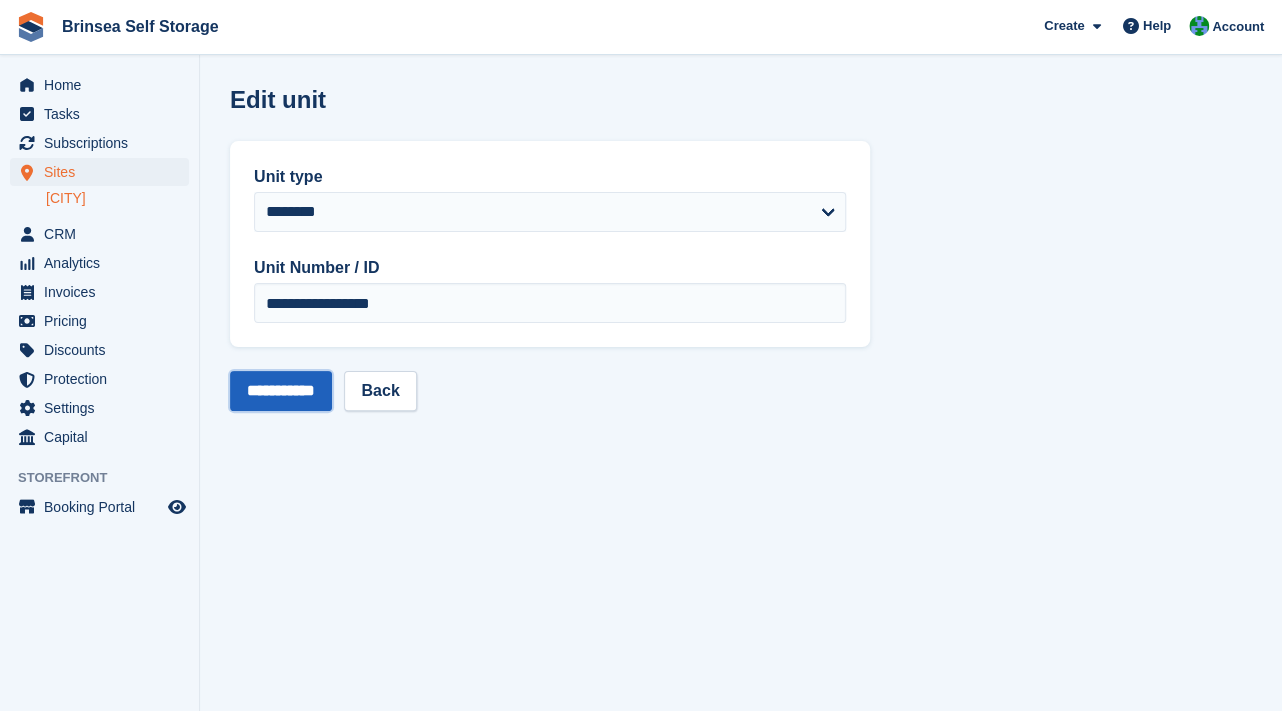 click on "**********" at bounding box center [281, 391] 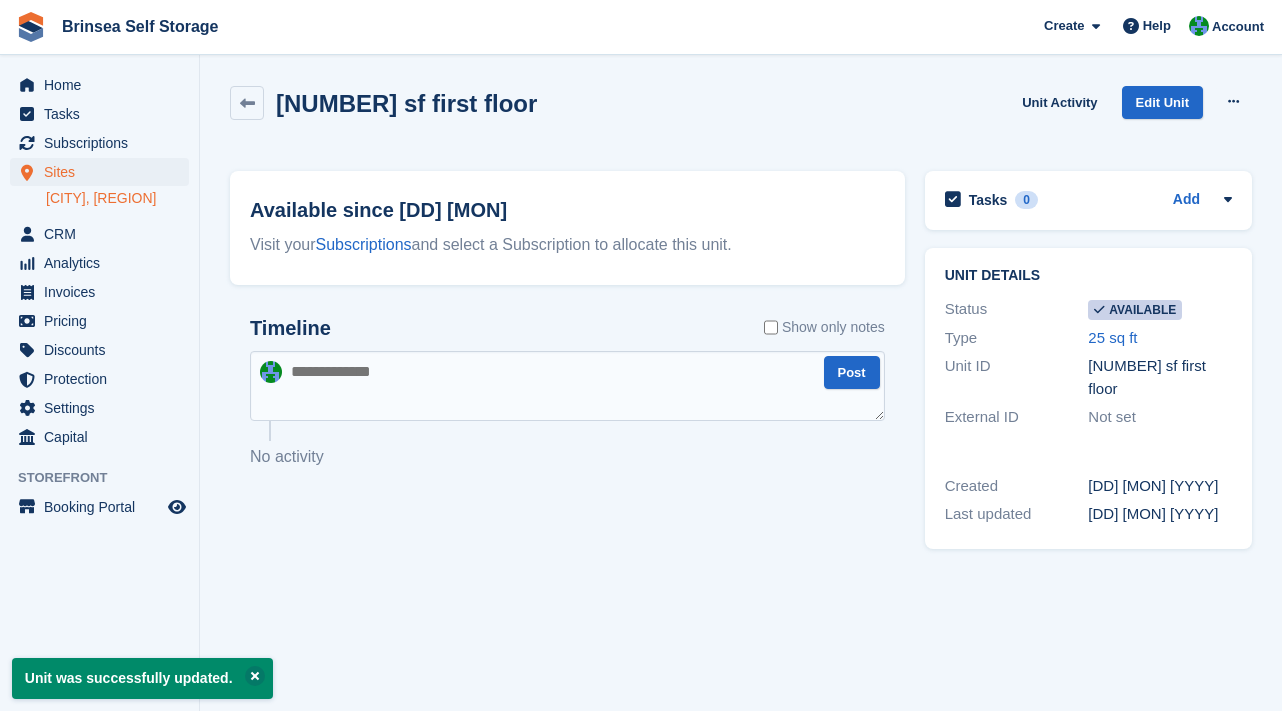 scroll, scrollTop: 0, scrollLeft: 0, axis: both 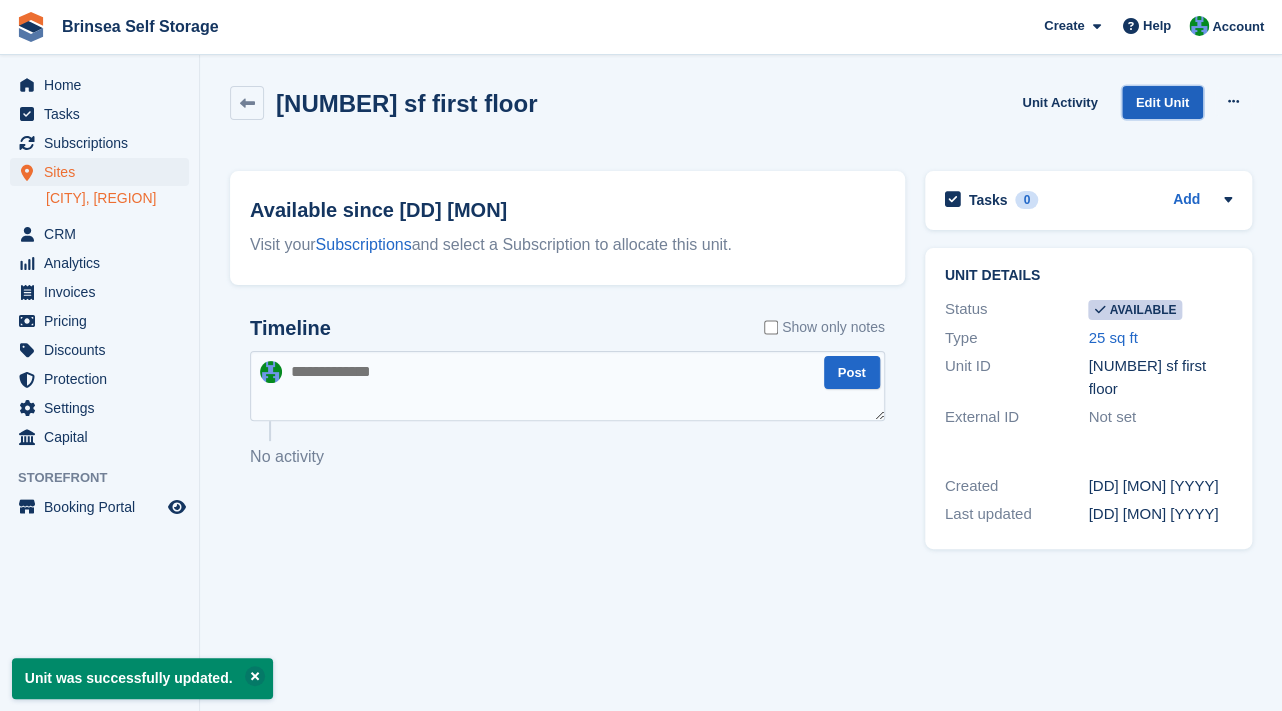 click on "Edit Unit" at bounding box center (1162, 102) 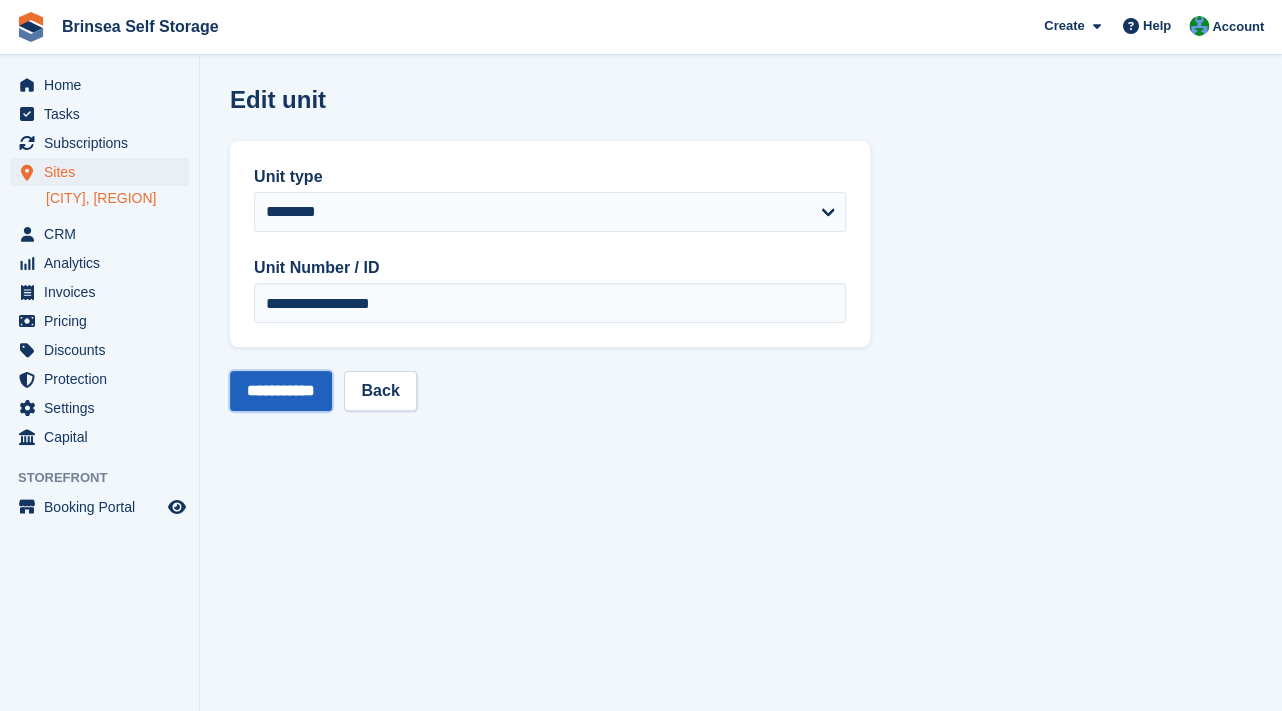 click on "**********" at bounding box center [281, 391] 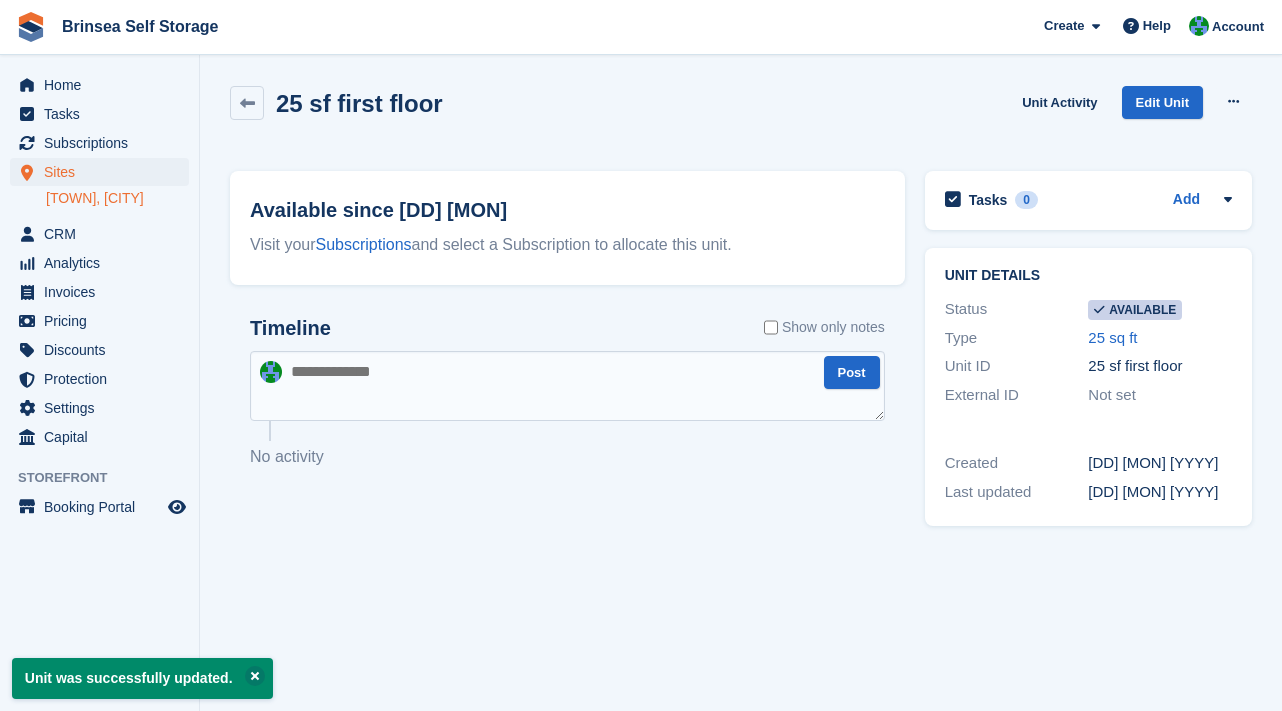 scroll, scrollTop: 0, scrollLeft: 0, axis: both 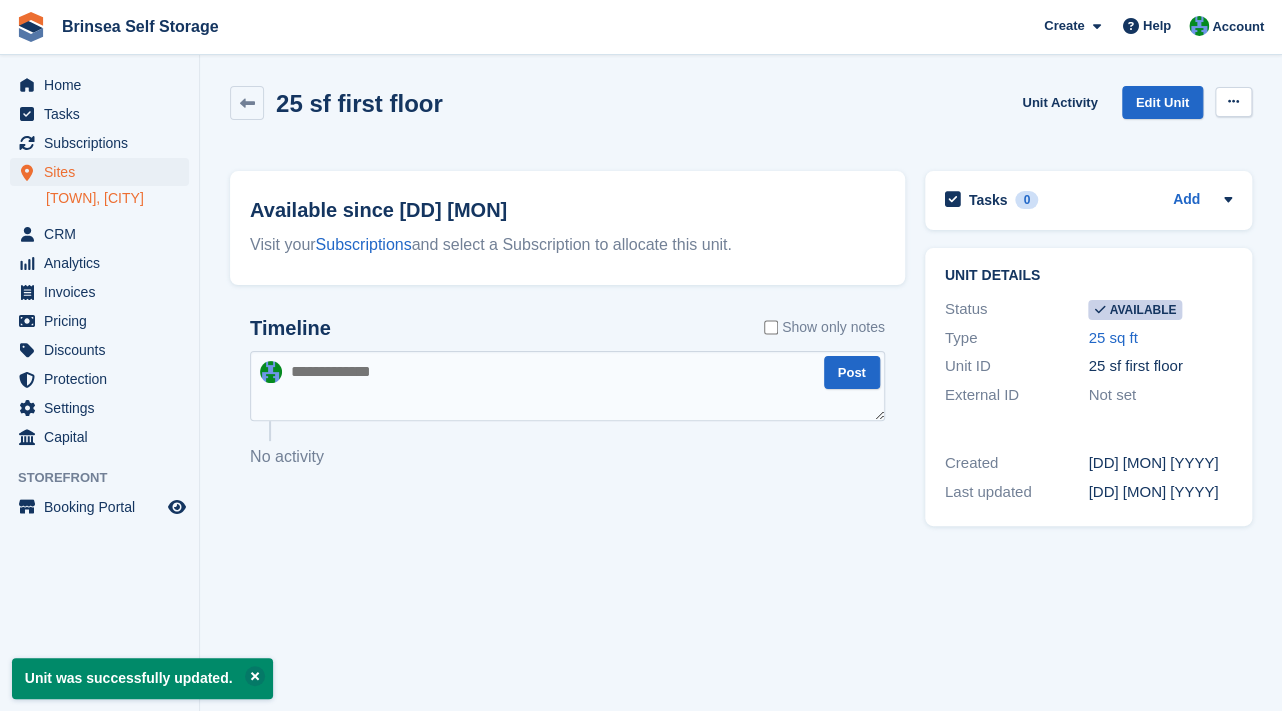 click at bounding box center (1233, 102) 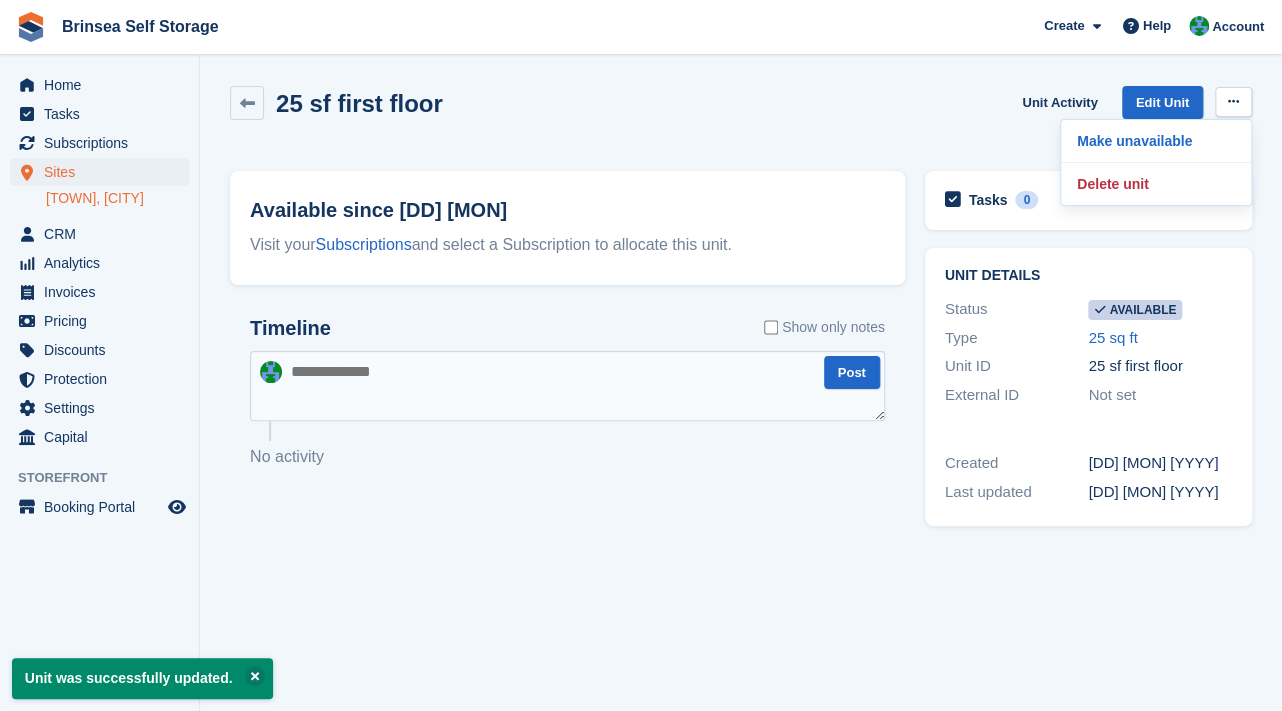 click on "[NUMBER] sf first floor
Unit Activity
Edit Unit
Make unavailable
Delete unit" at bounding box center [741, 114] 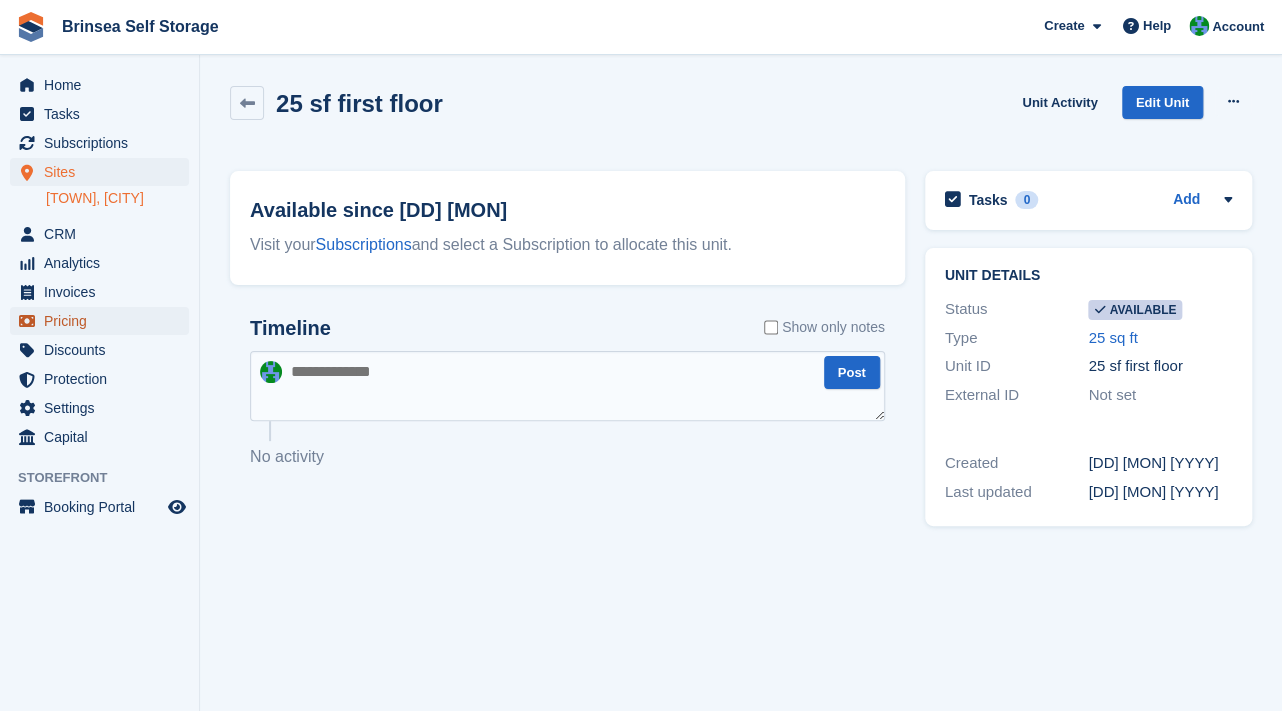 click on "Pricing" at bounding box center [104, 321] 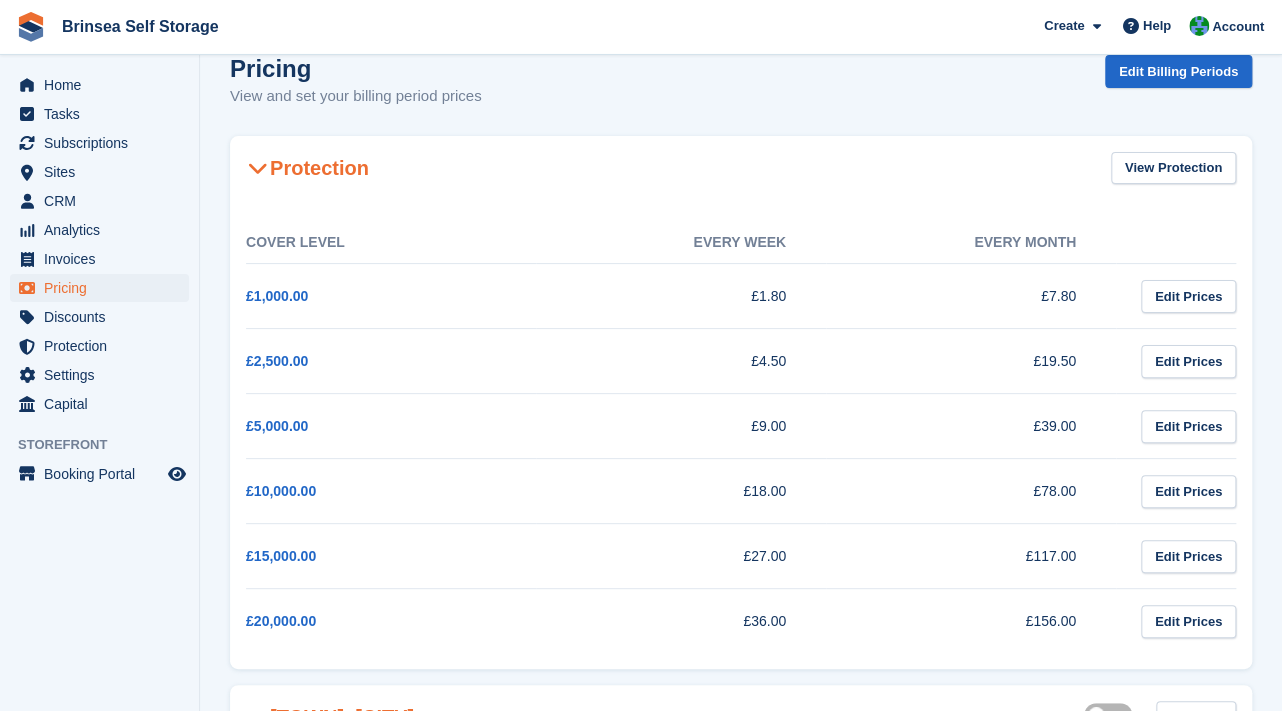 scroll, scrollTop: 0, scrollLeft: 0, axis: both 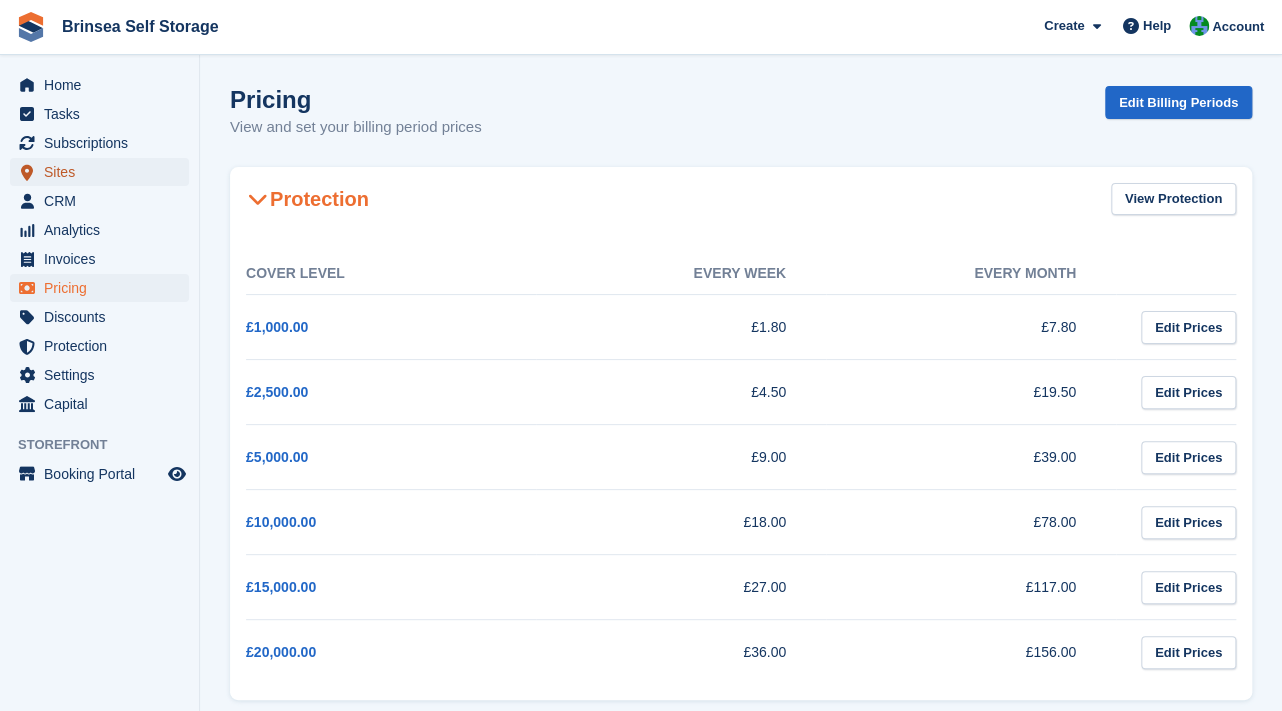 click on "Sites" at bounding box center (104, 172) 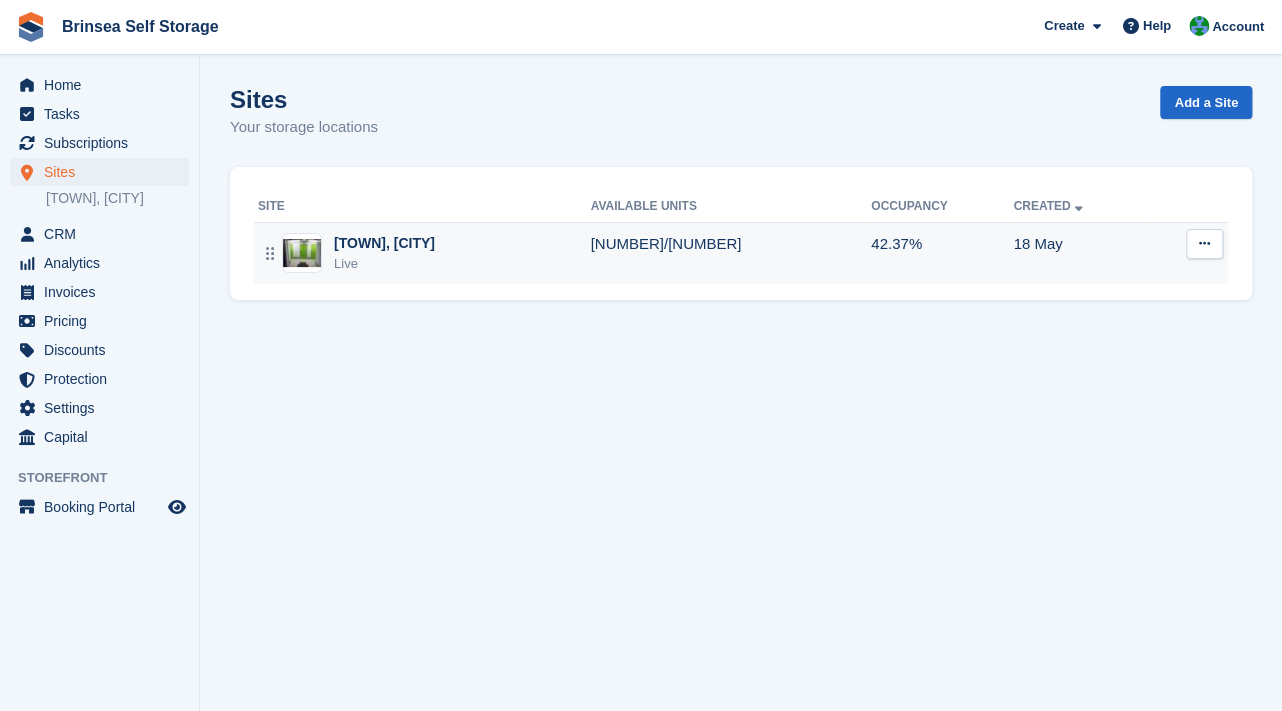 click on "Congresbury, Bristol
Live" at bounding box center (424, 253) 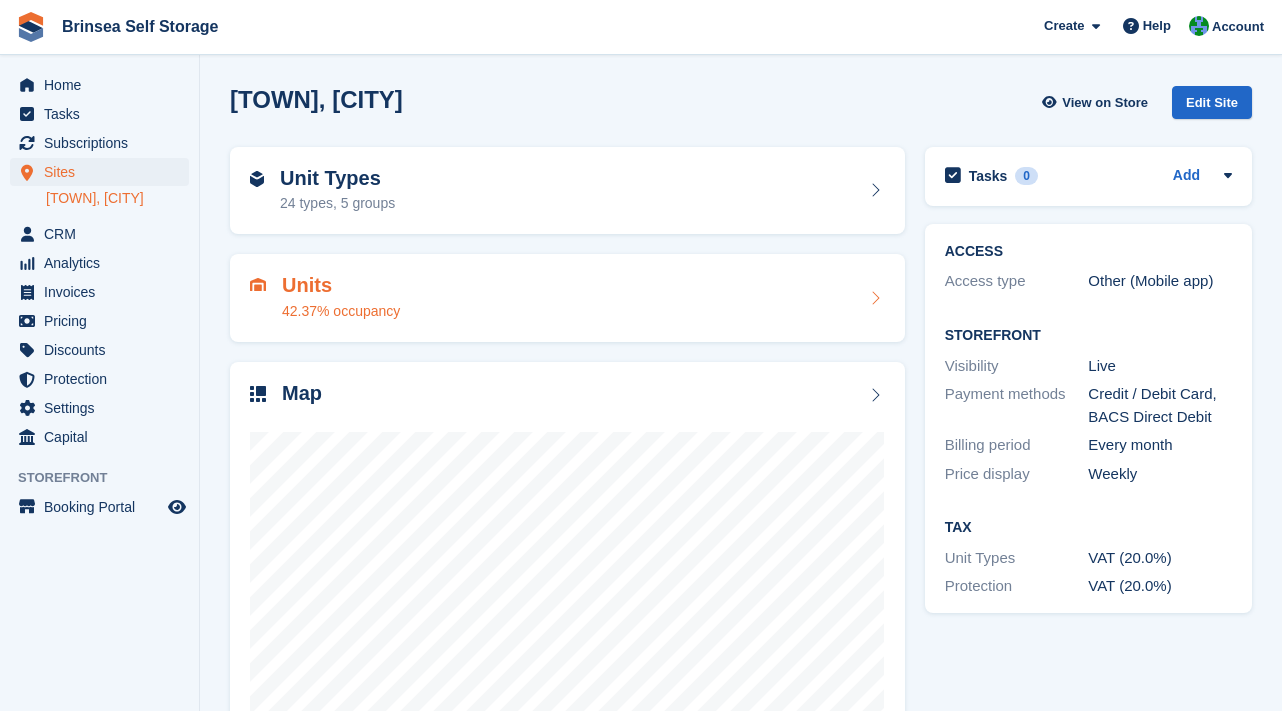 click on "42.37% occupancy" at bounding box center (341, 311) 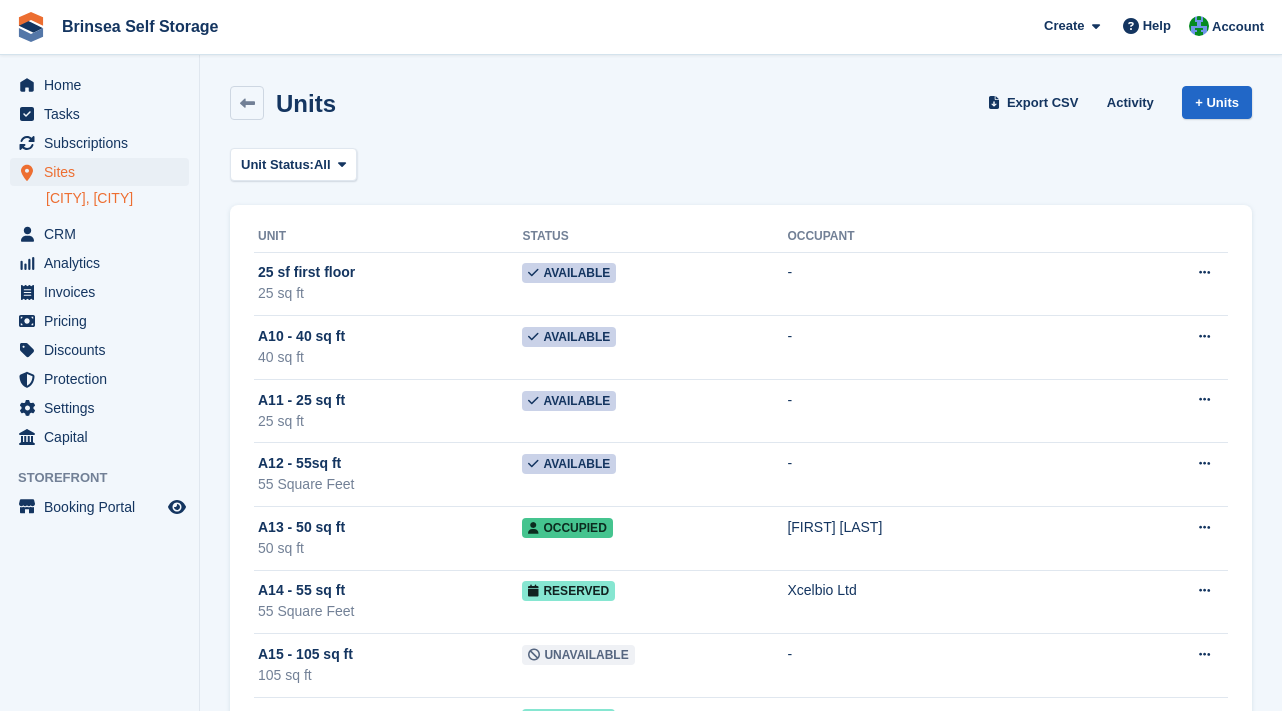 scroll, scrollTop: 0, scrollLeft: 0, axis: both 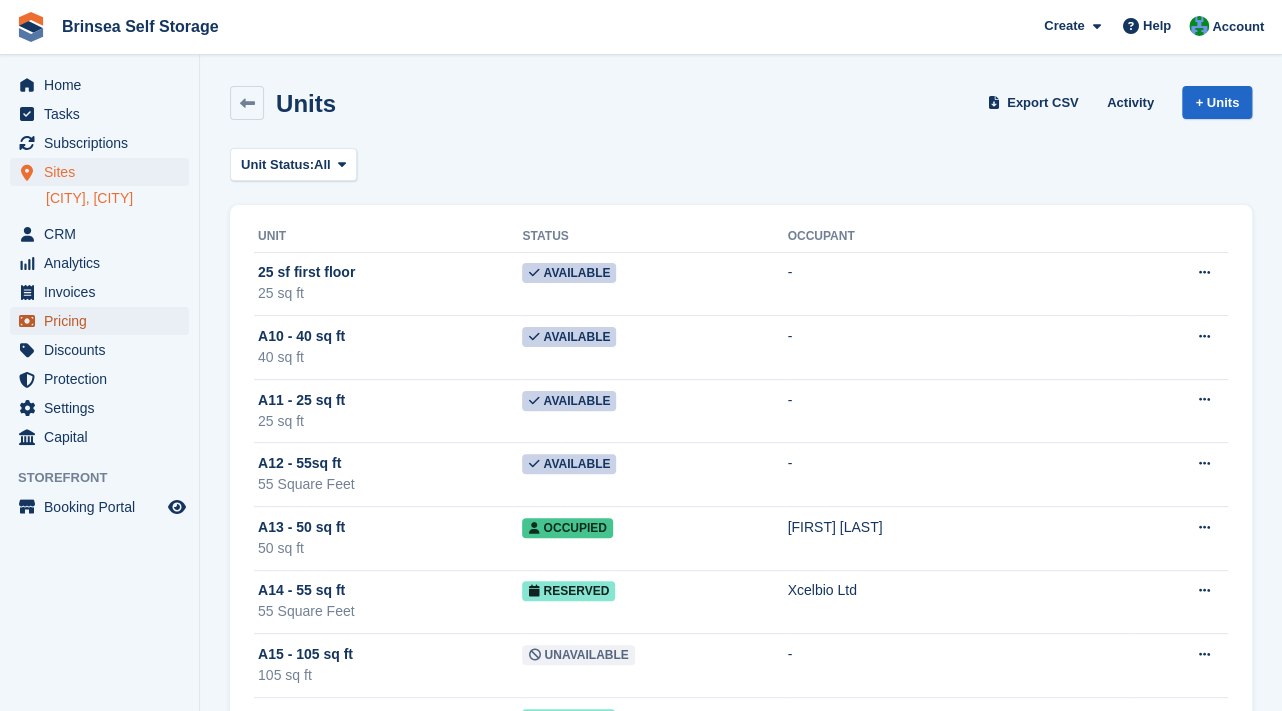 click on "Pricing" at bounding box center (104, 321) 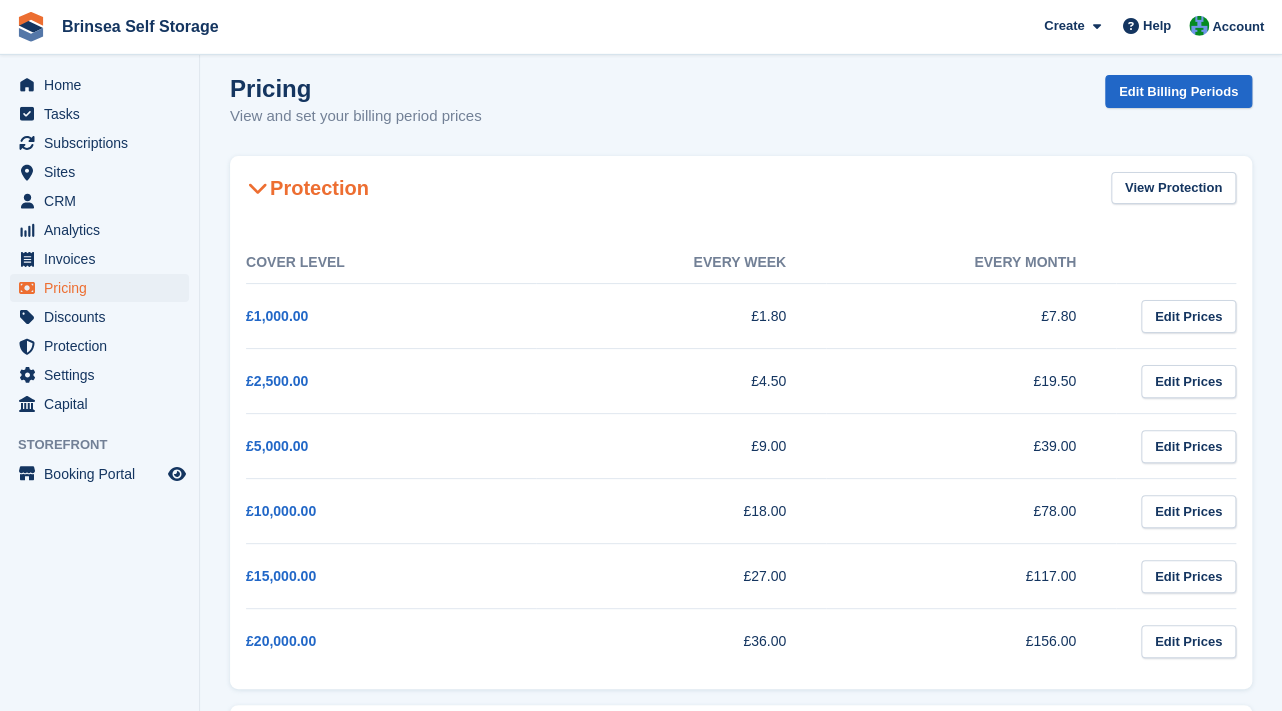 scroll, scrollTop: 0, scrollLeft: 0, axis: both 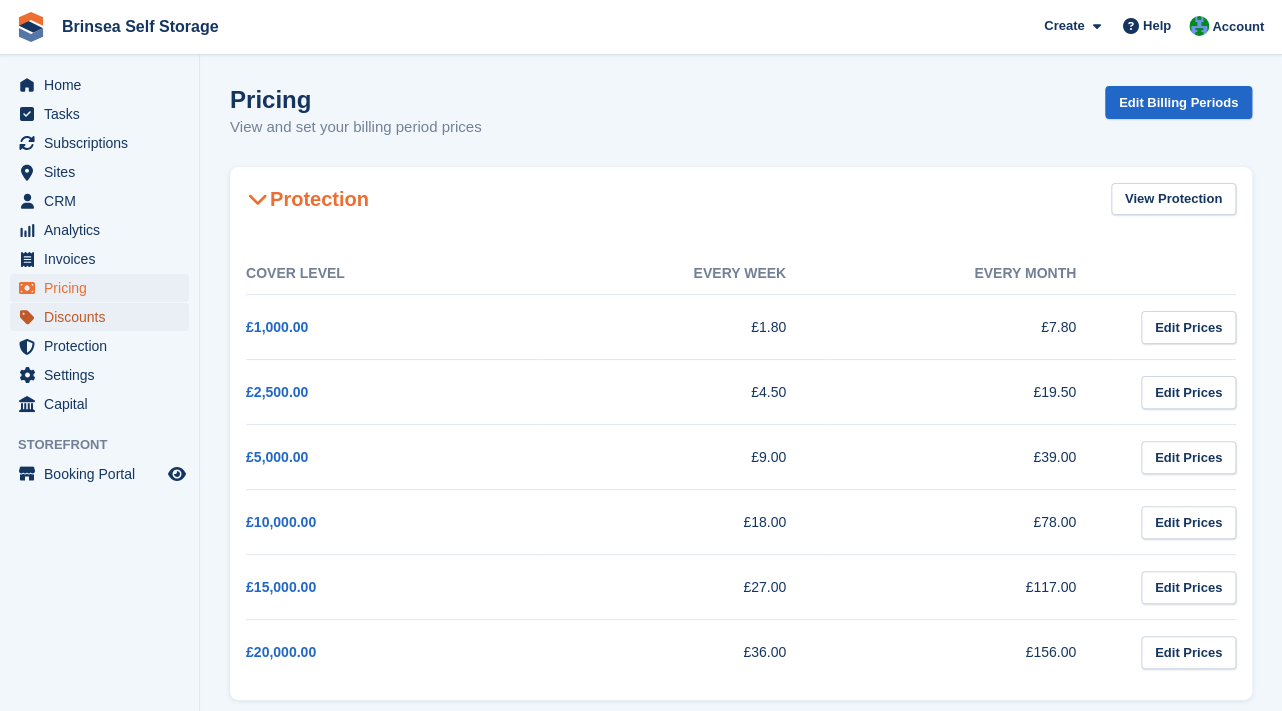click on "Discounts" at bounding box center (104, 317) 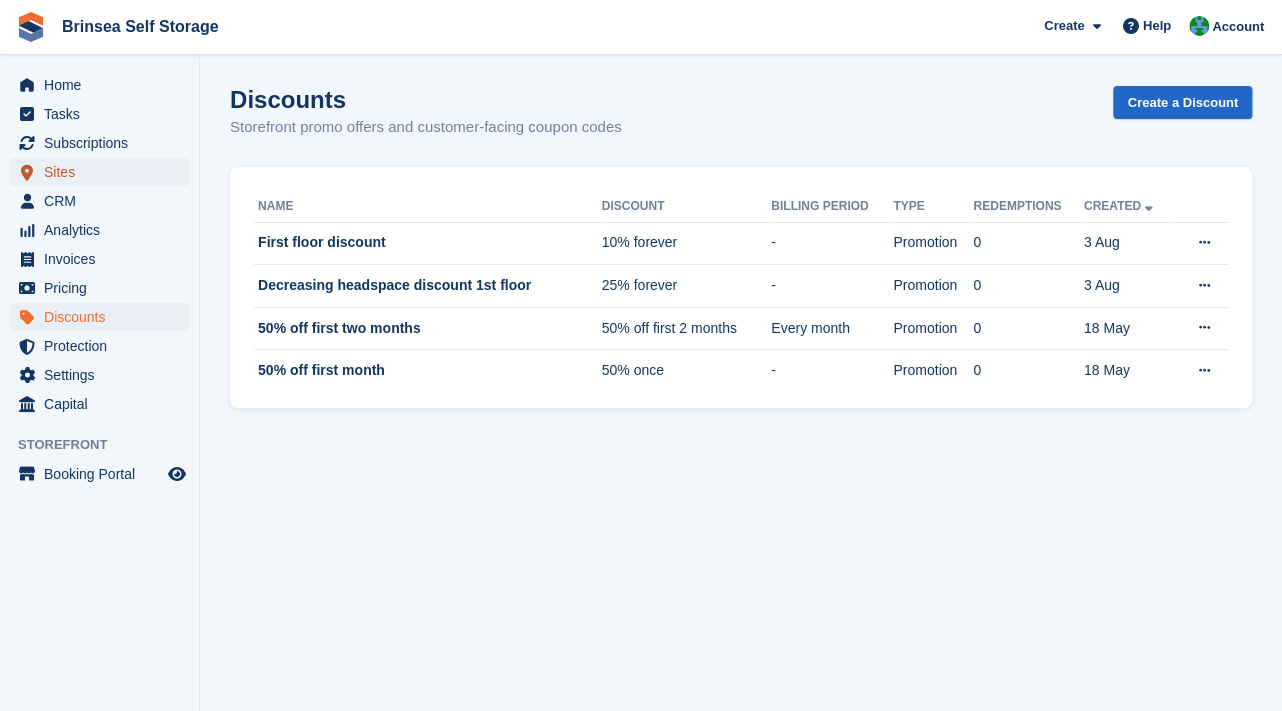 click on "Sites" at bounding box center [104, 172] 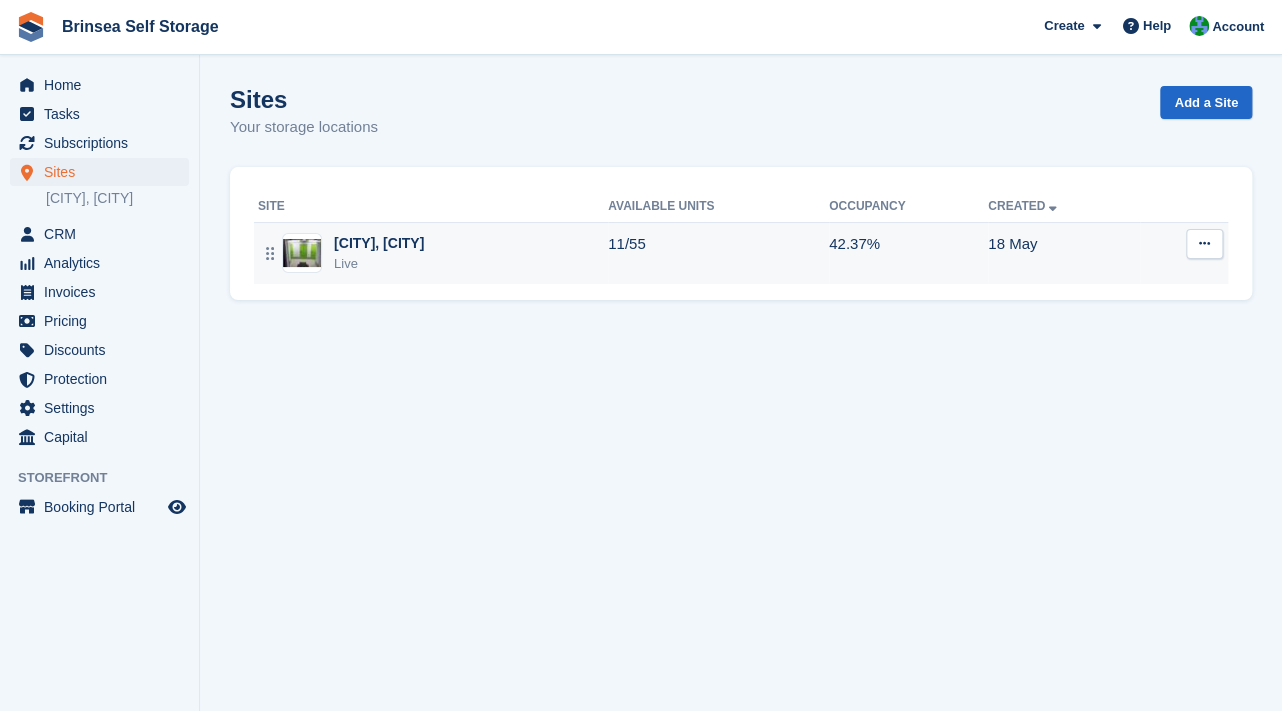 click on "Live" at bounding box center (379, 264) 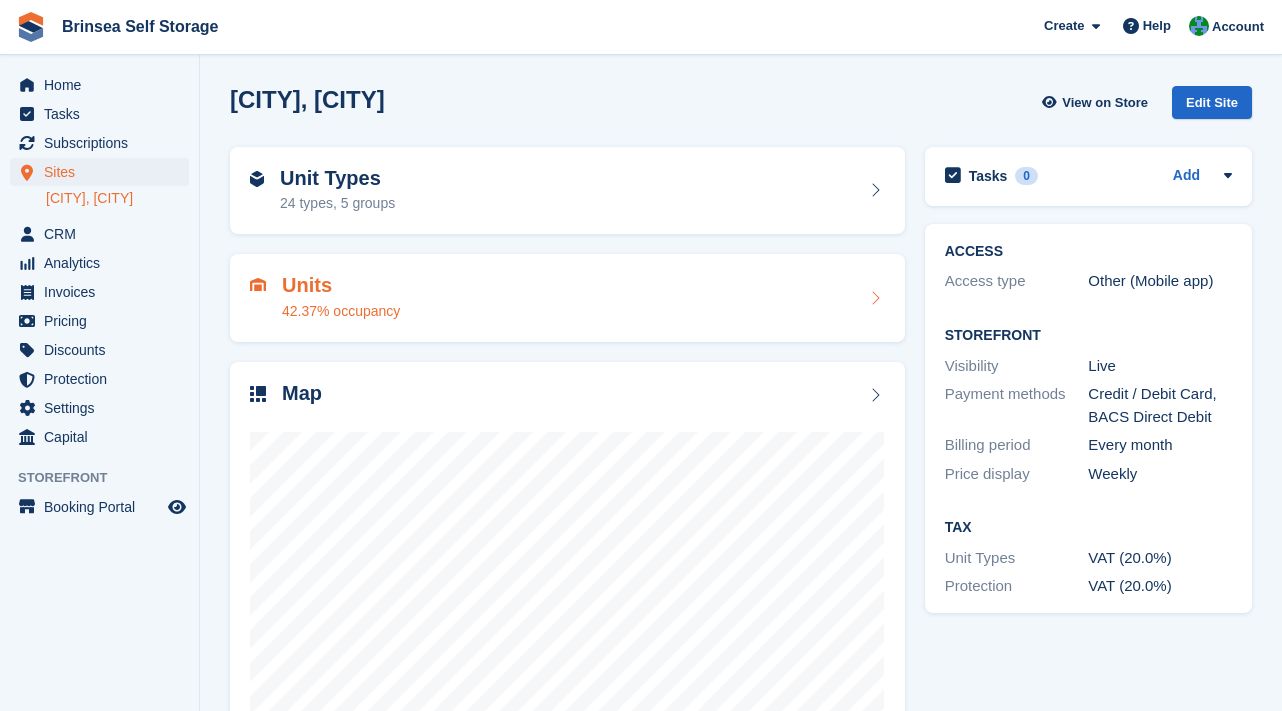 scroll, scrollTop: 0, scrollLeft: 0, axis: both 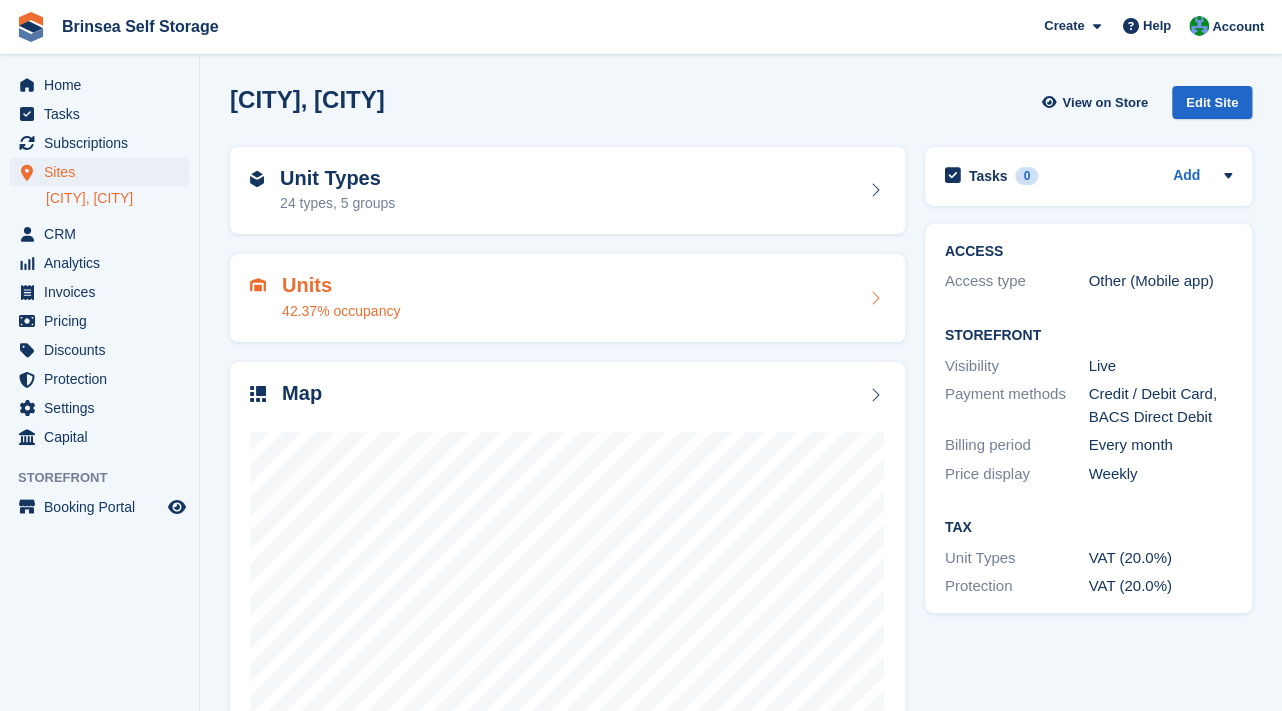 click on "42.37% occupancy" at bounding box center [341, 311] 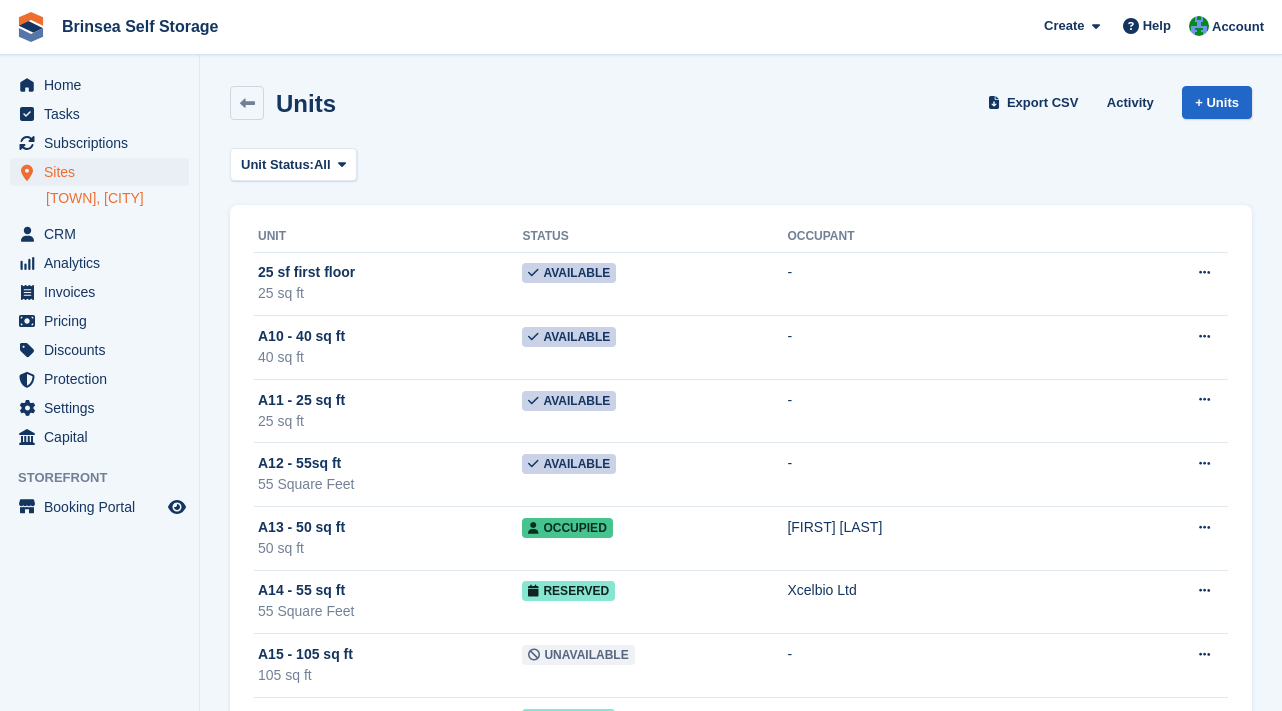 scroll, scrollTop: 0, scrollLeft: 0, axis: both 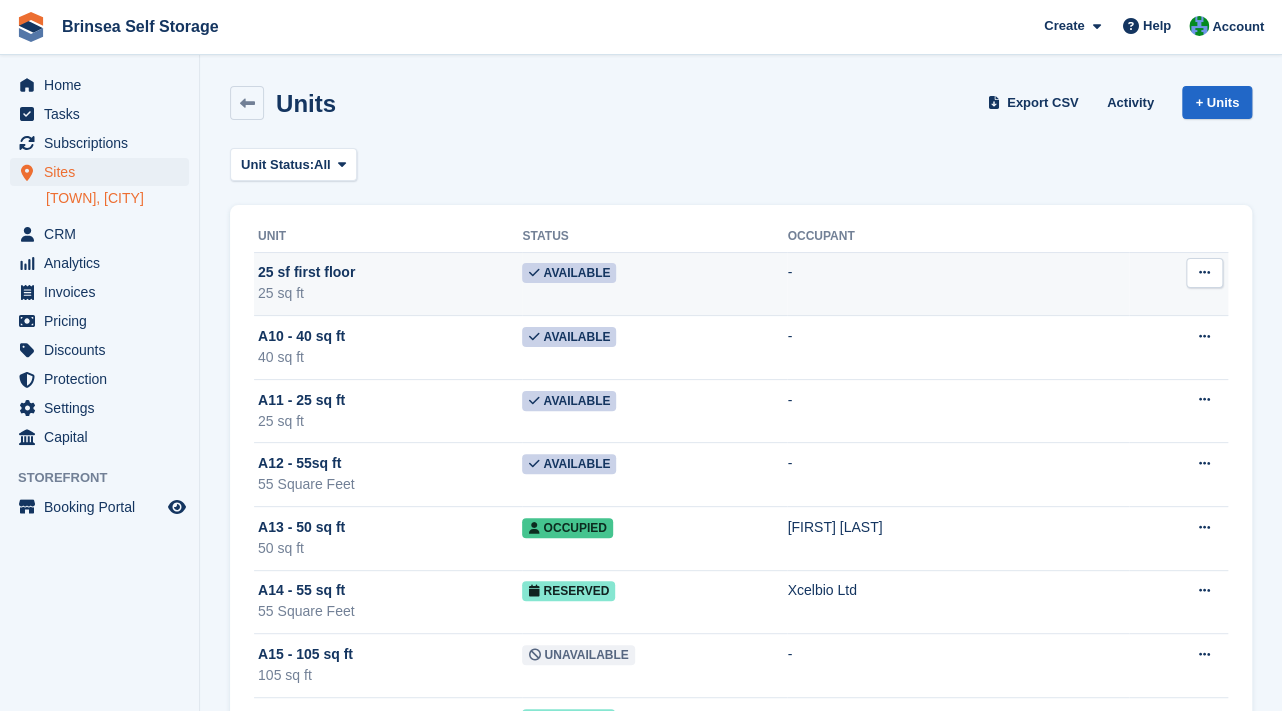 click on "Available" at bounding box center [654, 284] 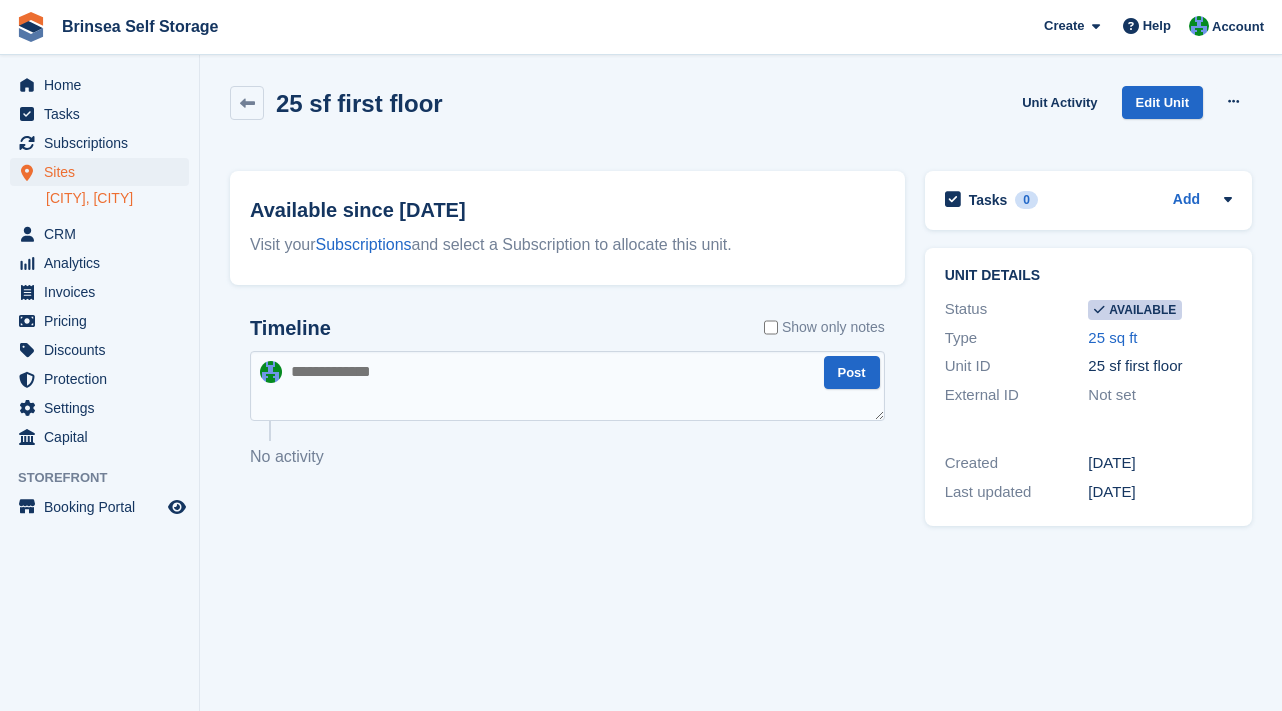 scroll, scrollTop: 0, scrollLeft: 0, axis: both 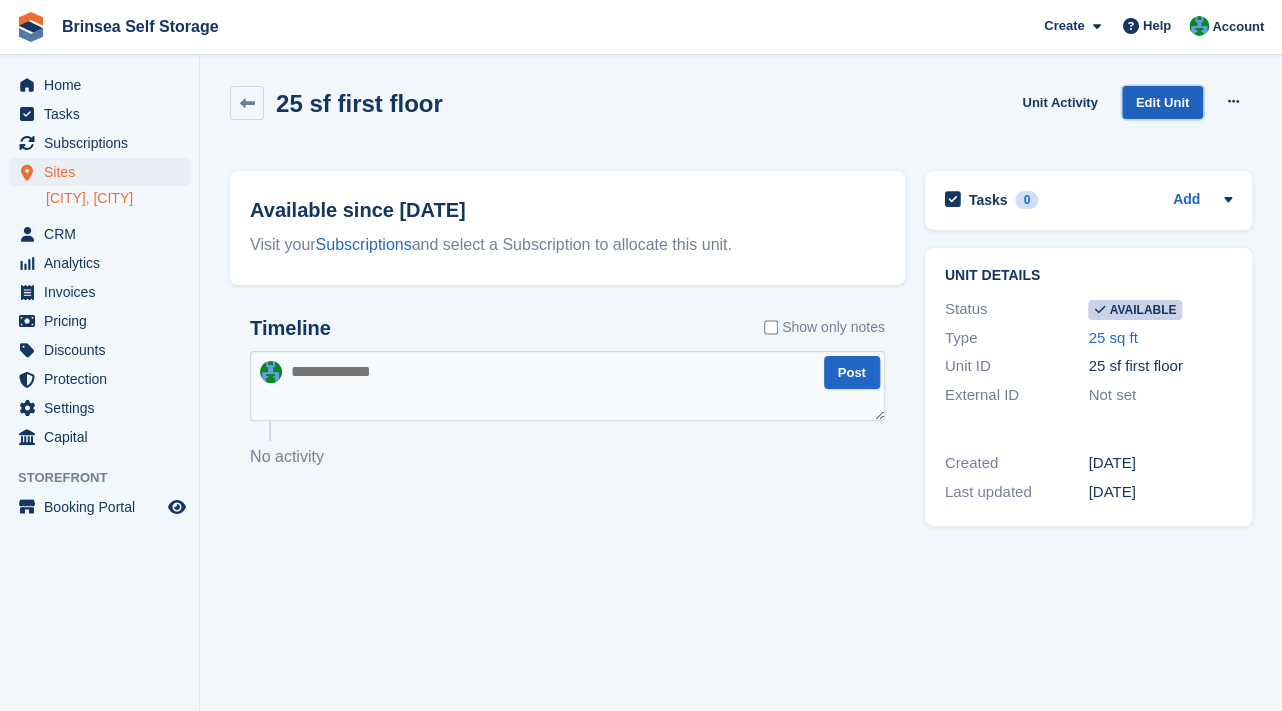 click on "Edit Unit" at bounding box center (1162, 102) 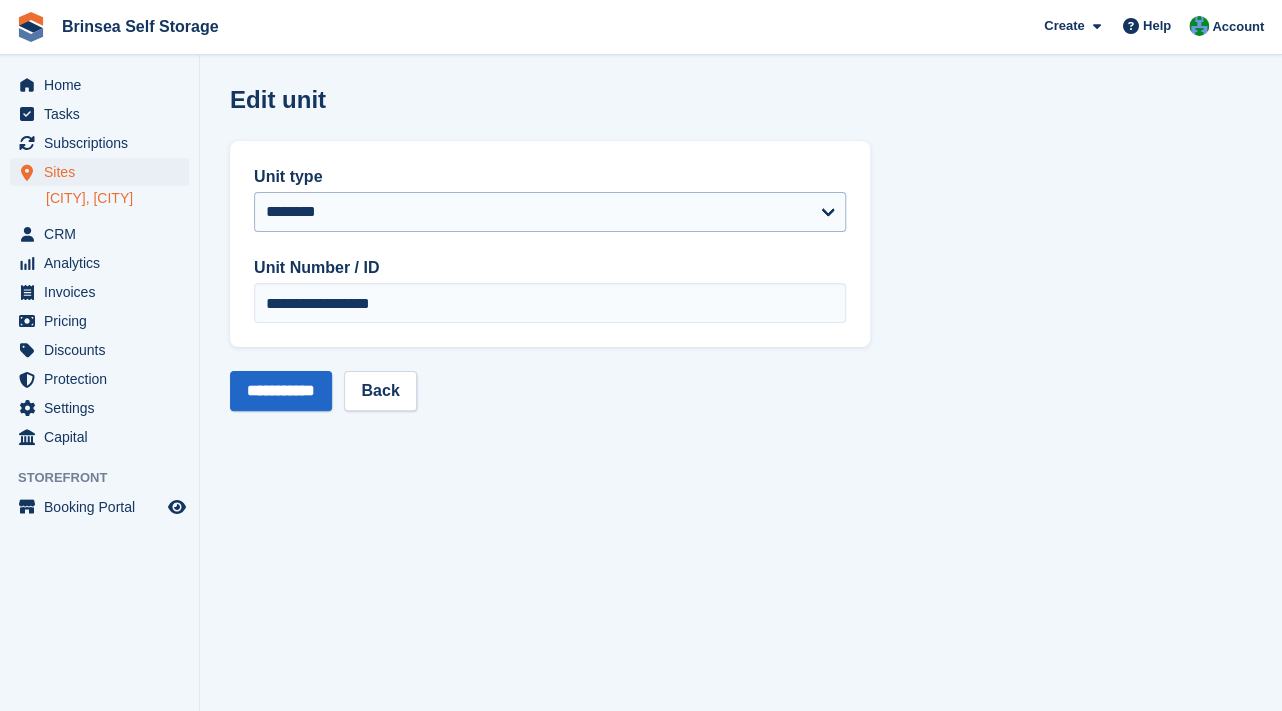 click on "**********" at bounding box center (741, 355) 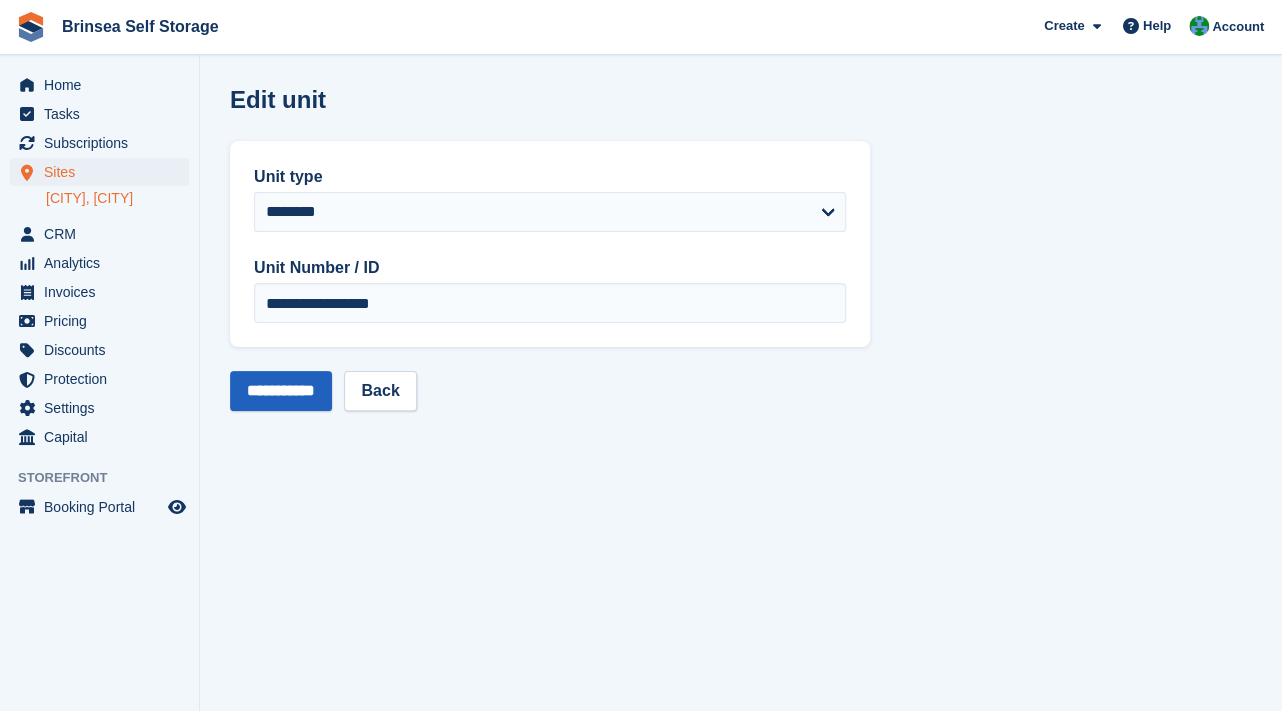 click on "**********" at bounding box center (281, 391) 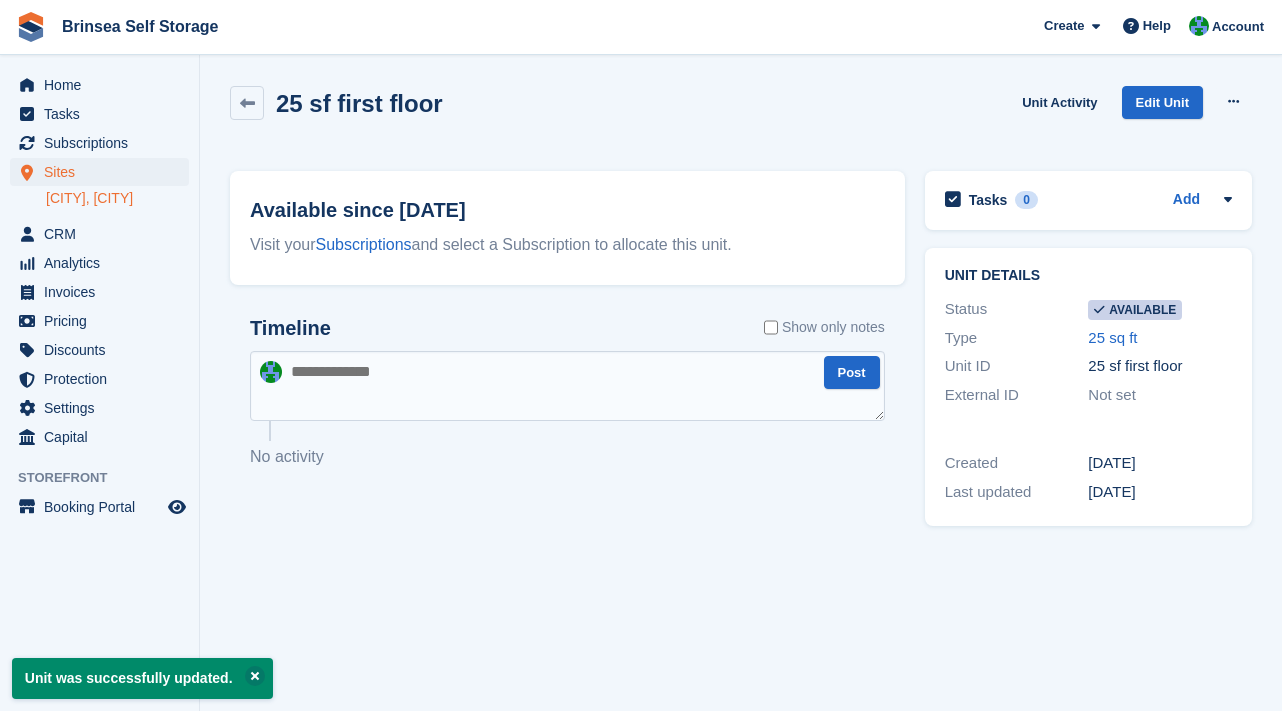 scroll, scrollTop: 0, scrollLeft: 0, axis: both 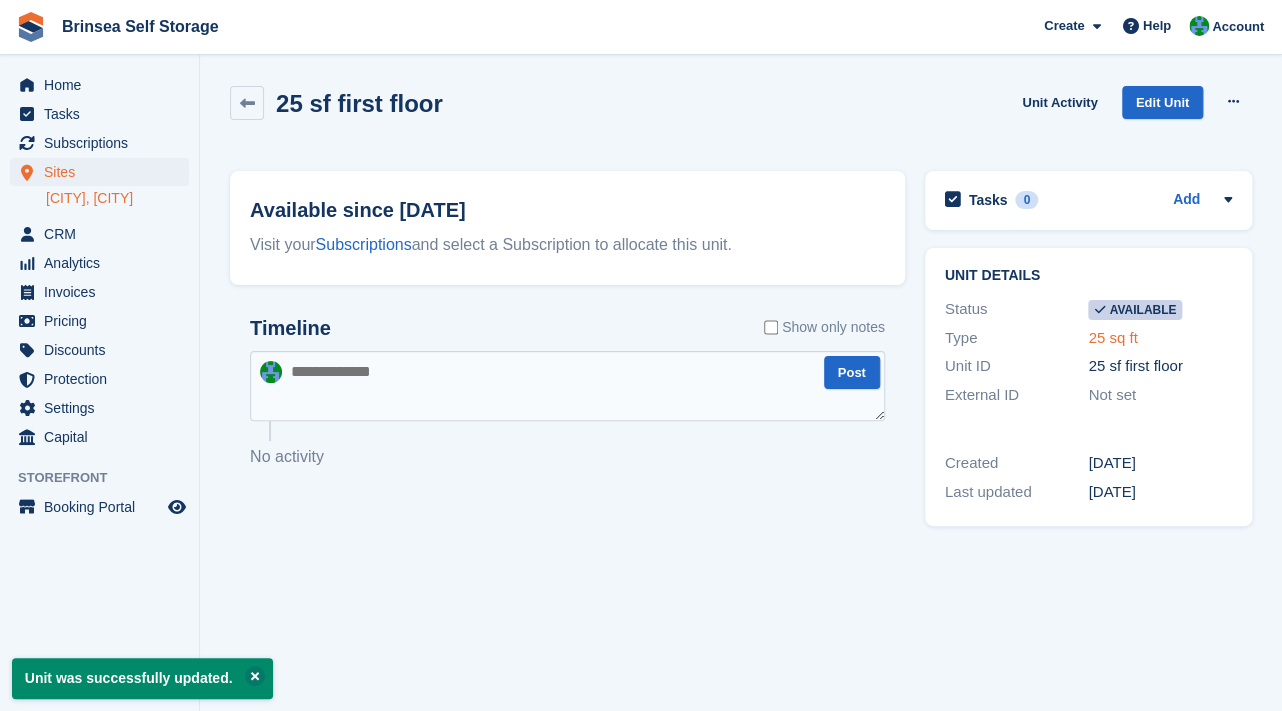 click on "25 sq ft" at bounding box center [1112, 337] 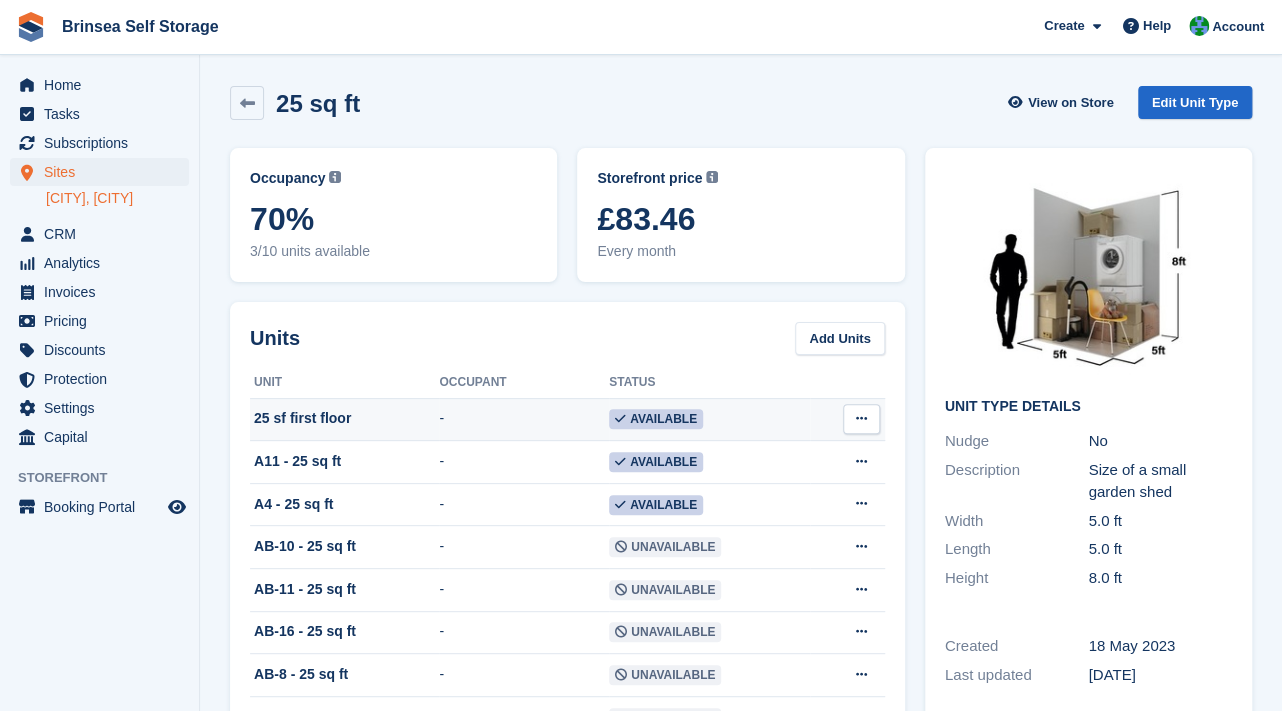 click at bounding box center [861, 418] 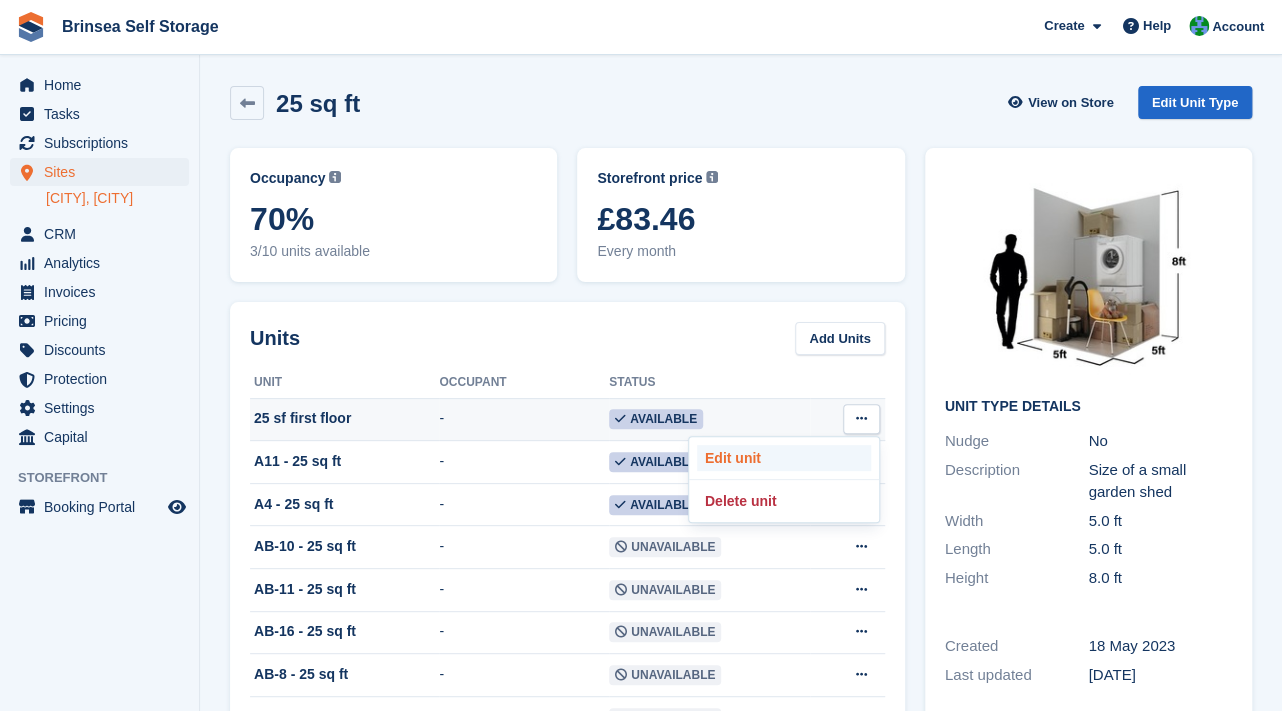 click on "Edit unit" at bounding box center (784, 458) 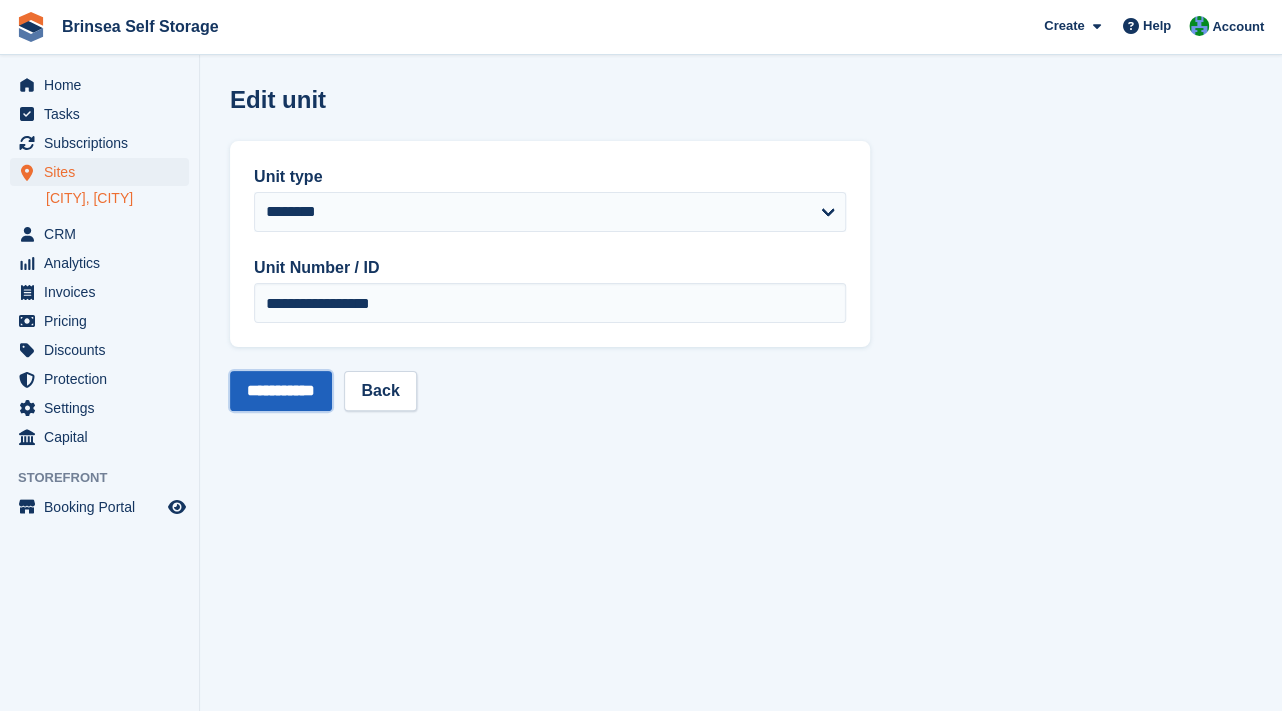 click on "**********" at bounding box center (281, 391) 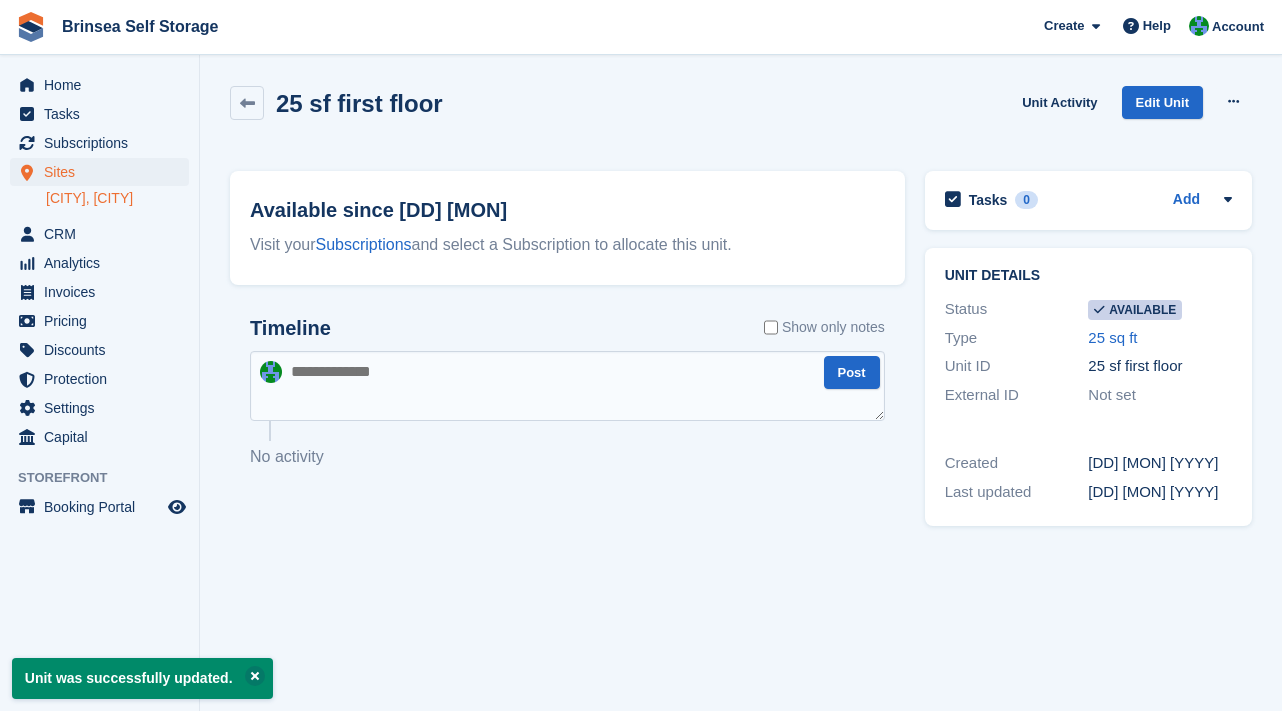 scroll, scrollTop: 0, scrollLeft: 0, axis: both 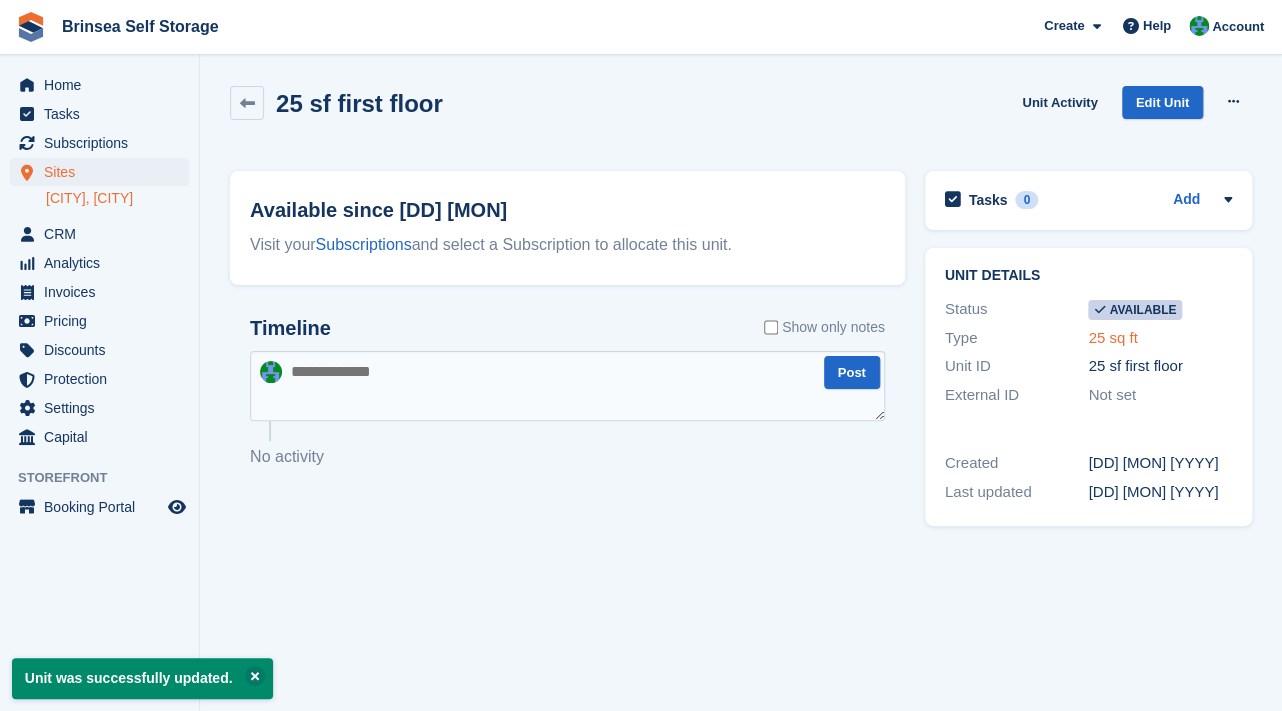 click on "25 sq ft" at bounding box center [1112, 337] 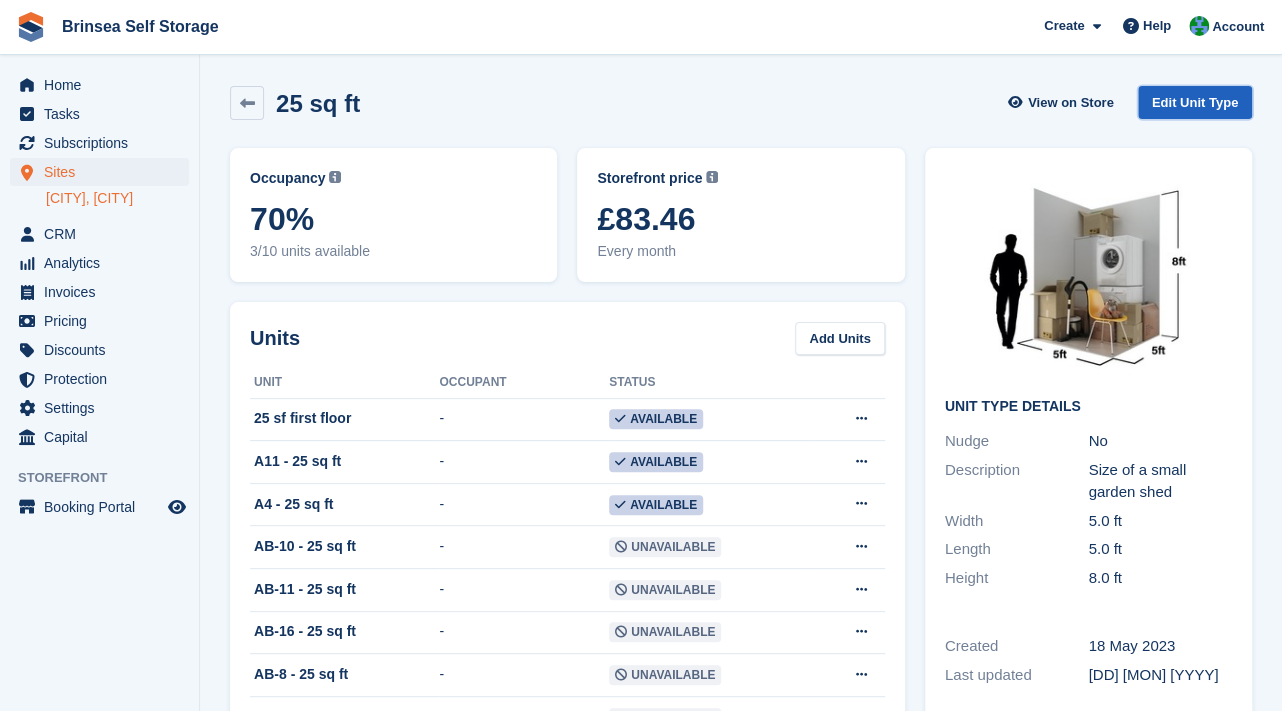 click on "Edit Unit Type" at bounding box center [1195, 102] 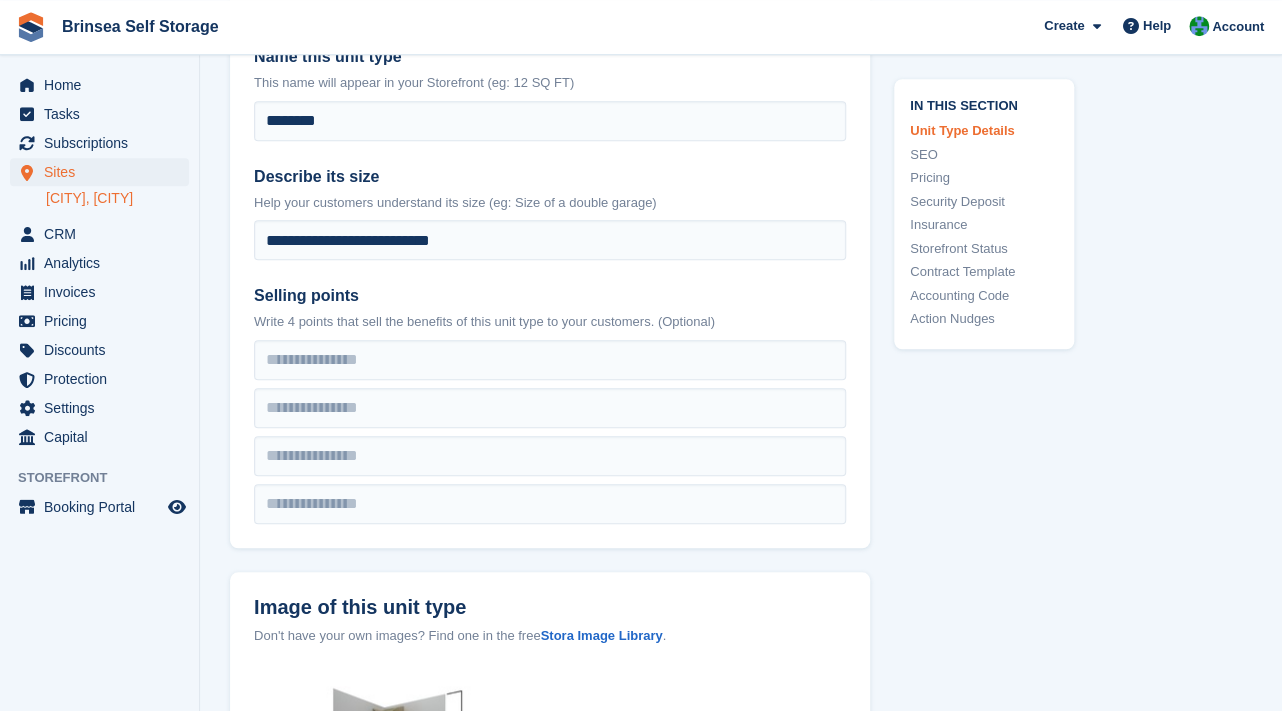 scroll, scrollTop: 0, scrollLeft: 0, axis: both 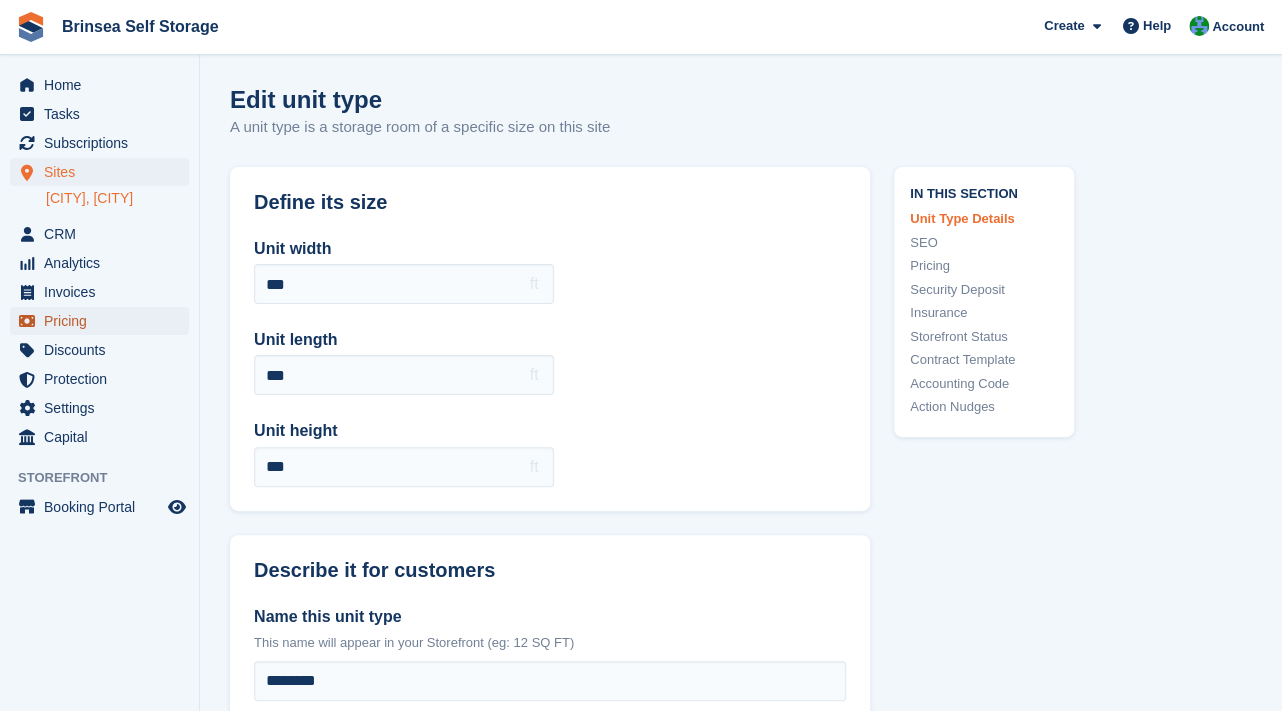 click on "Pricing" at bounding box center (104, 321) 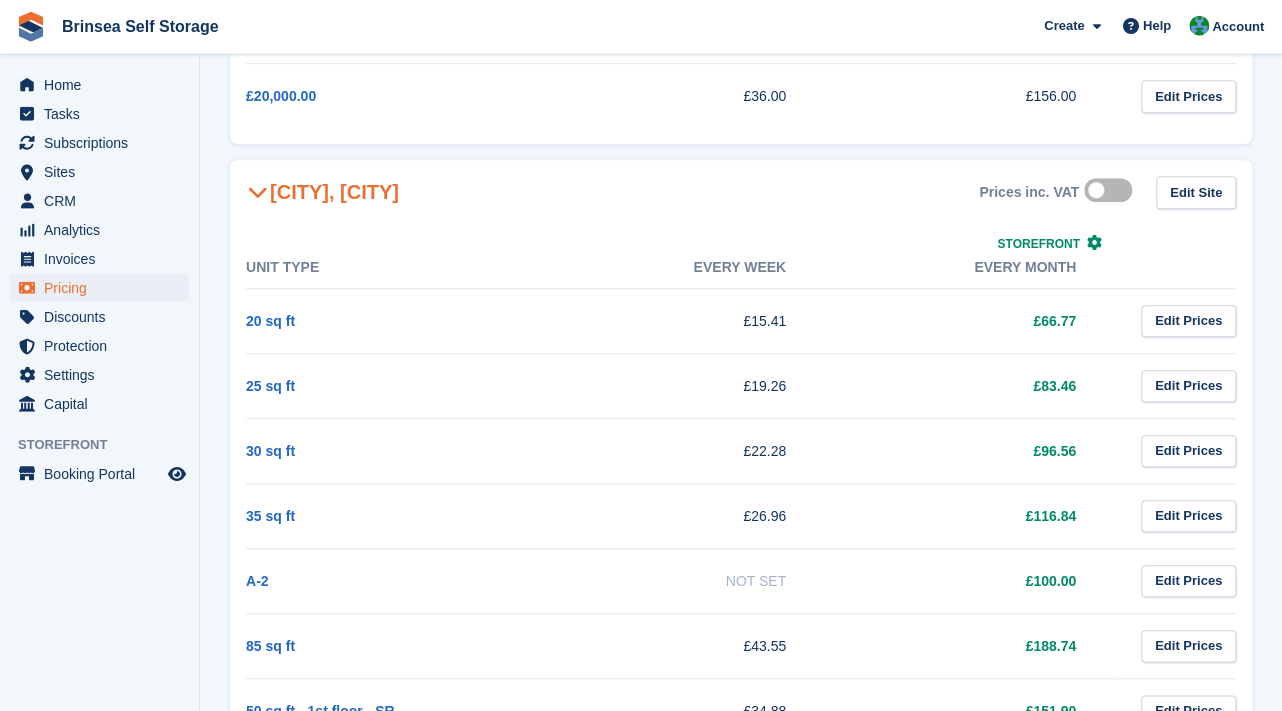 scroll, scrollTop: 554, scrollLeft: 0, axis: vertical 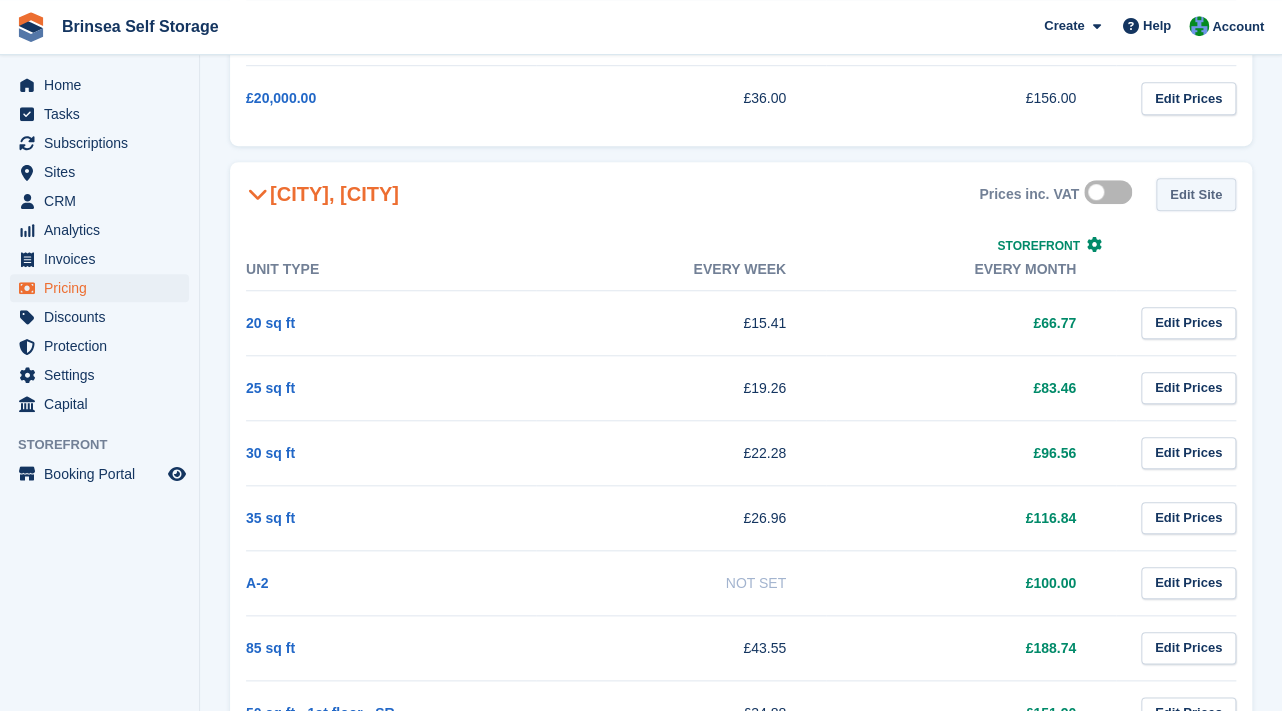 click on "Edit Site" at bounding box center [1196, 194] 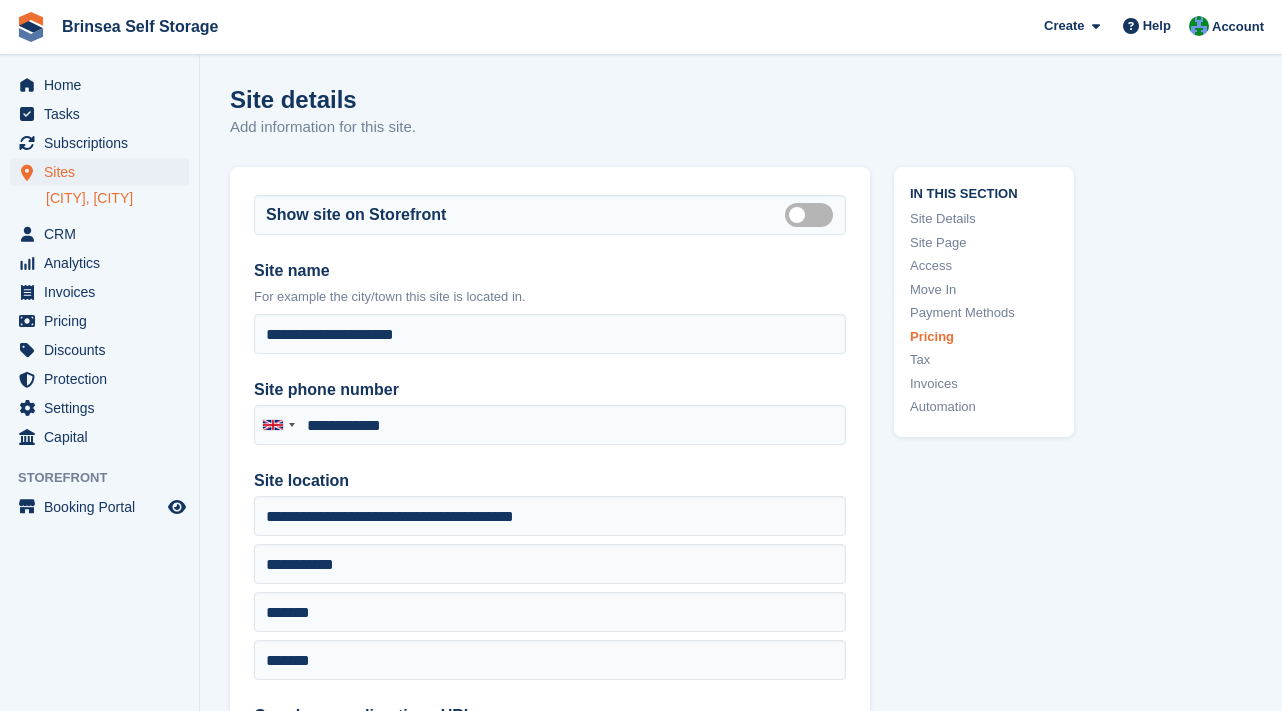 scroll, scrollTop: 7043, scrollLeft: 0, axis: vertical 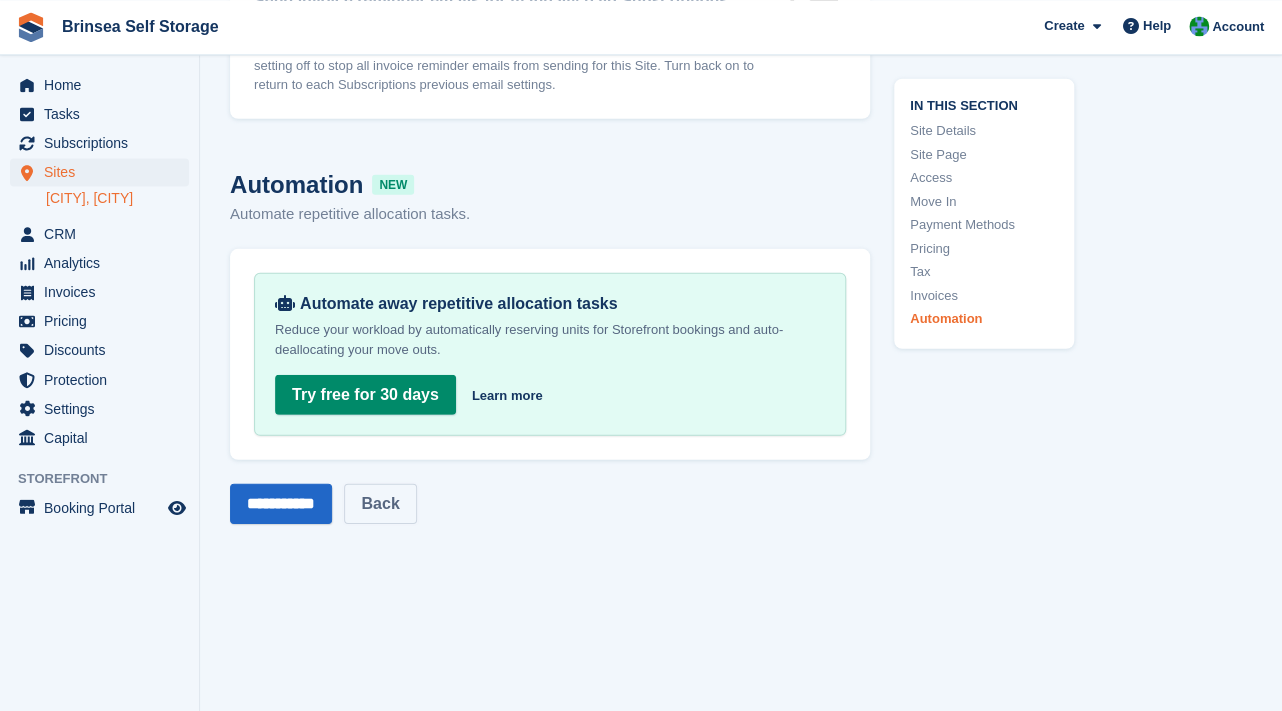 click on "Back" at bounding box center [380, 503] 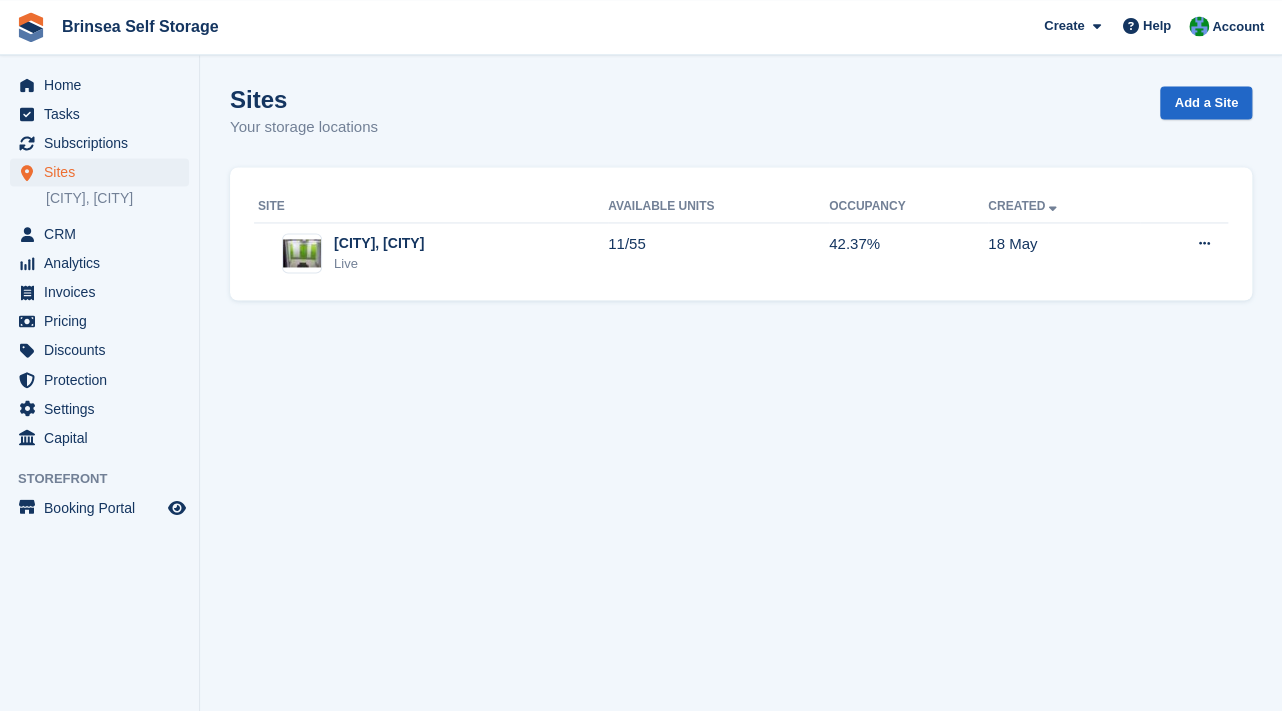 scroll, scrollTop: 0, scrollLeft: 0, axis: both 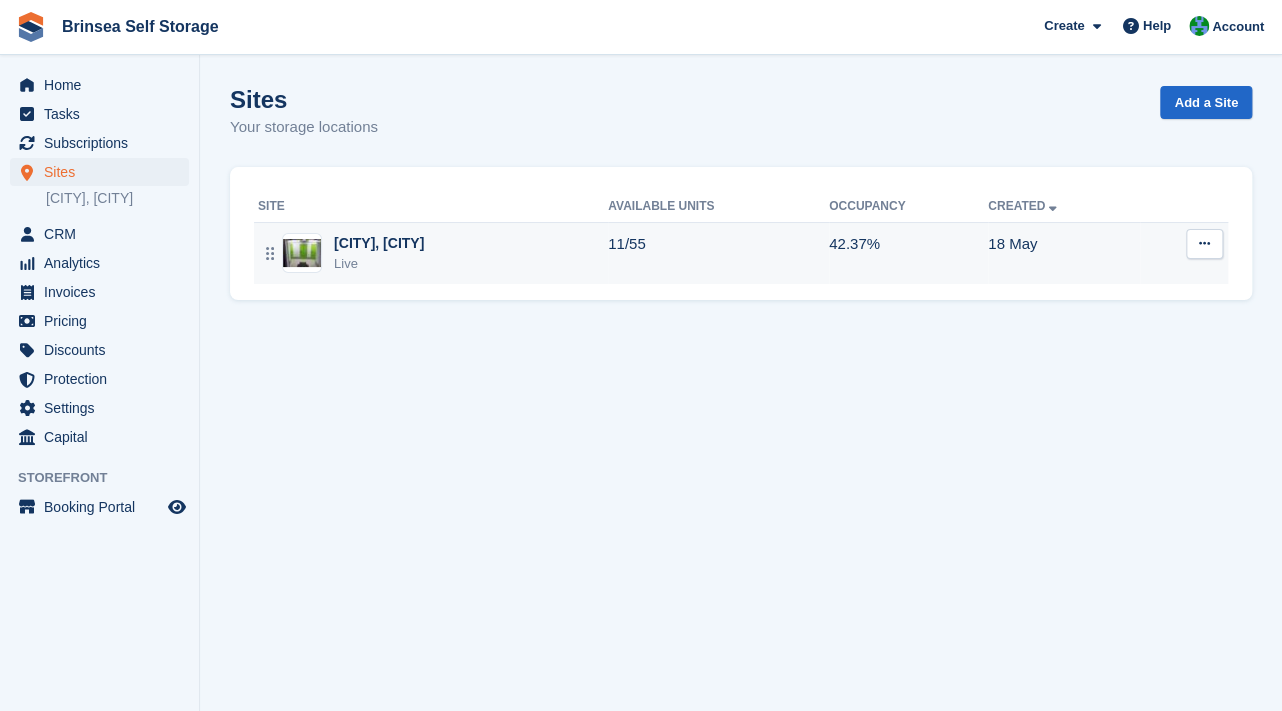click on "[TOWN], [CITY]" at bounding box center [379, 243] 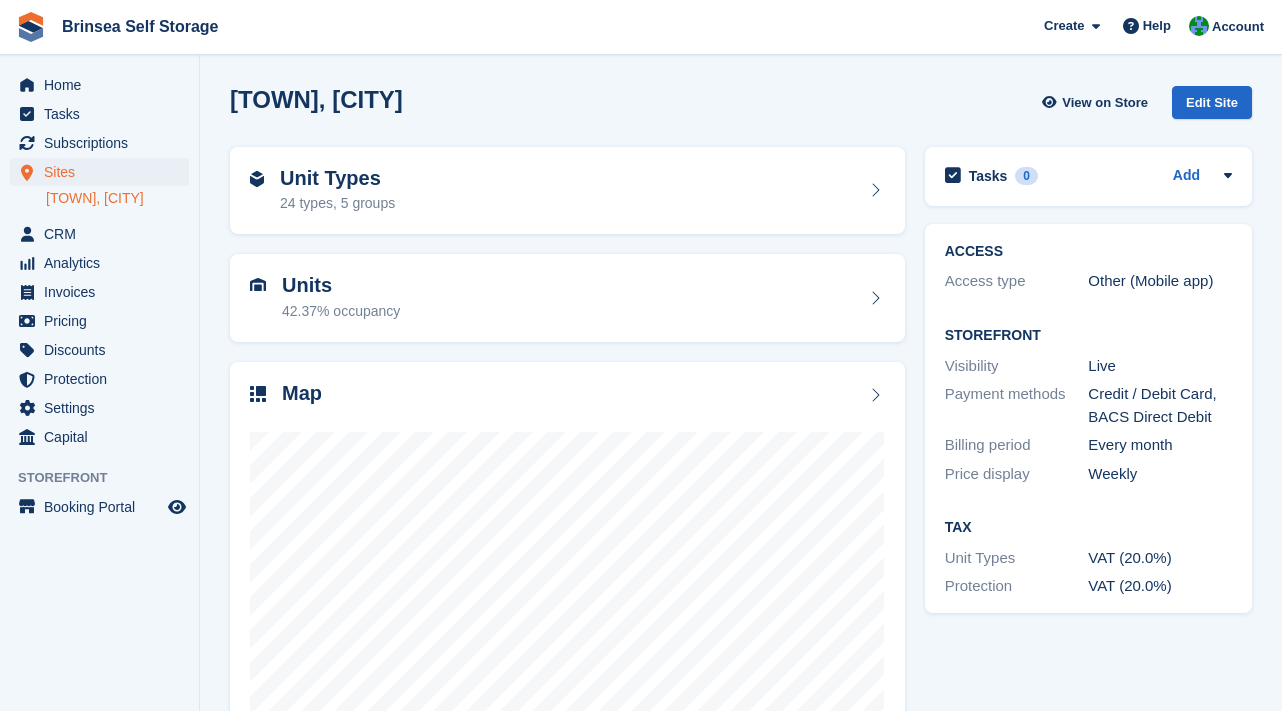 scroll, scrollTop: 0, scrollLeft: 0, axis: both 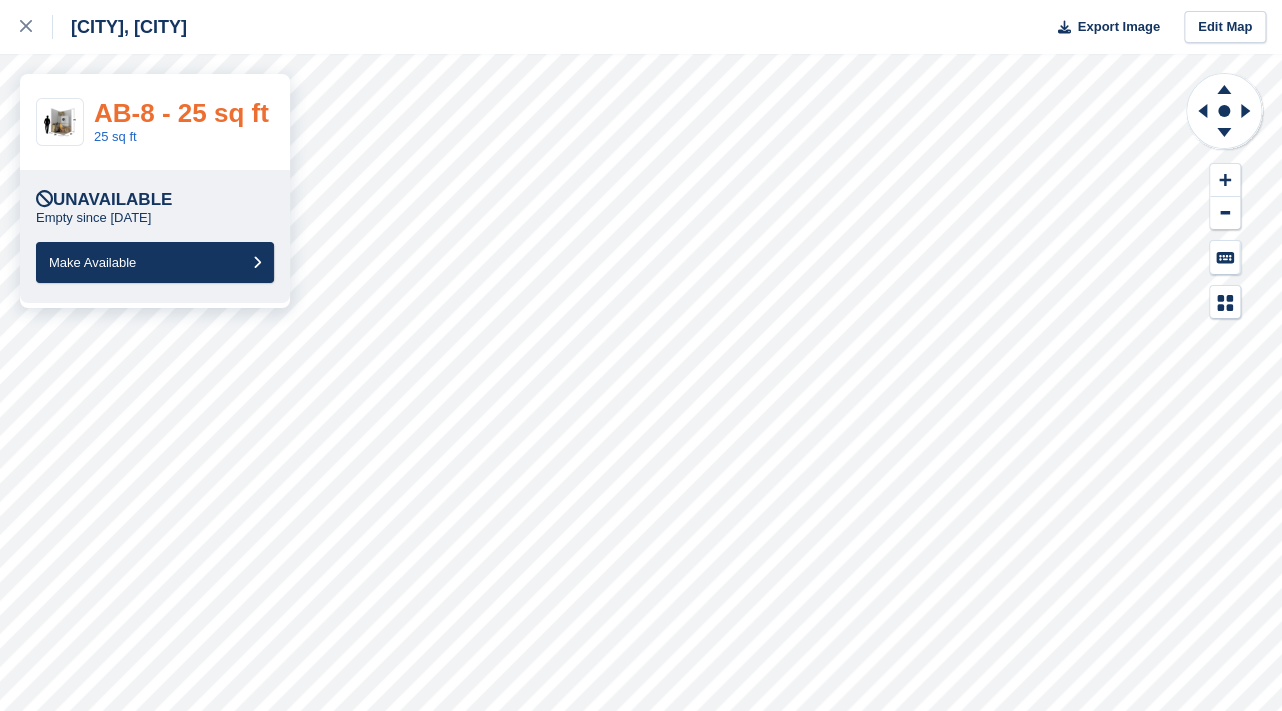click on "AB-8  -  25 sq ft" at bounding box center (181, 113) 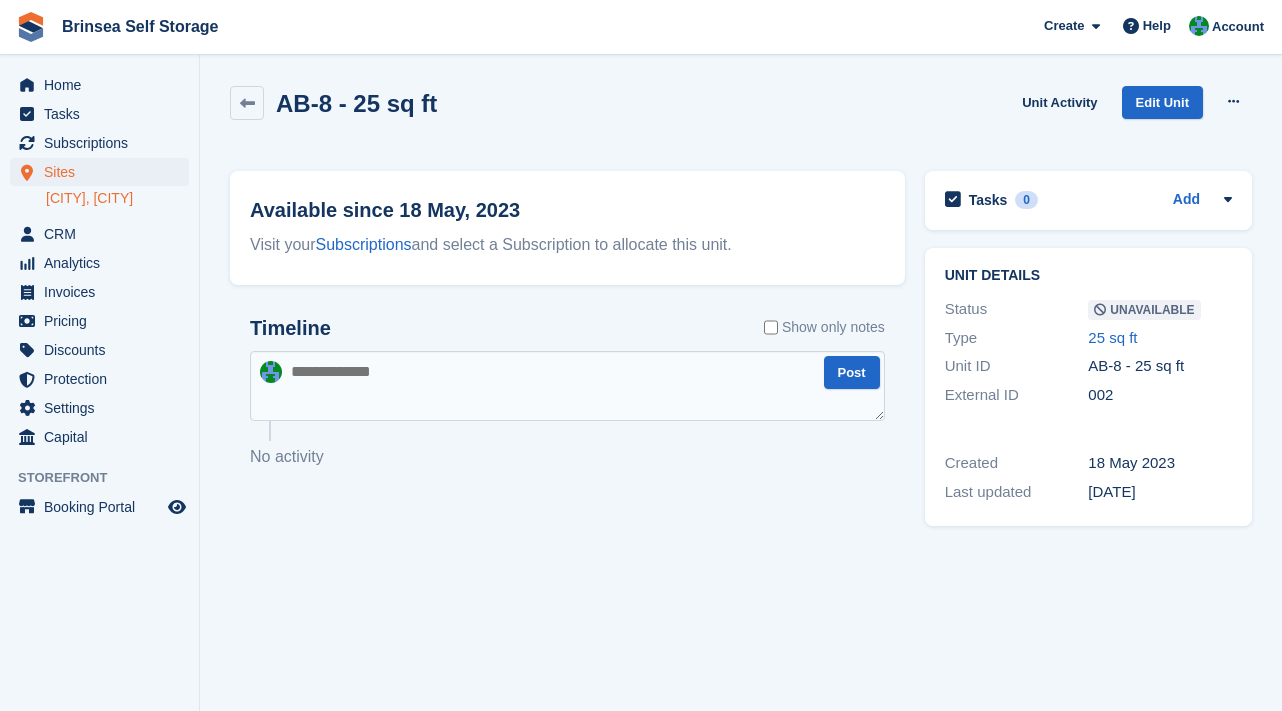 scroll, scrollTop: 0, scrollLeft: 0, axis: both 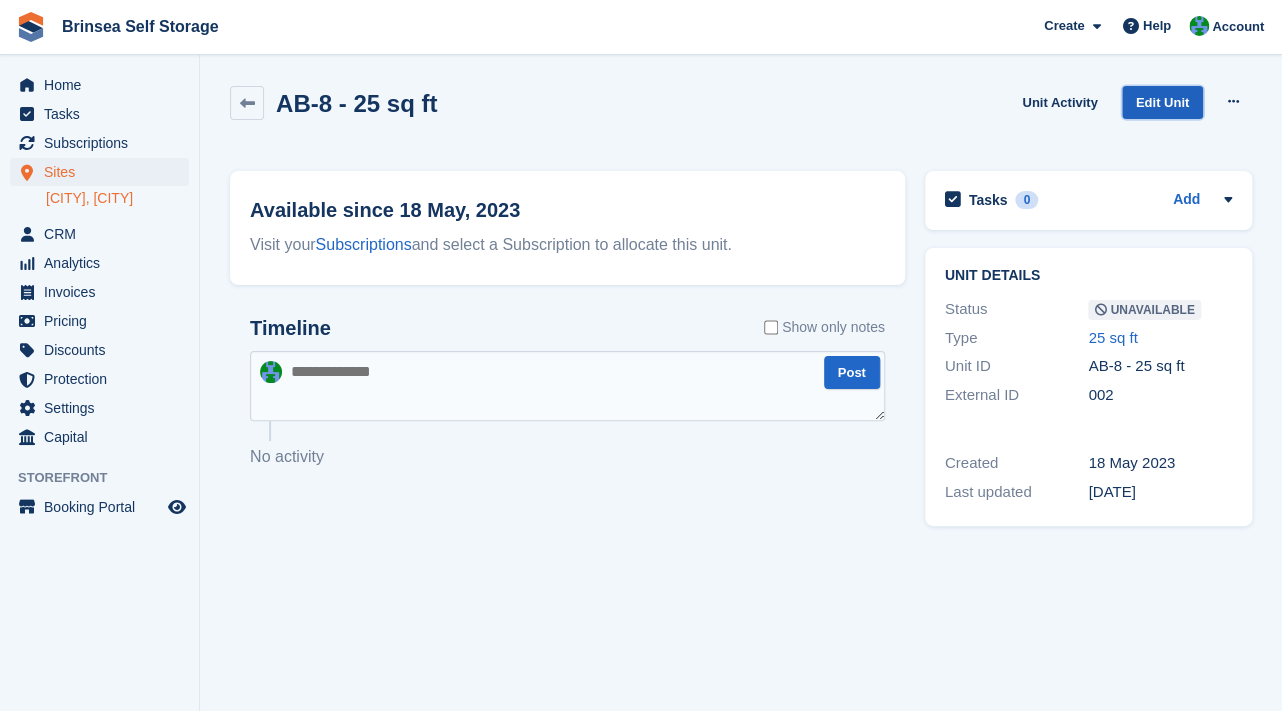 click on "Edit Unit" at bounding box center [1162, 102] 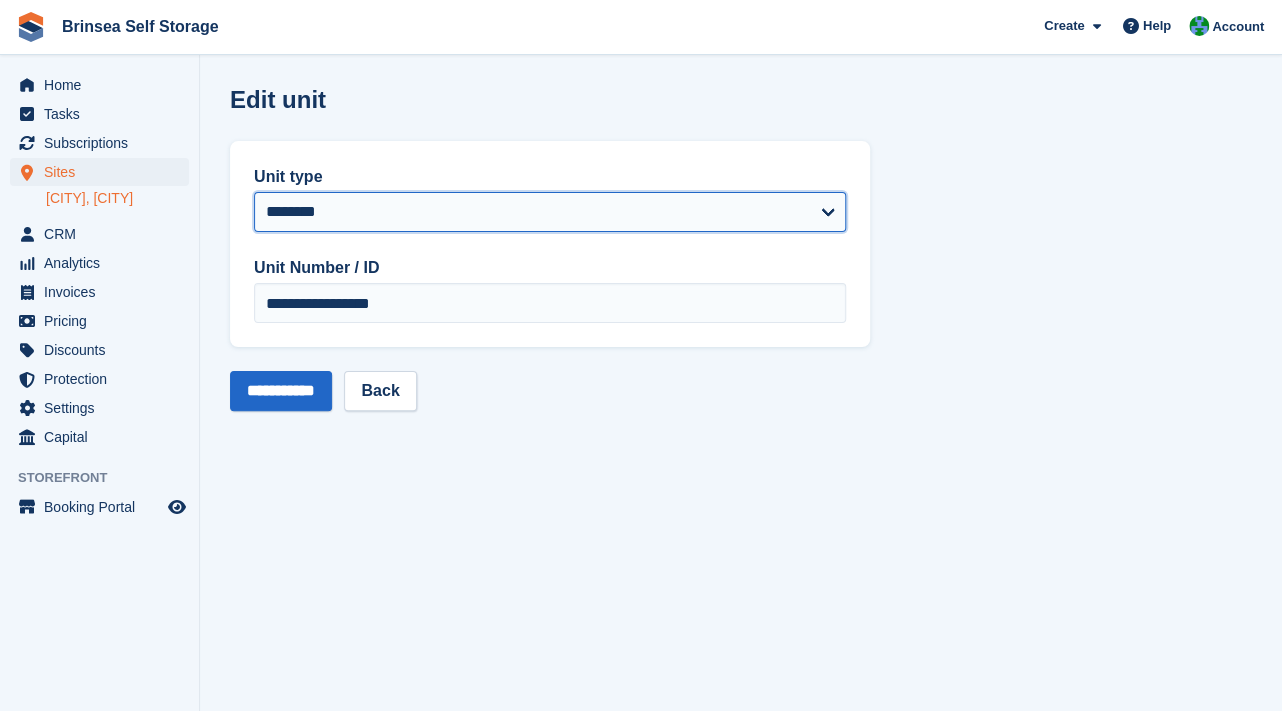 click on "**********" at bounding box center (550, 212) 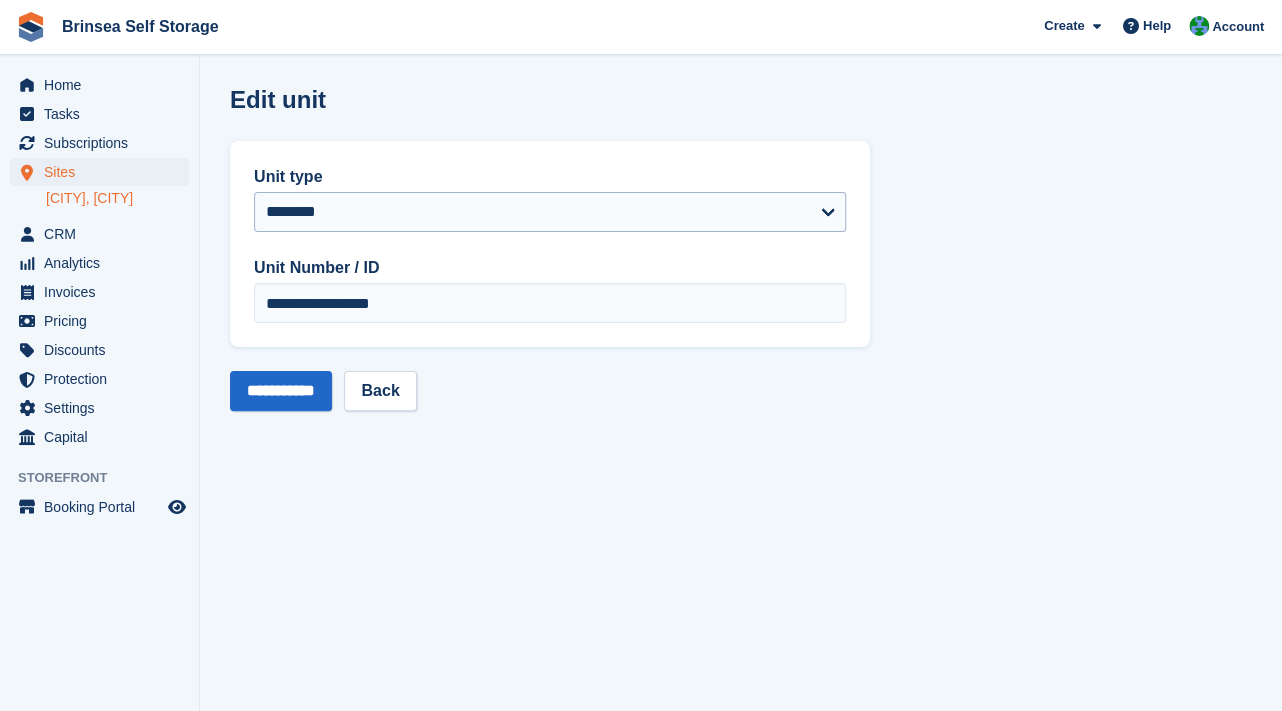 click on "**********" at bounding box center [741, 355] 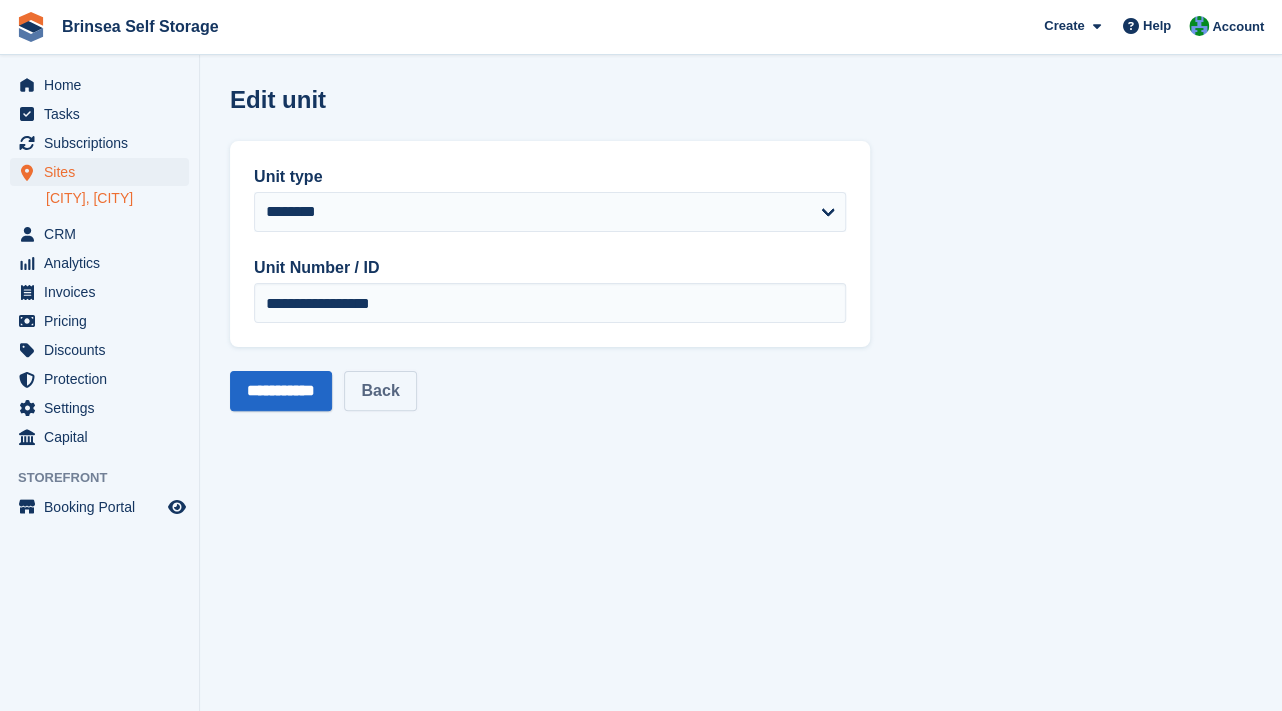 click on "Back" at bounding box center [380, 391] 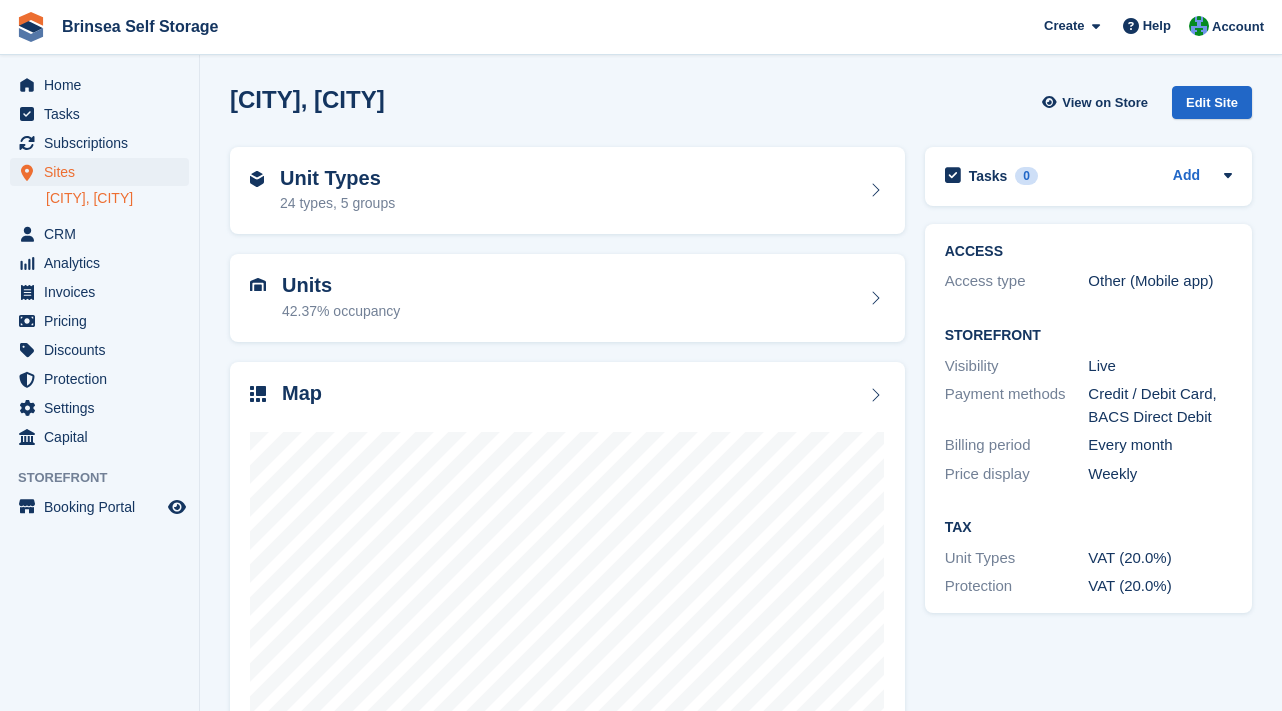 scroll, scrollTop: 0, scrollLeft: 0, axis: both 